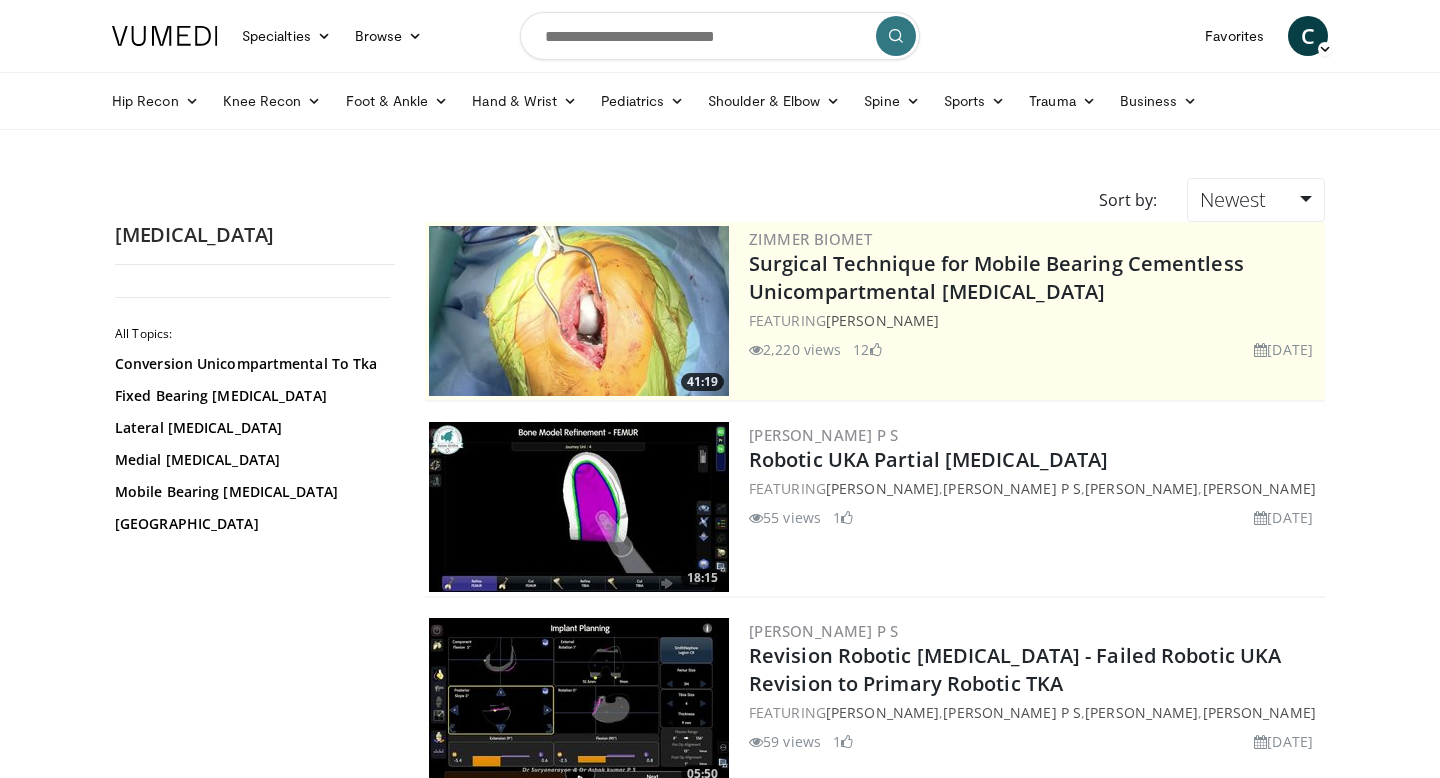 scroll, scrollTop: 0, scrollLeft: 0, axis: both 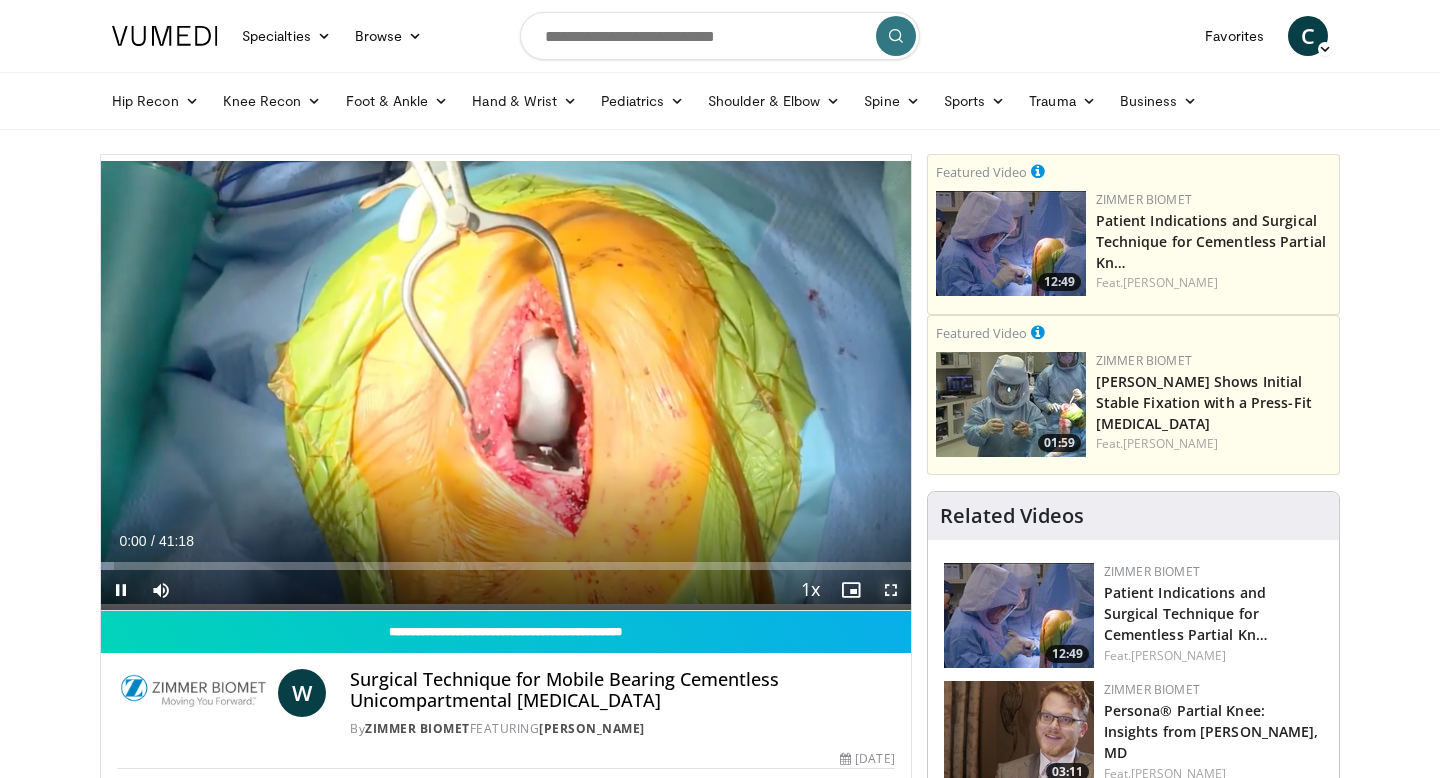 click at bounding box center [891, 590] 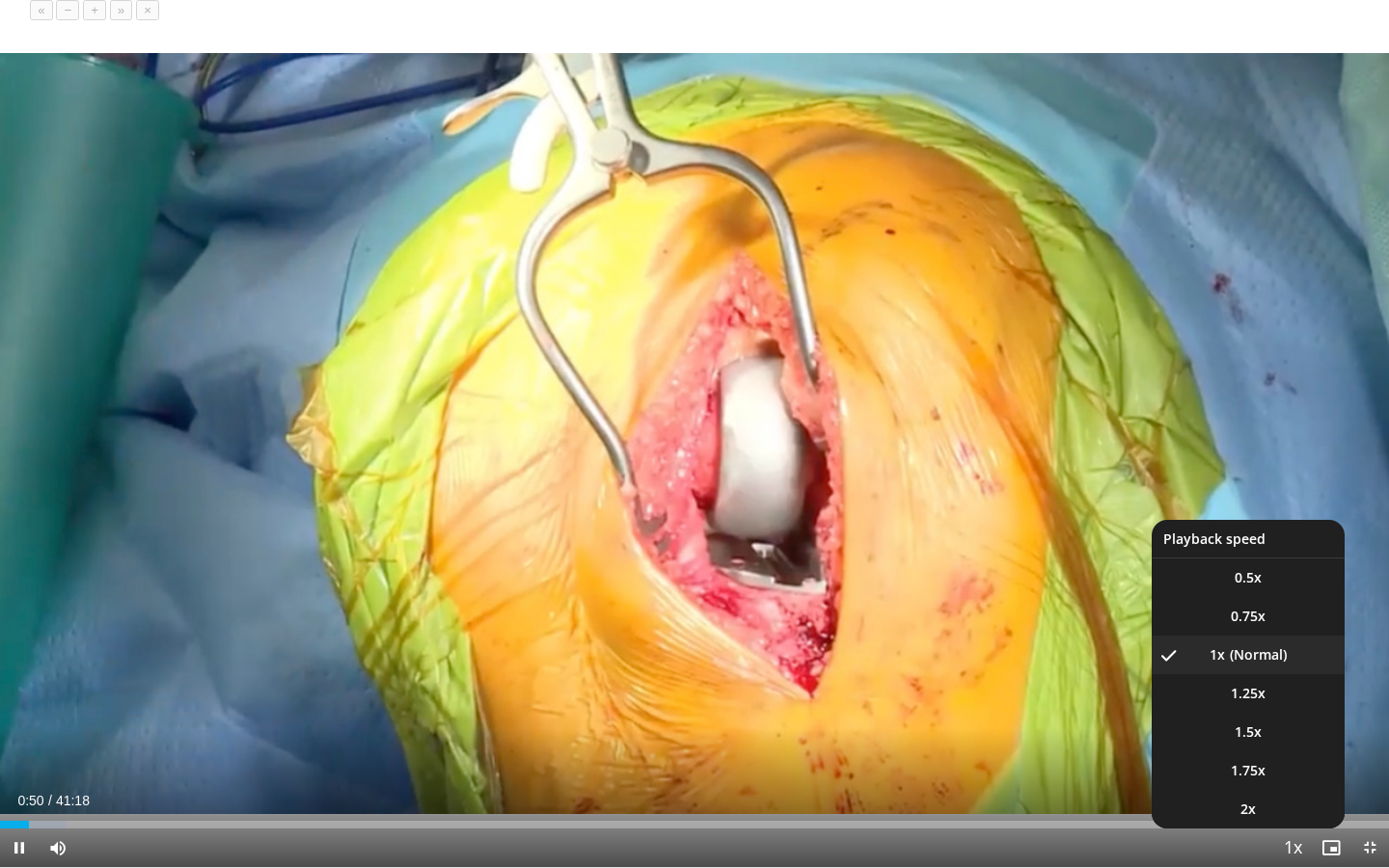click at bounding box center (1293, 849) 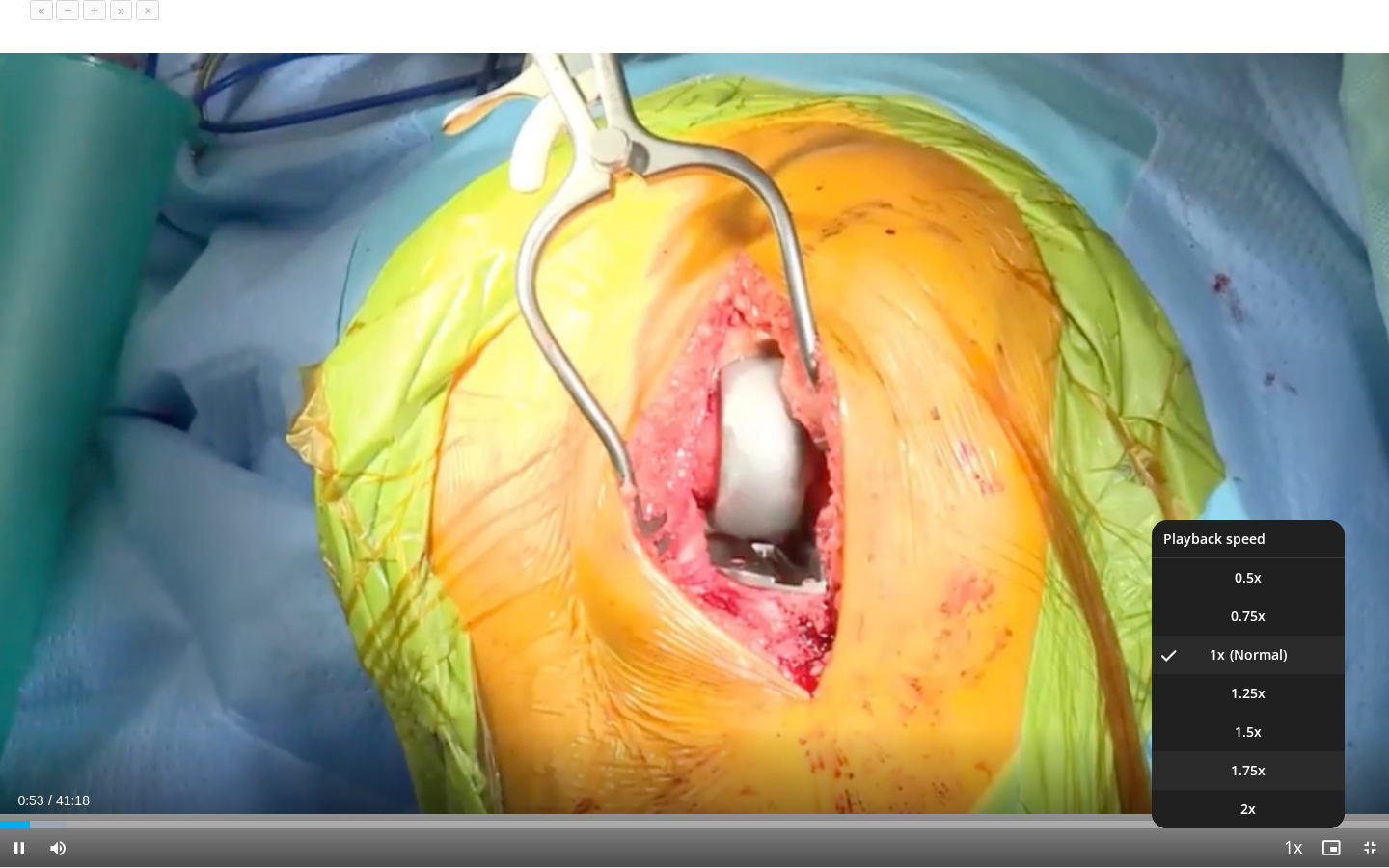 click on "1.75x" at bounding box center (1248, 771) 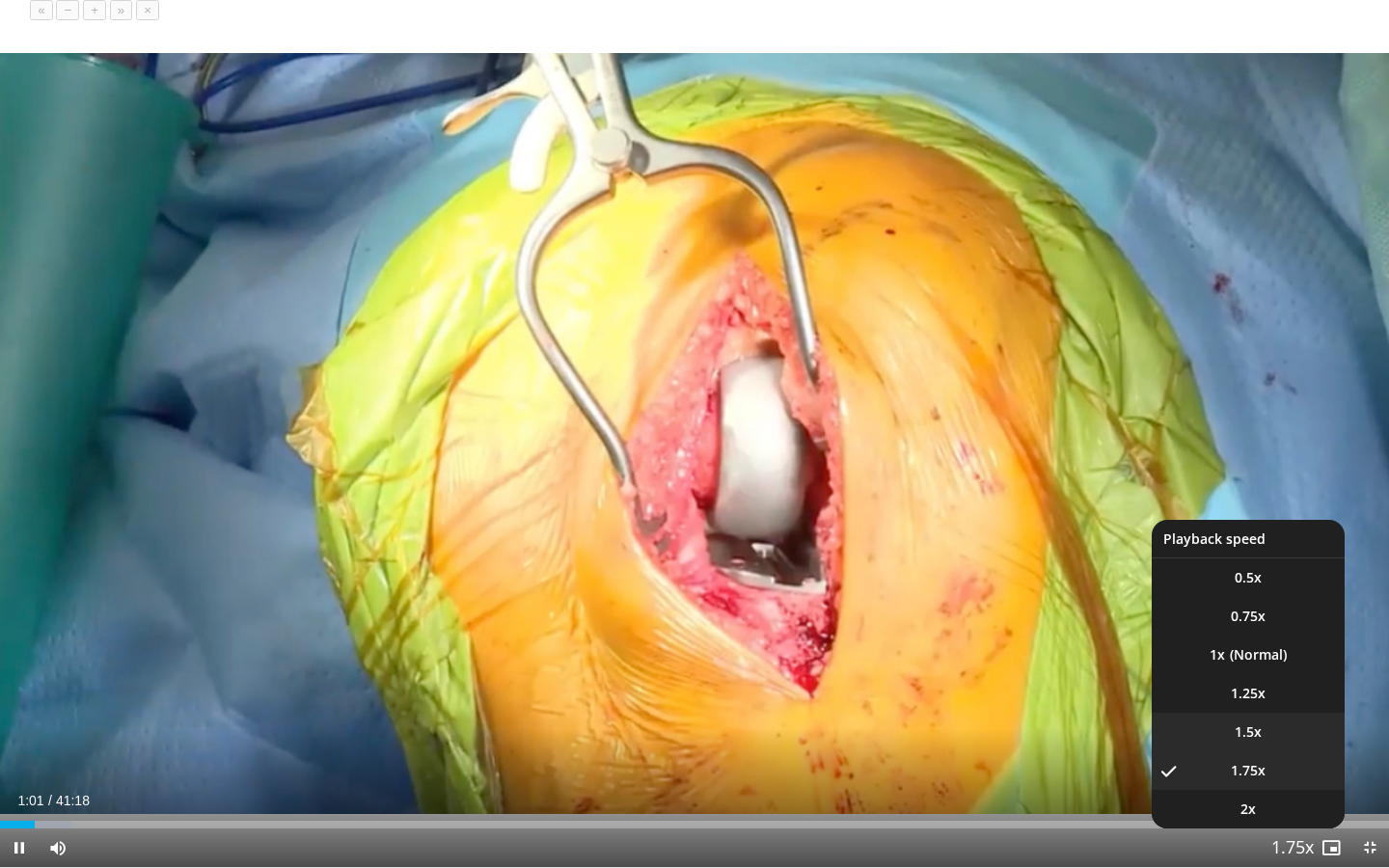 click on "1.5x" at bounding box center [1248, 732] 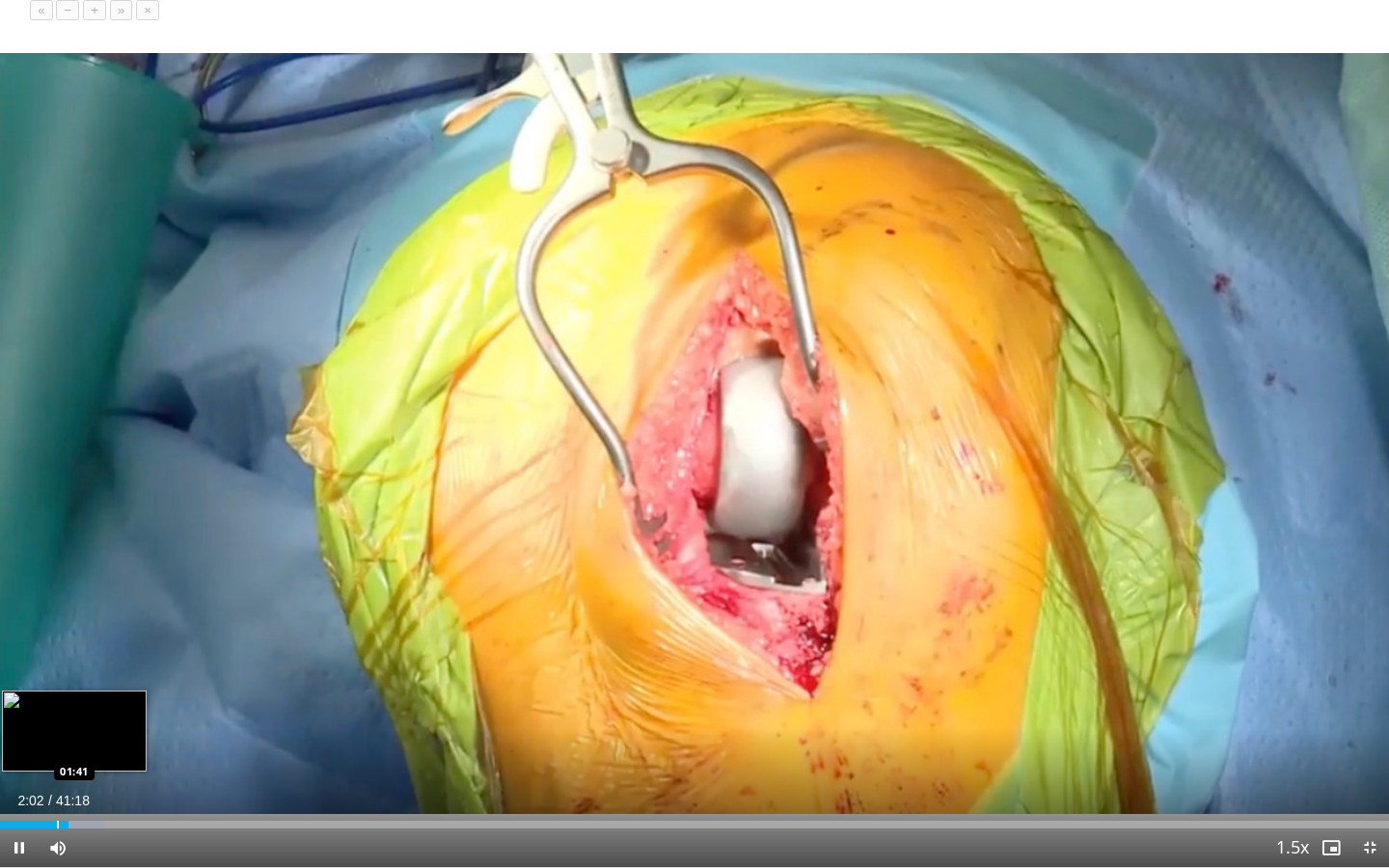 click at bounding box center [58, 825] 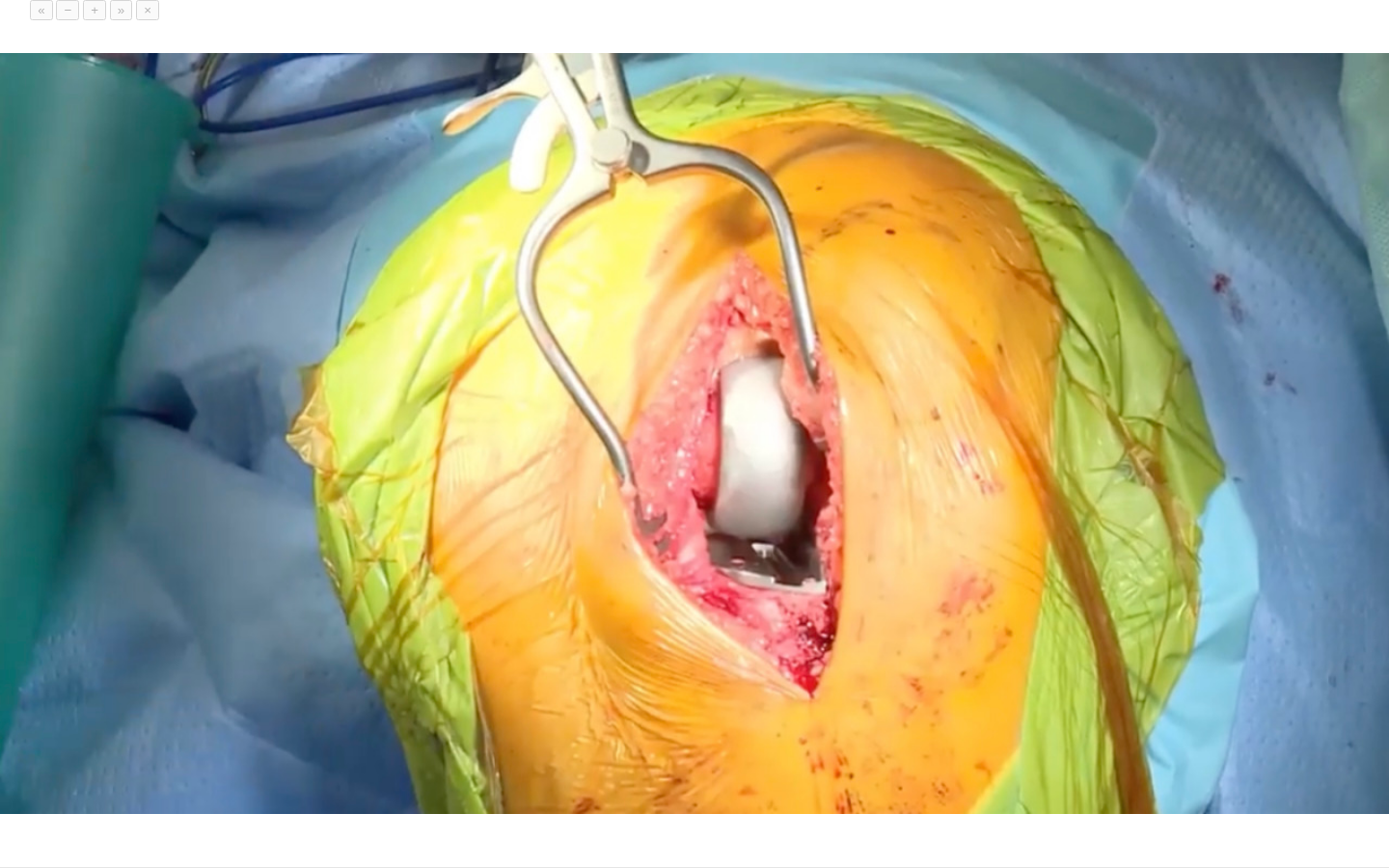 click on "10 seconds
Tap to unmute" at bounding box center (694, 433) 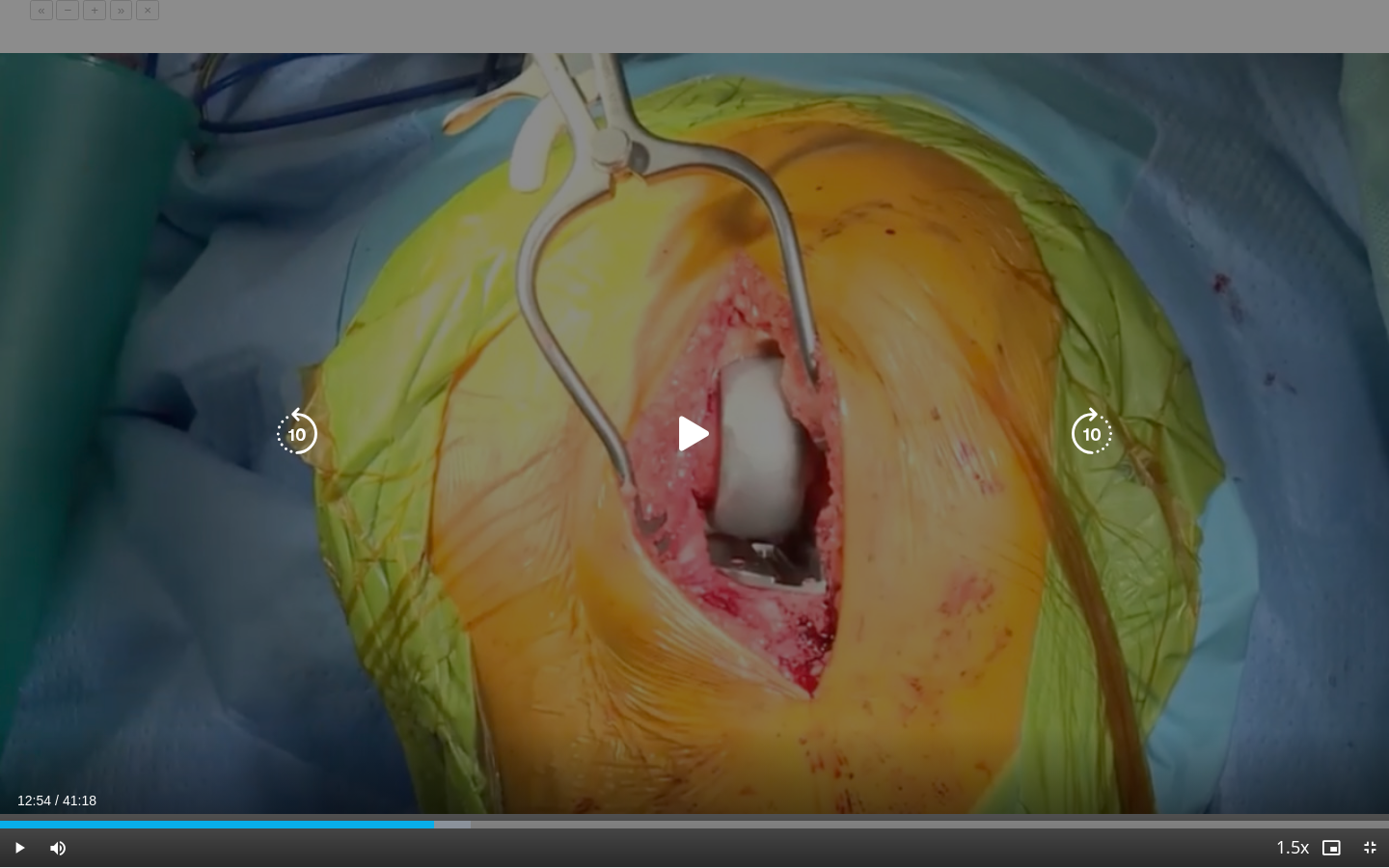 click on "10 seconds
Tap to unmute" at bounding box center (694, 433) 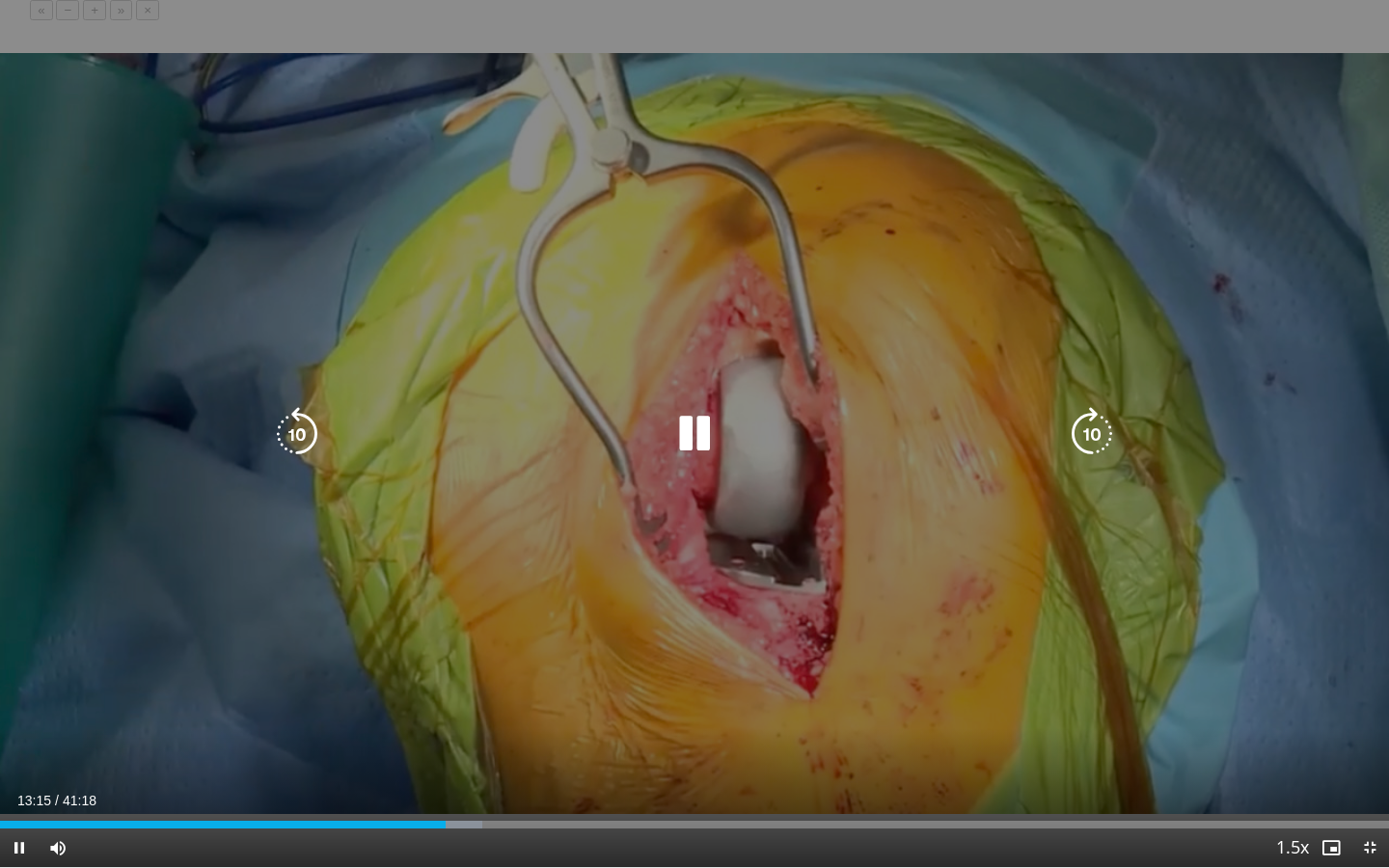 click on "10 seconds
Tap to unmute" at bounding box center (694, 433) 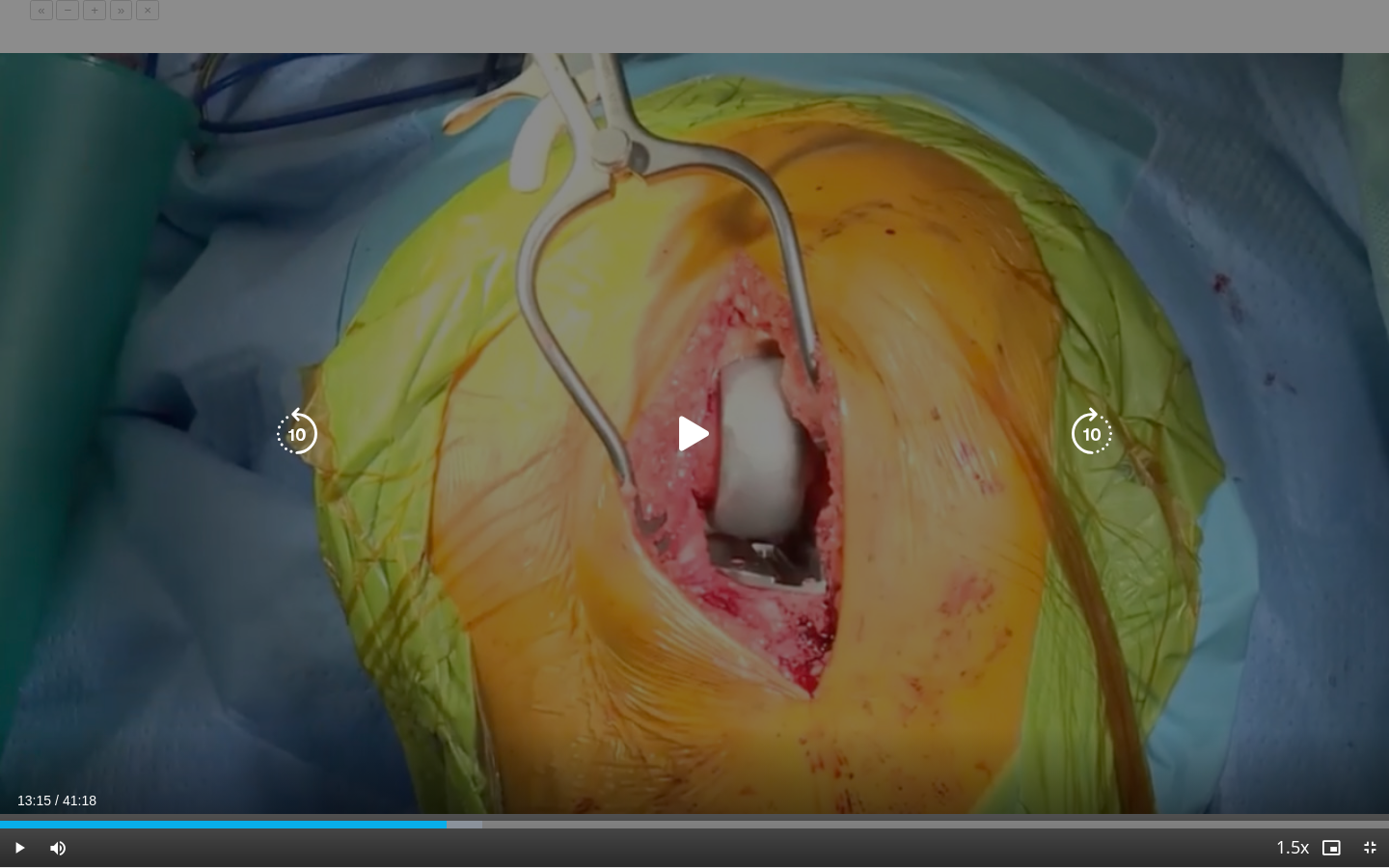 click on "10 seconds
Tap to unmute" at bounding box center [694, 433] 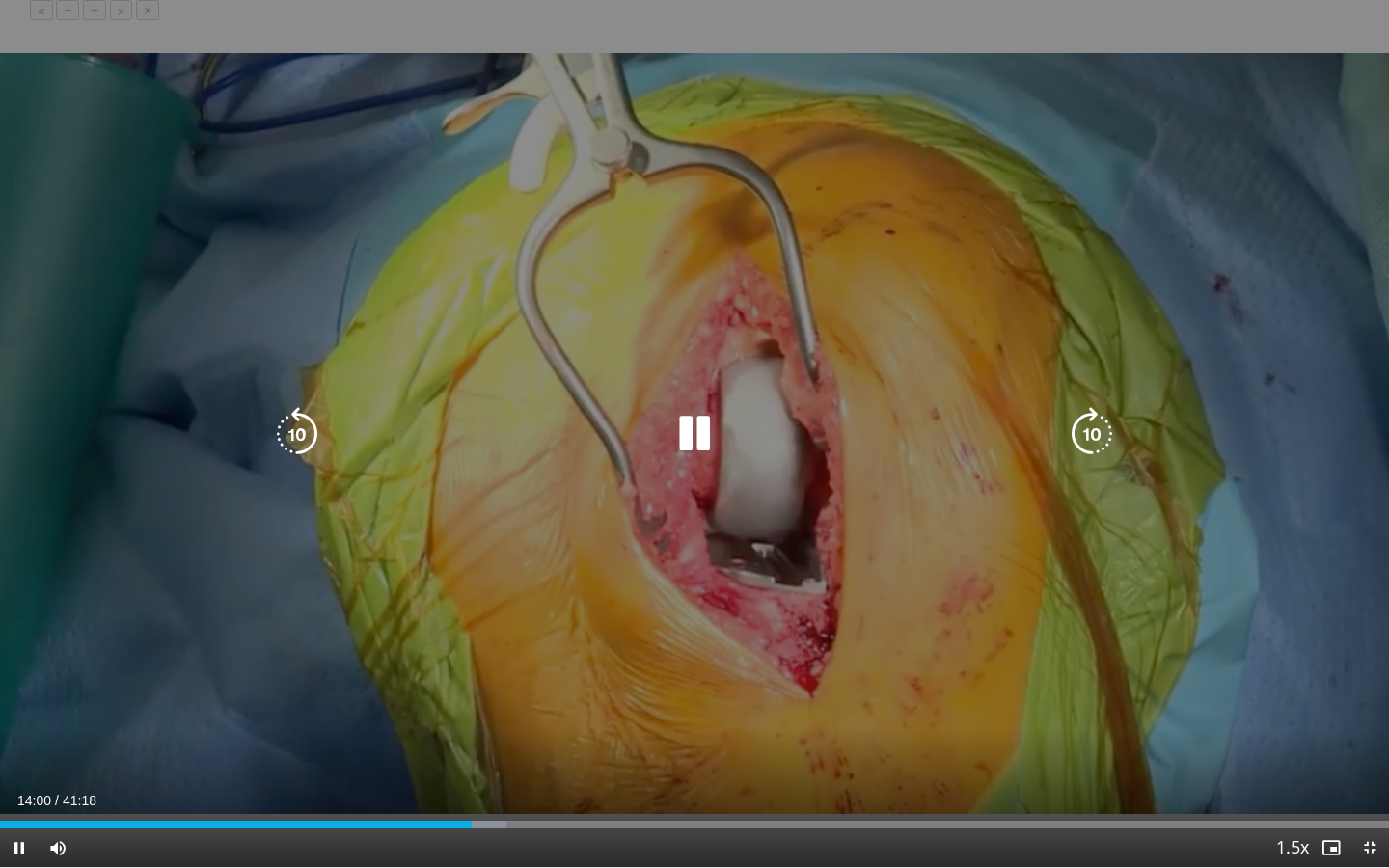 click on "10 seconds
Tap to unmute" at bounding box center [694, 433] 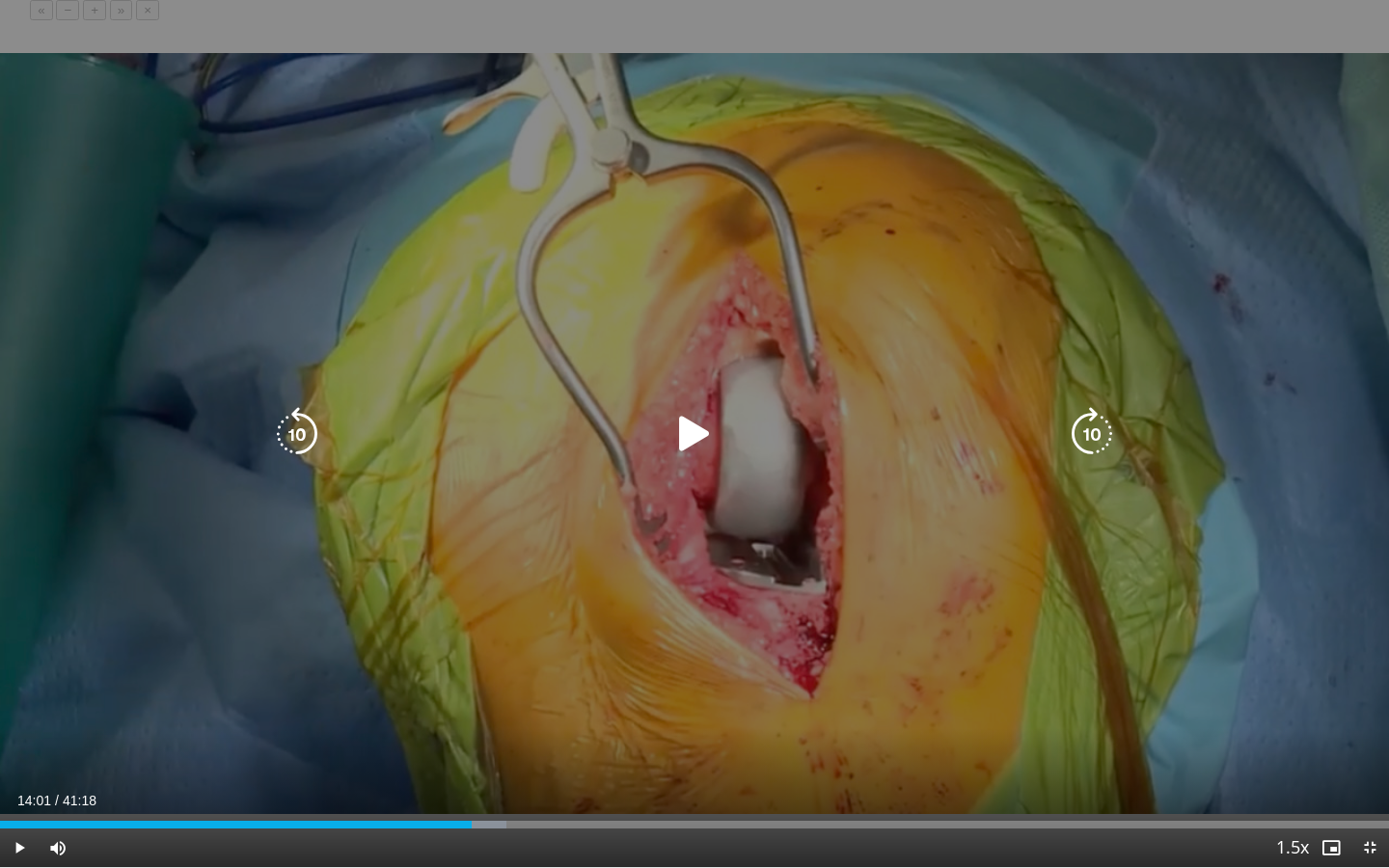 click on "10 seconds
Tap to unmute" at bounding box center (694, 433) 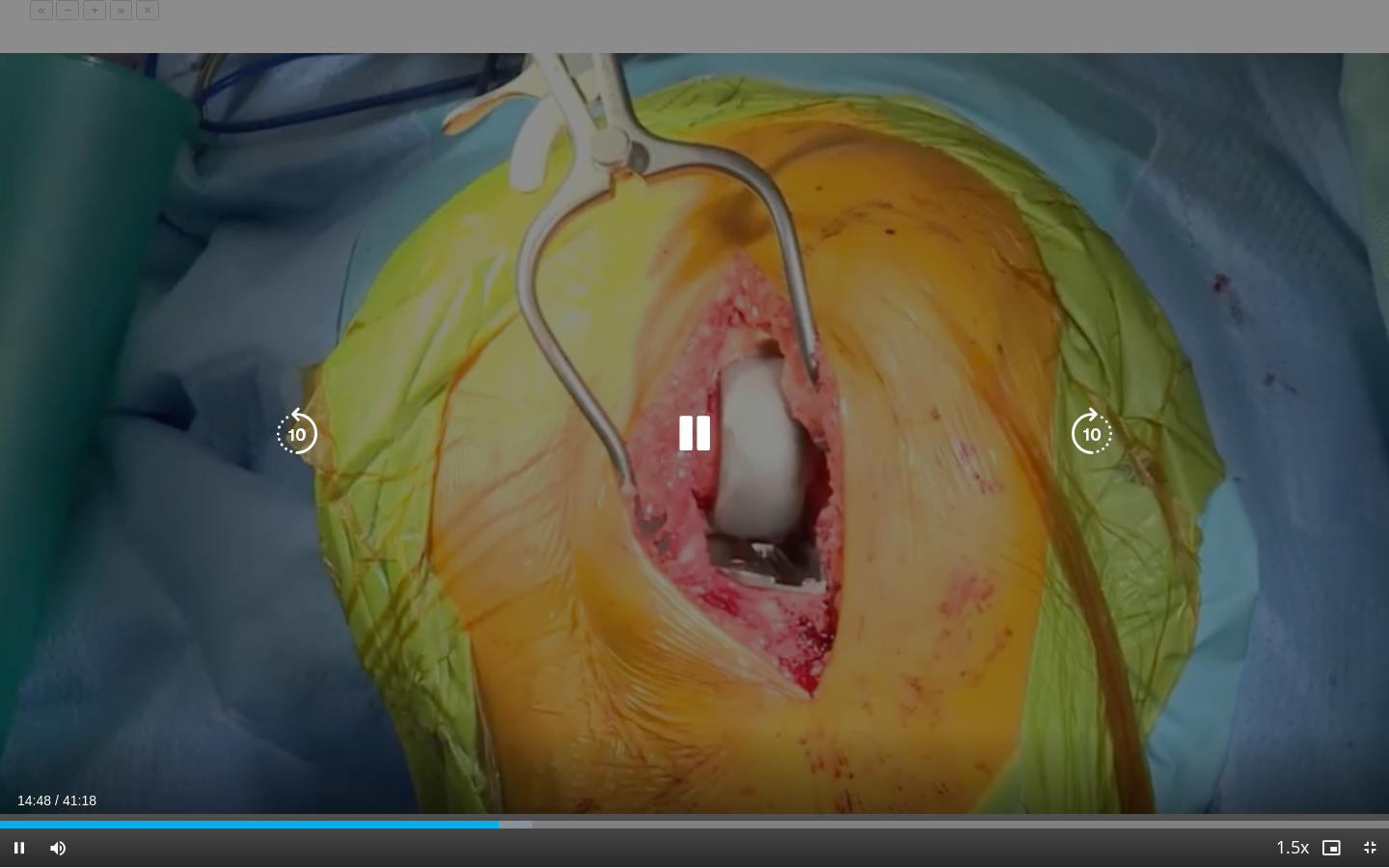 click on "10 seconds
Tap to unmute" at bounding box center [694, 433] 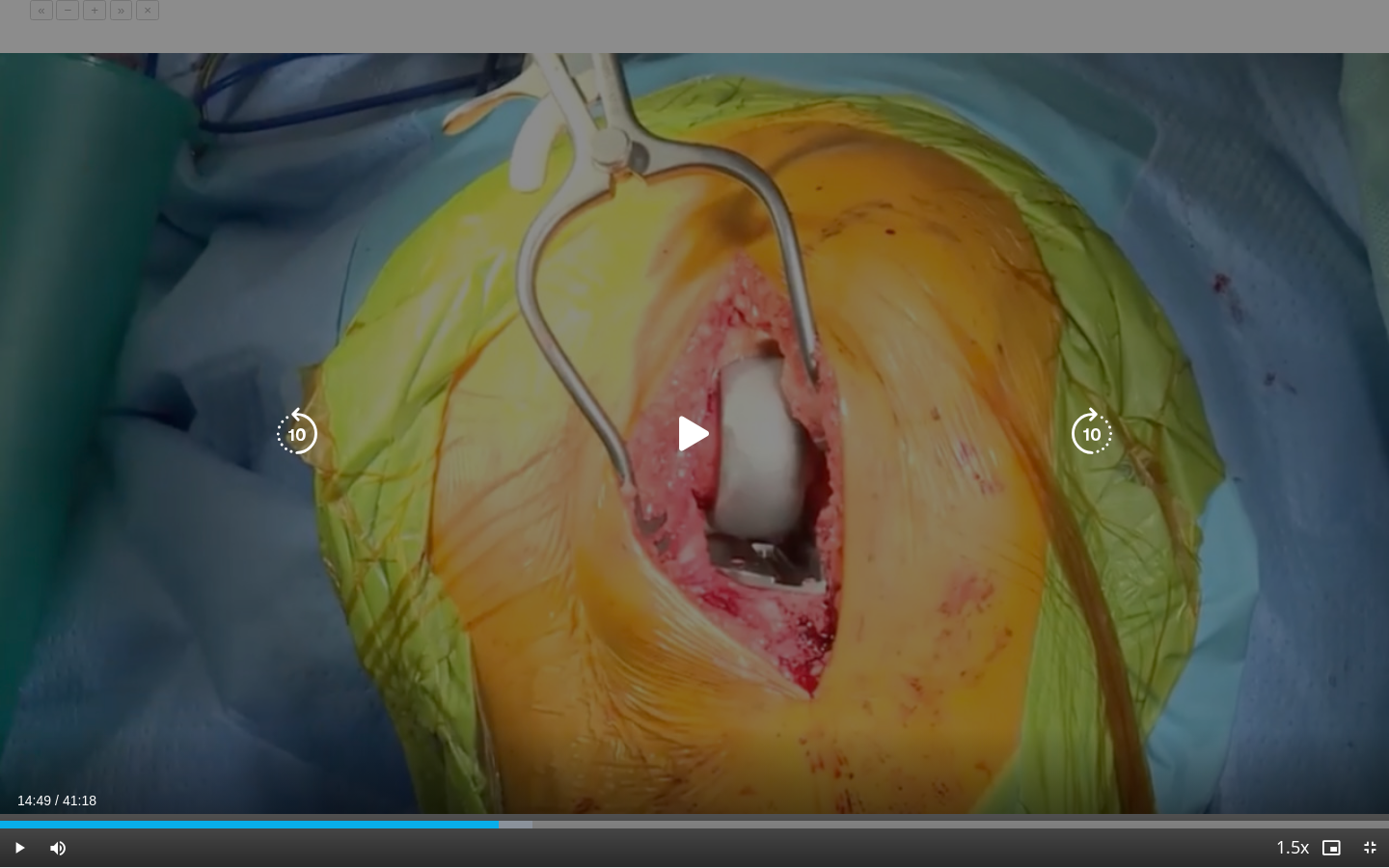 click on "10 seconds
Tap to unmute" at bounding box center (694, 433) 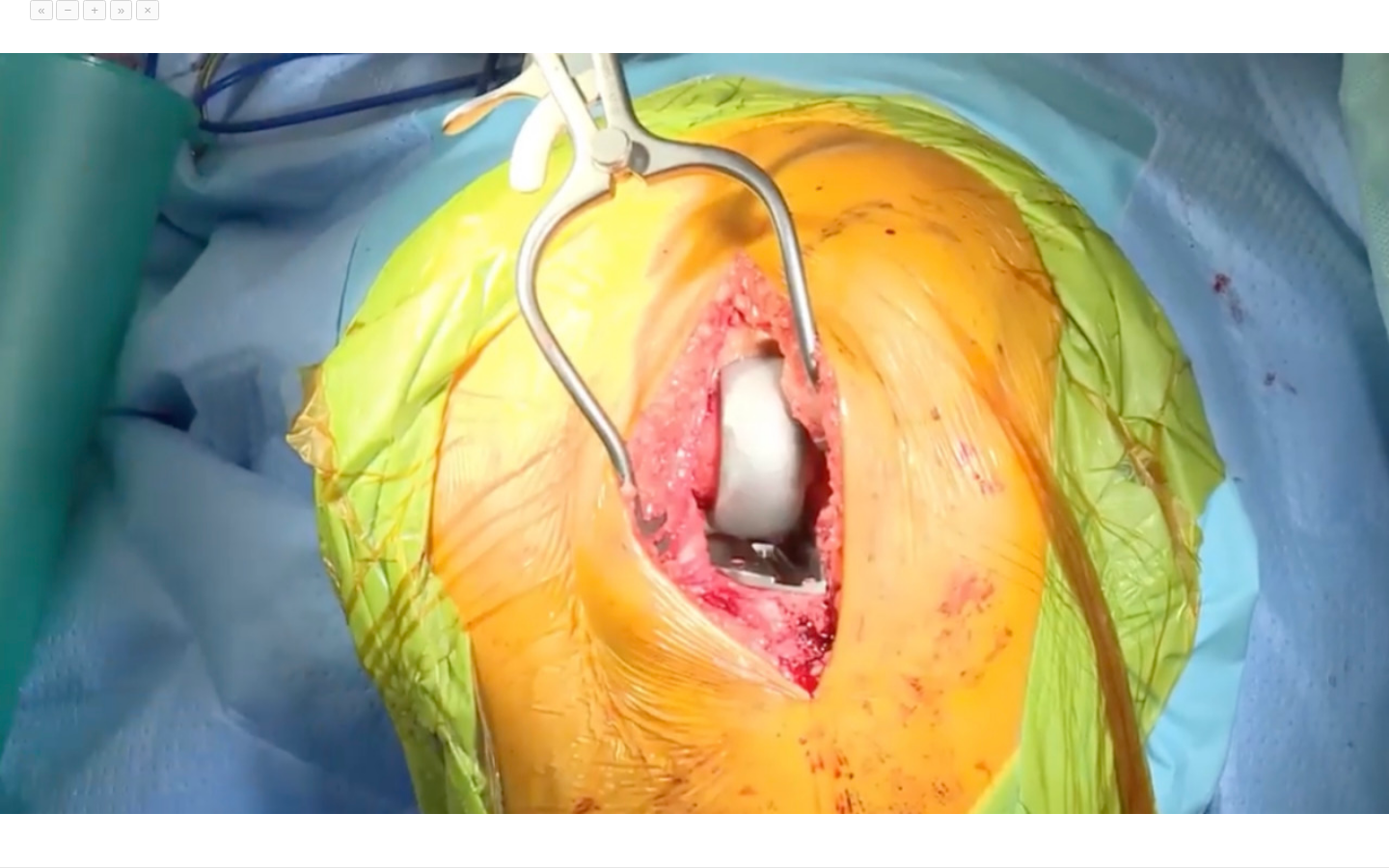 click on "10 seconds
Tap to unmute" at bounding box center (694, 433) 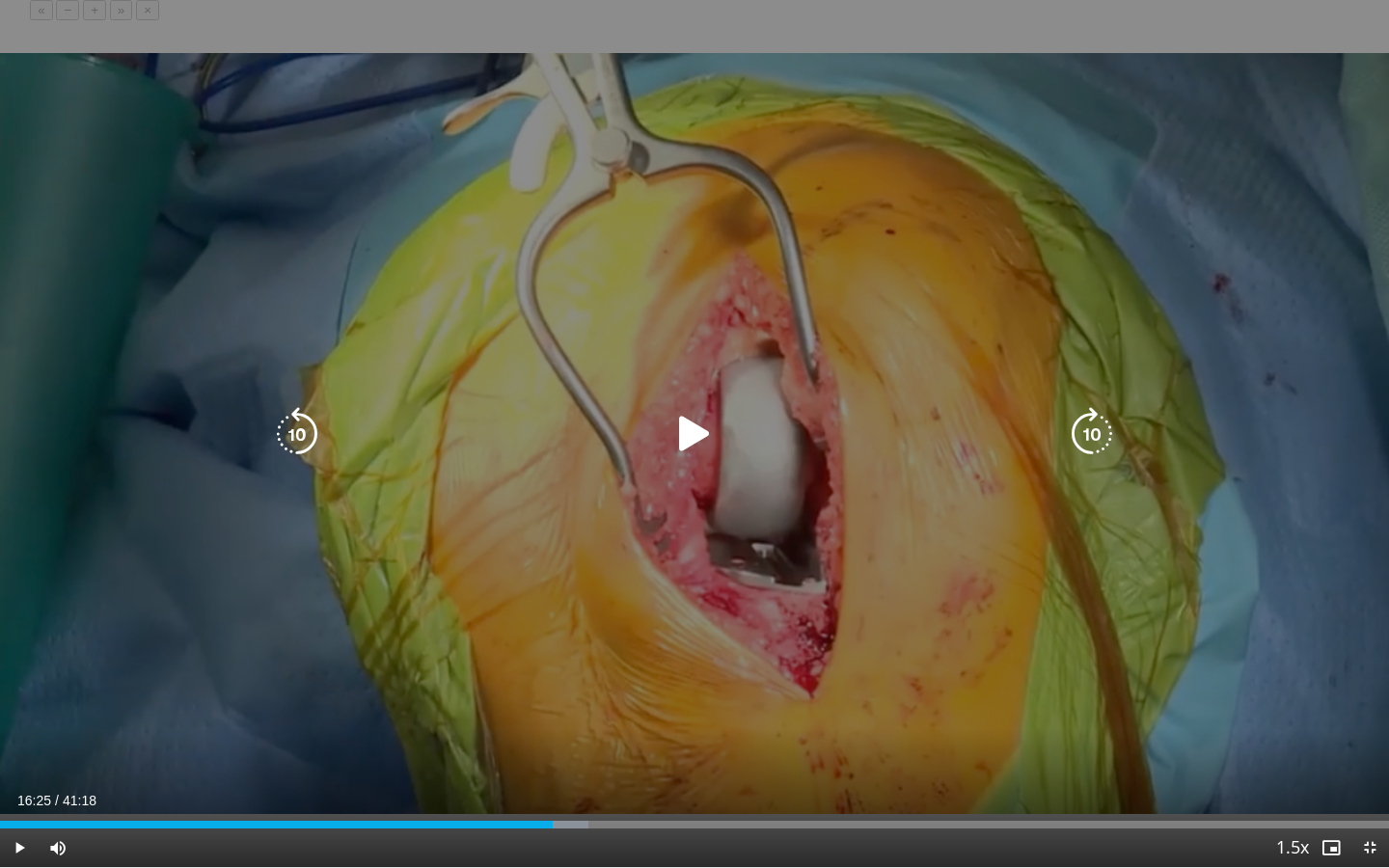 click on "10 seconds
Tap to unmute" at bounding box center [694, 433] 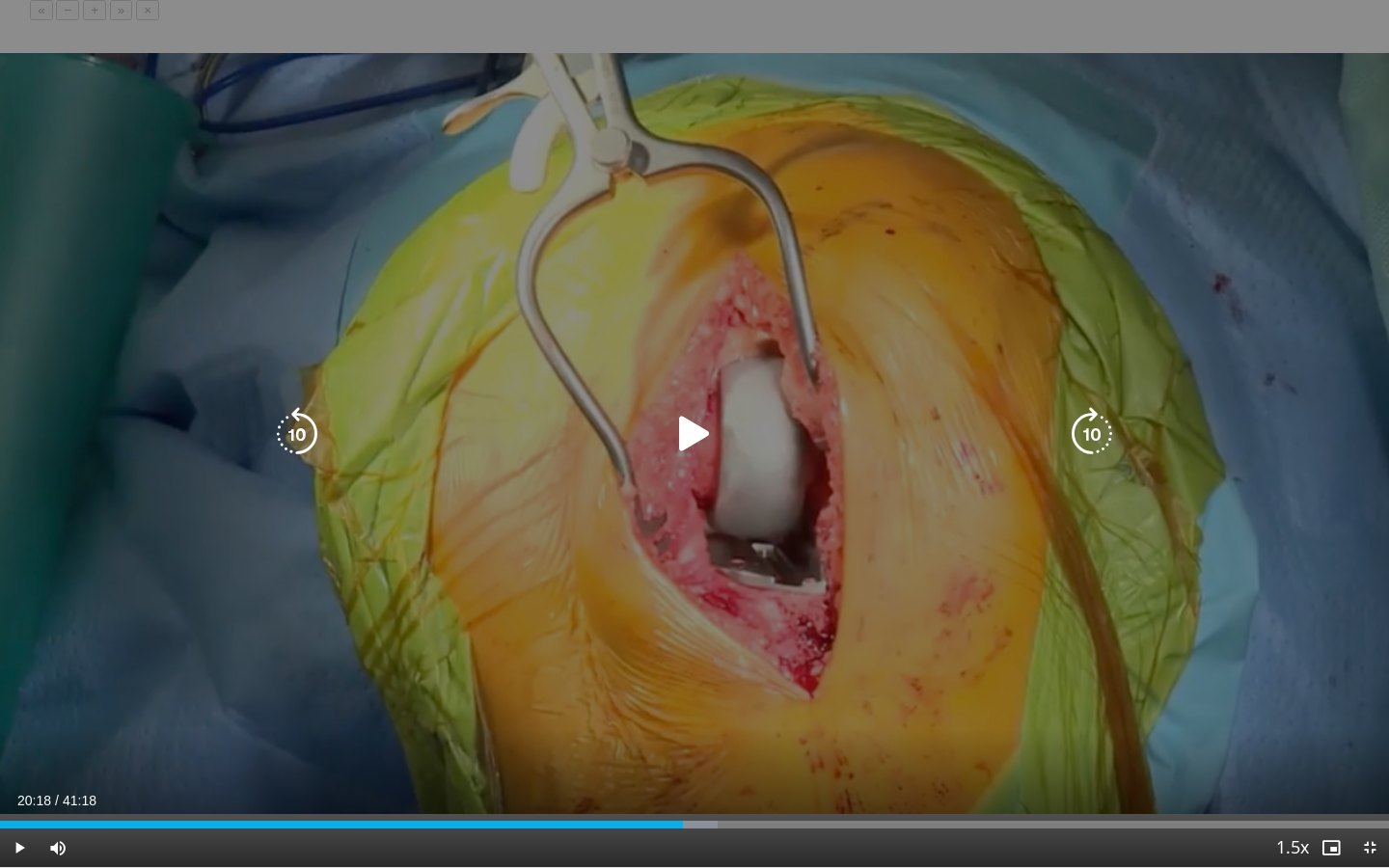 click on "10 seconds
Tap to unmute" at bounding box center (694, 433) 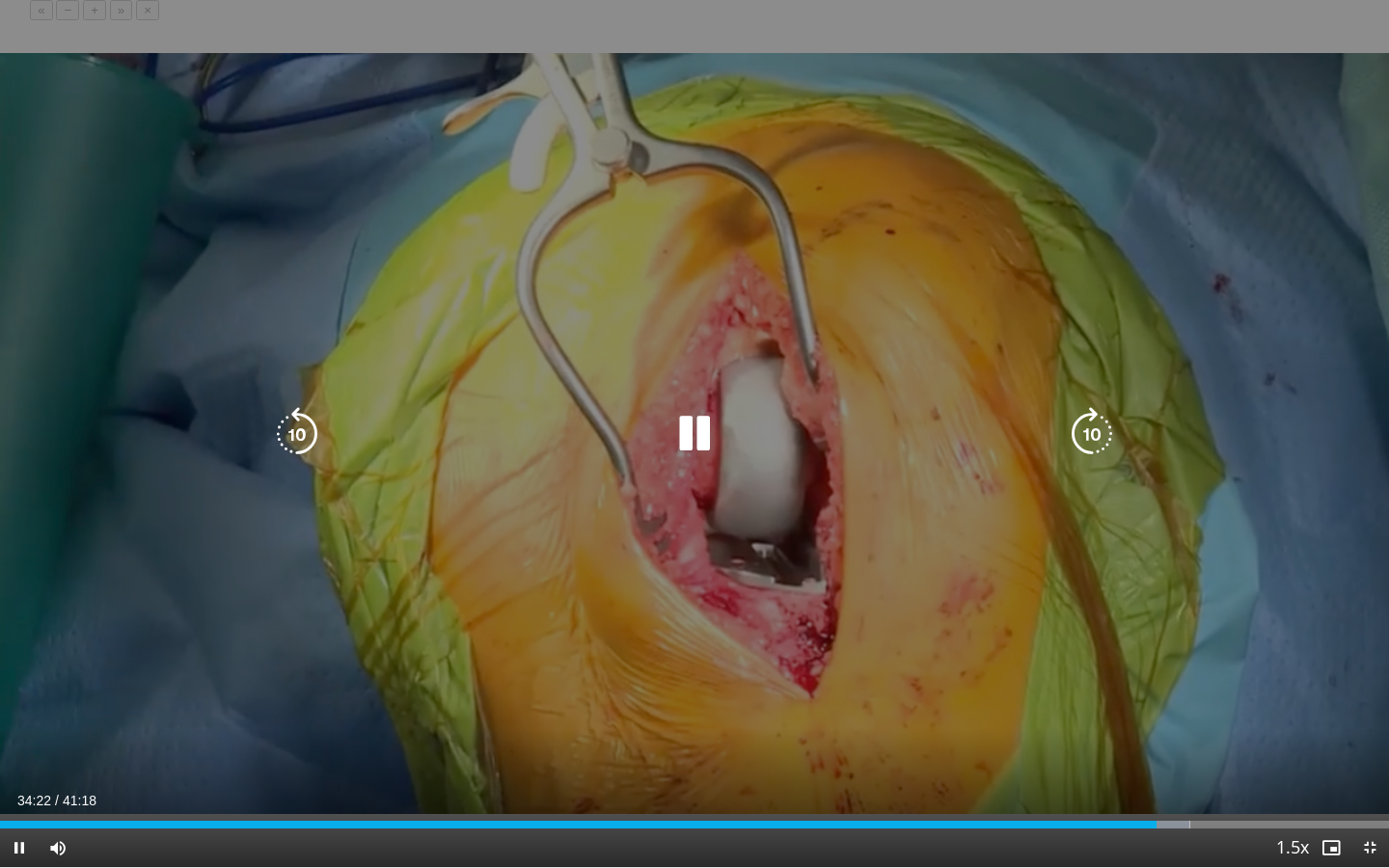 click on "10 seconds
Tap to unmute" at bounding box center [694, 433] 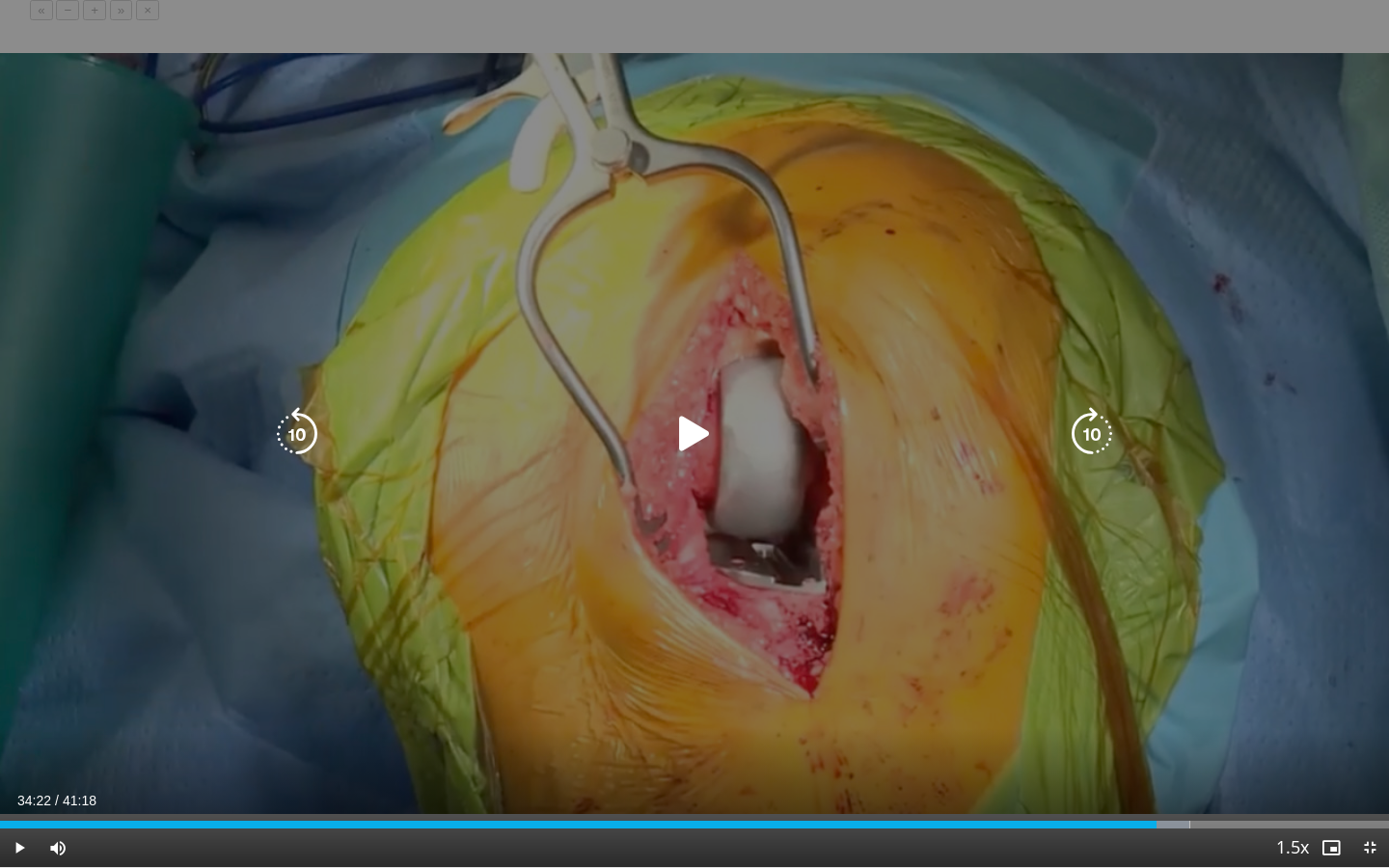 click on "10 seconds
Tap to unmute" at bounding box center [694, 433] 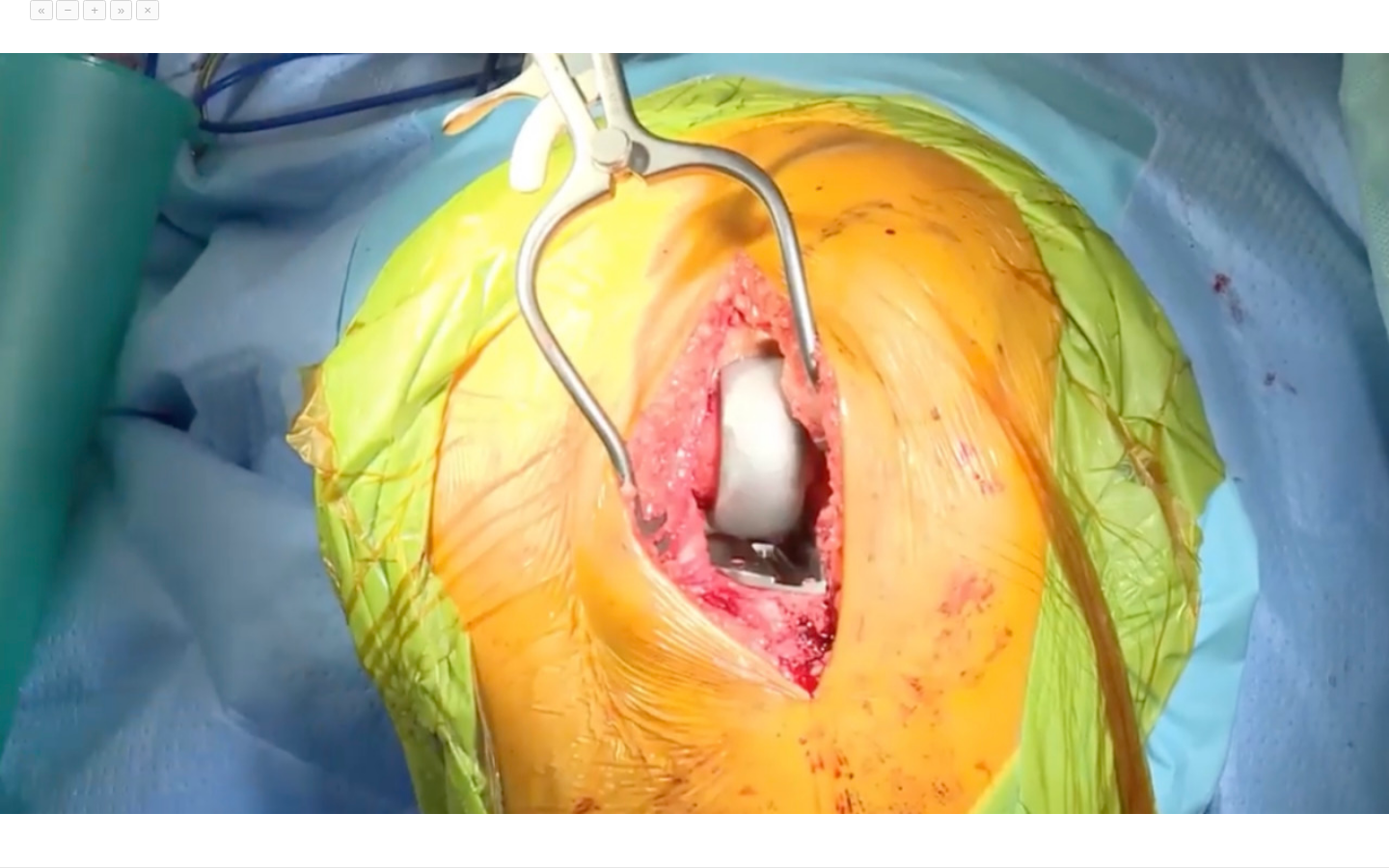 click on "10 seconds
Tap to unmute" at bounding box center (694, 433) 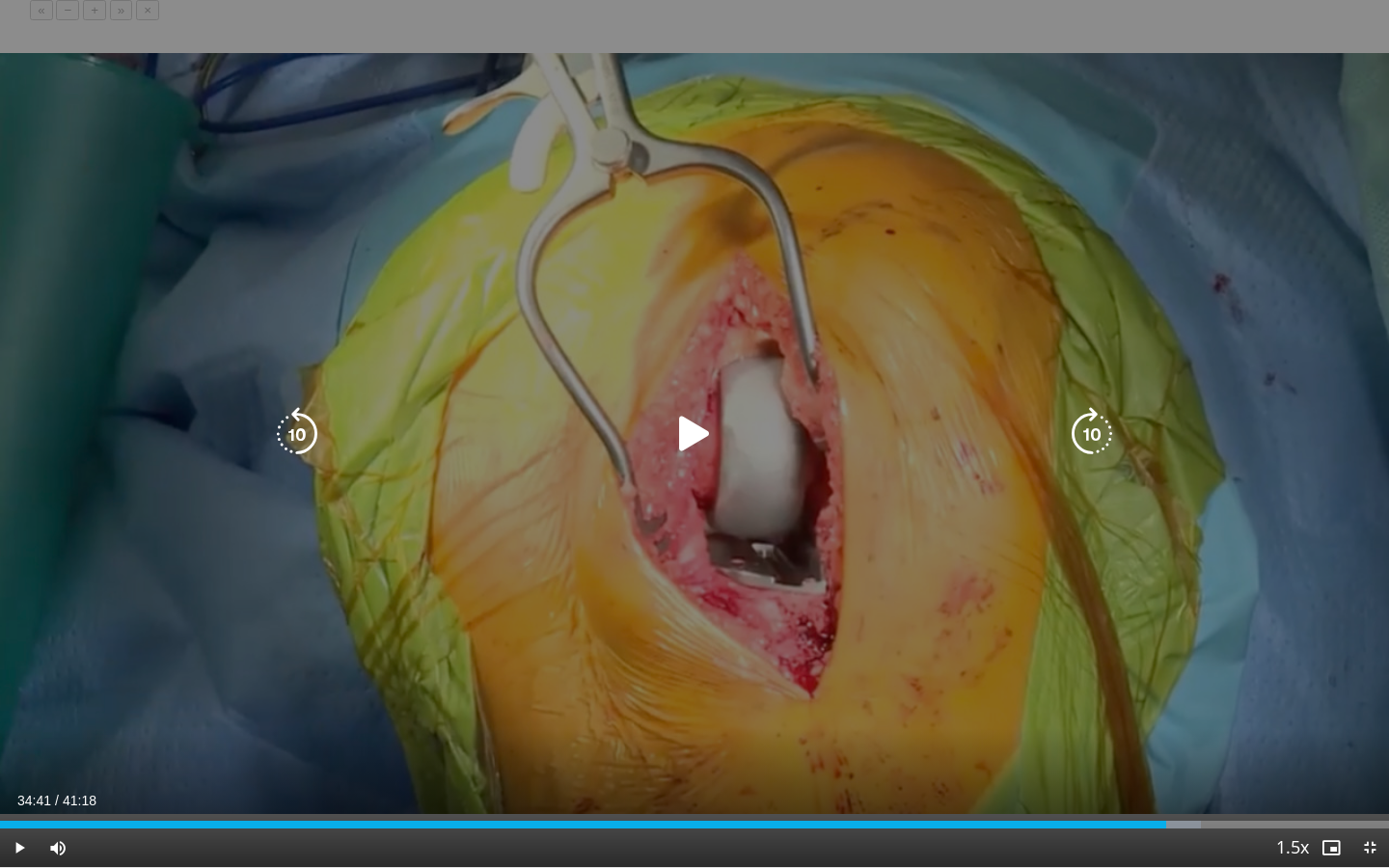 click on "10 seconds
Tap to unmute" at bounding box center [694, 433] 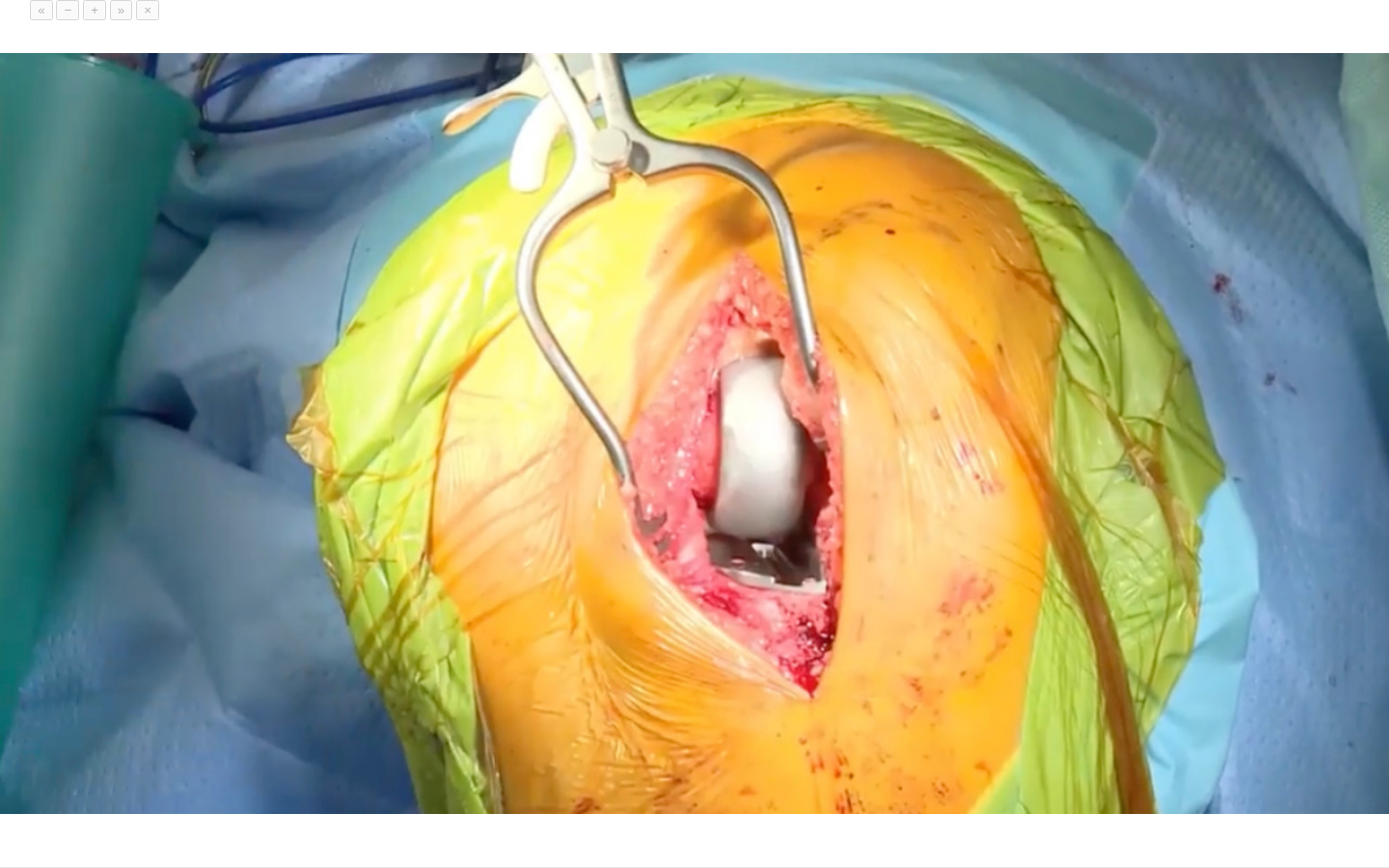 click on "10 seconds
Tap to unmute" at bounding box center [694, 433] 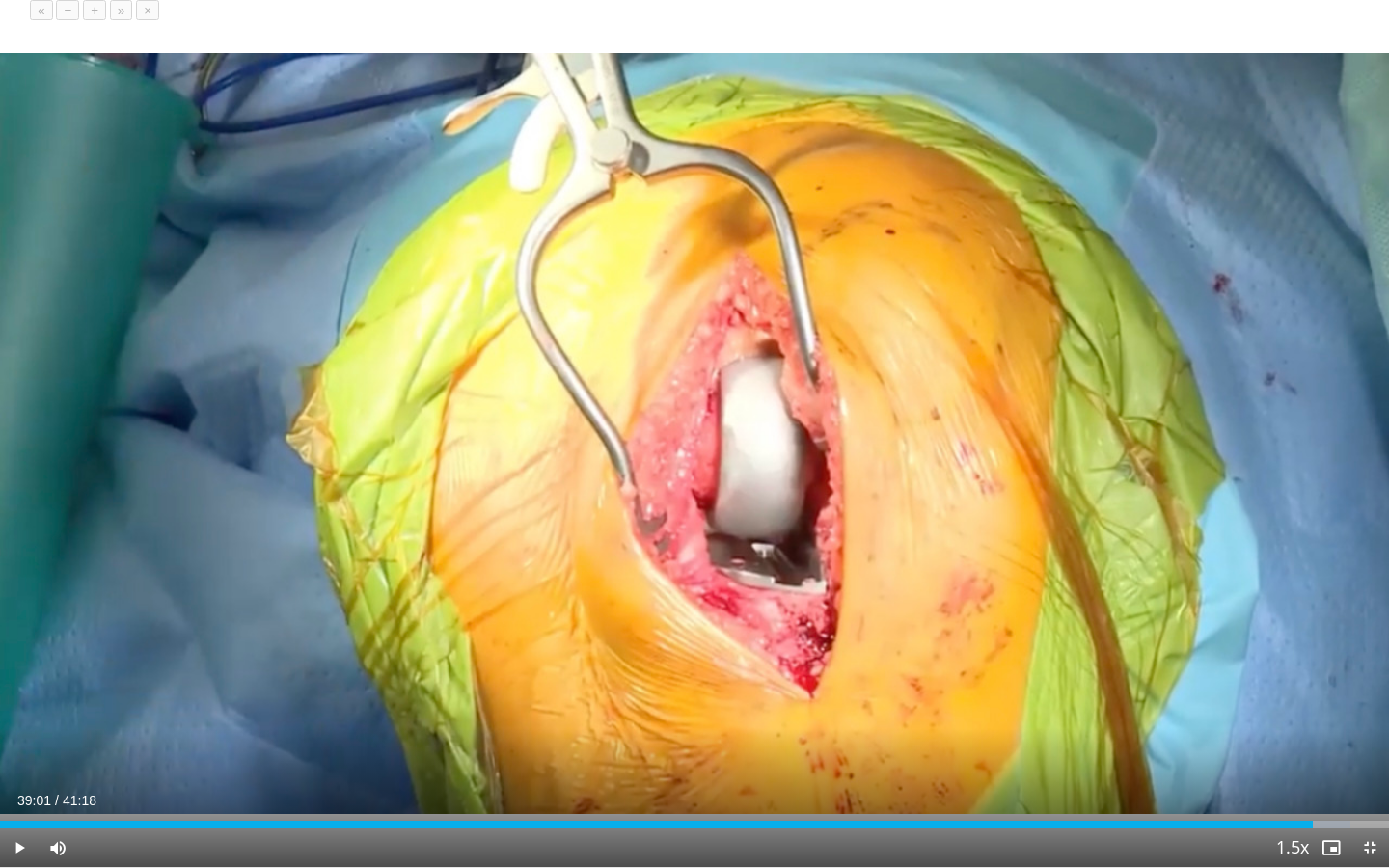 click on "10 seconds
Tap to unmute" at bounding box center [694, 433] 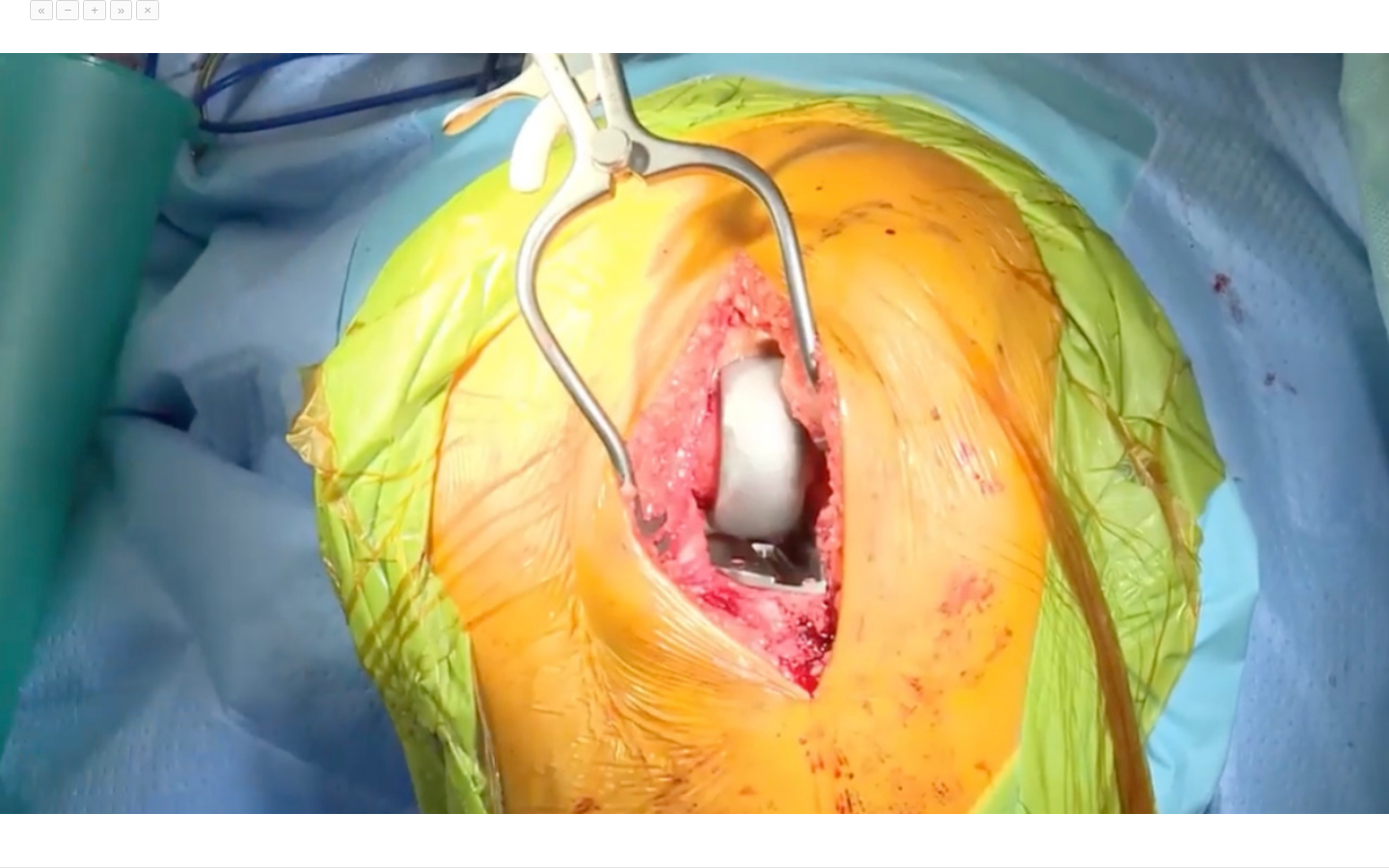 click on "10 seconds
Tap to unmute" at bounding box center [694, 433] 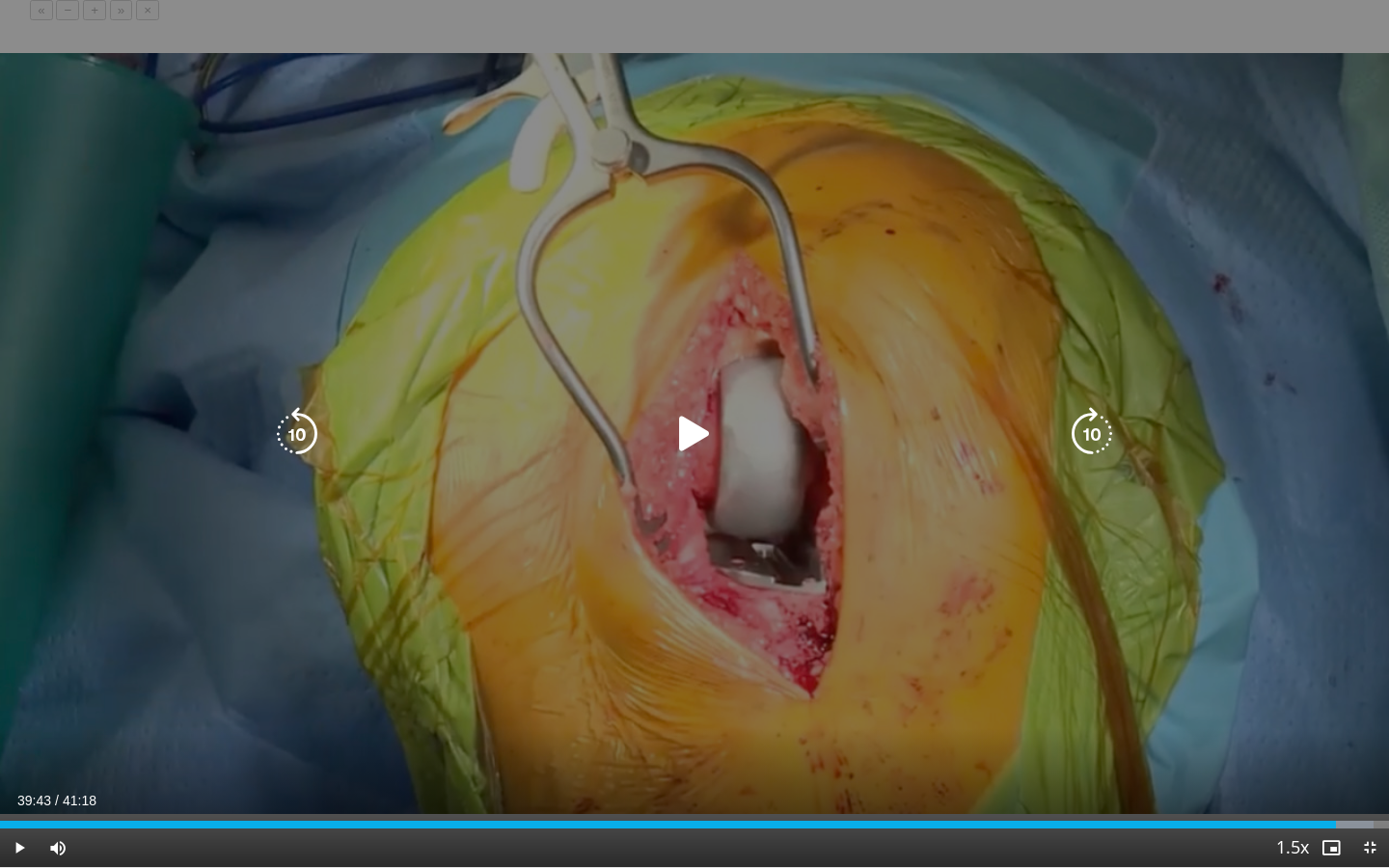 click on "10 seconds
Tap to unmute" at bounding box center [694, 433] 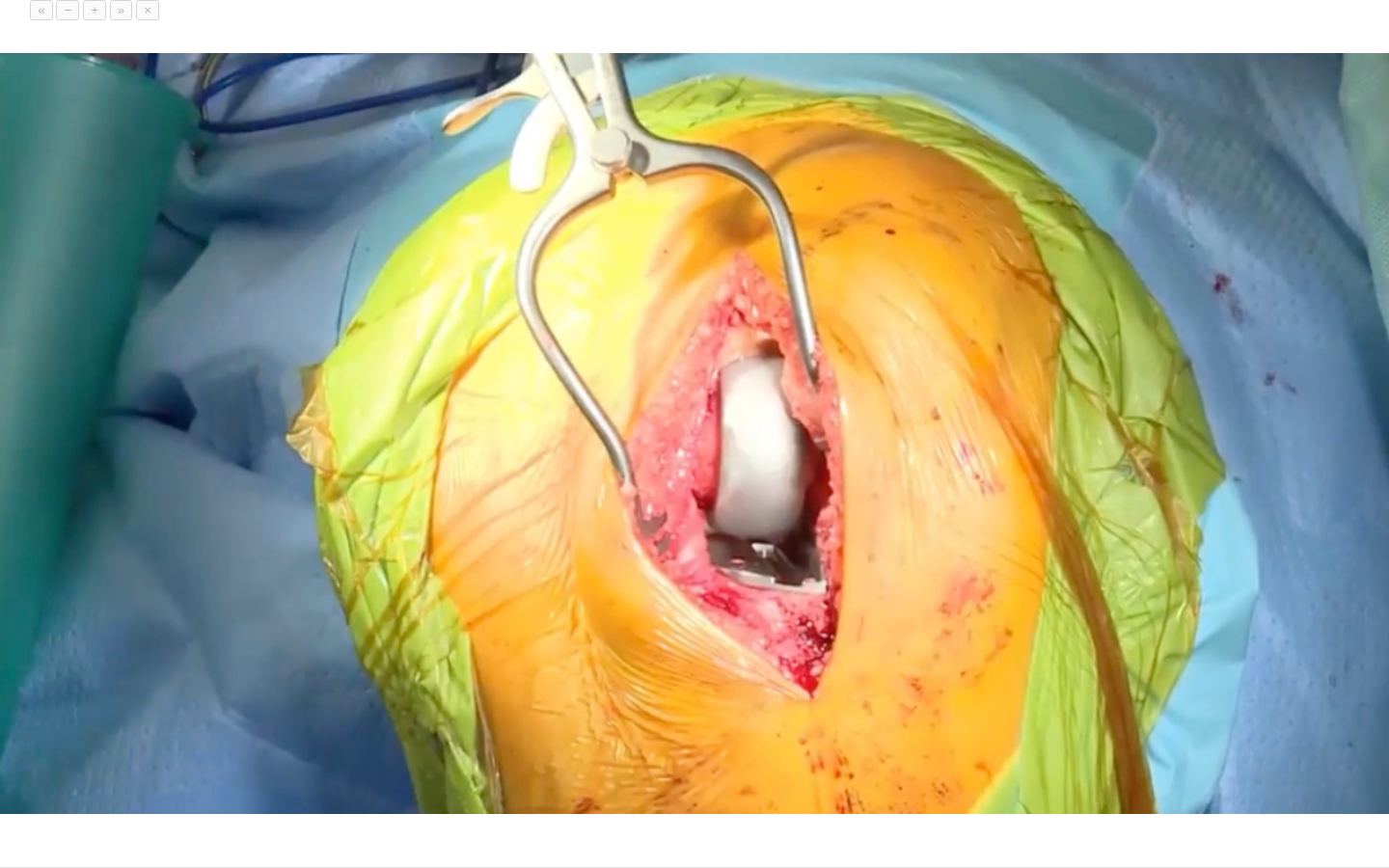 click on "10 seconds
Tap to unmute" at bounding box center (694, 433) 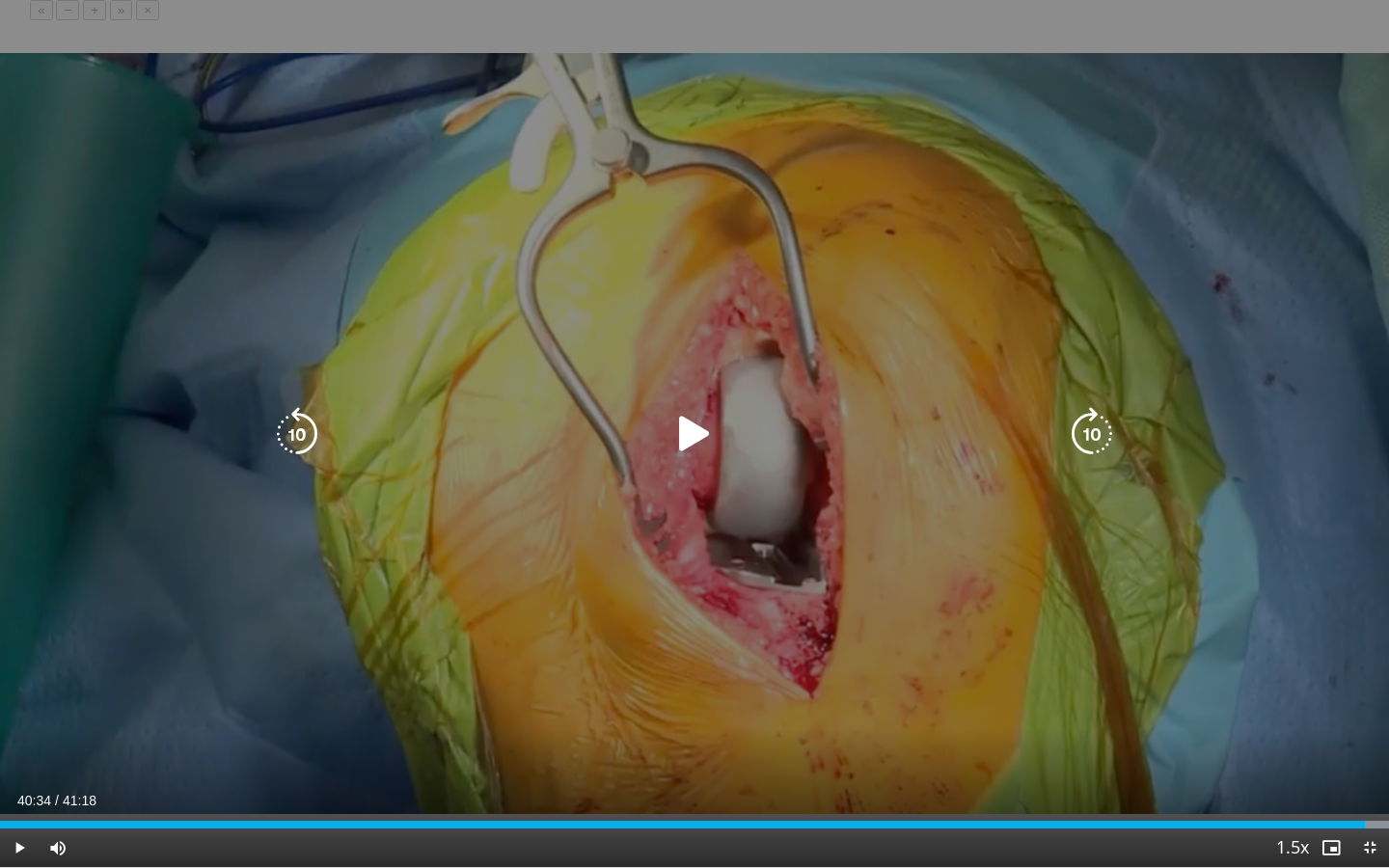 click on "10 seconds
Tap to unmute" at bounding box center (694, 433) 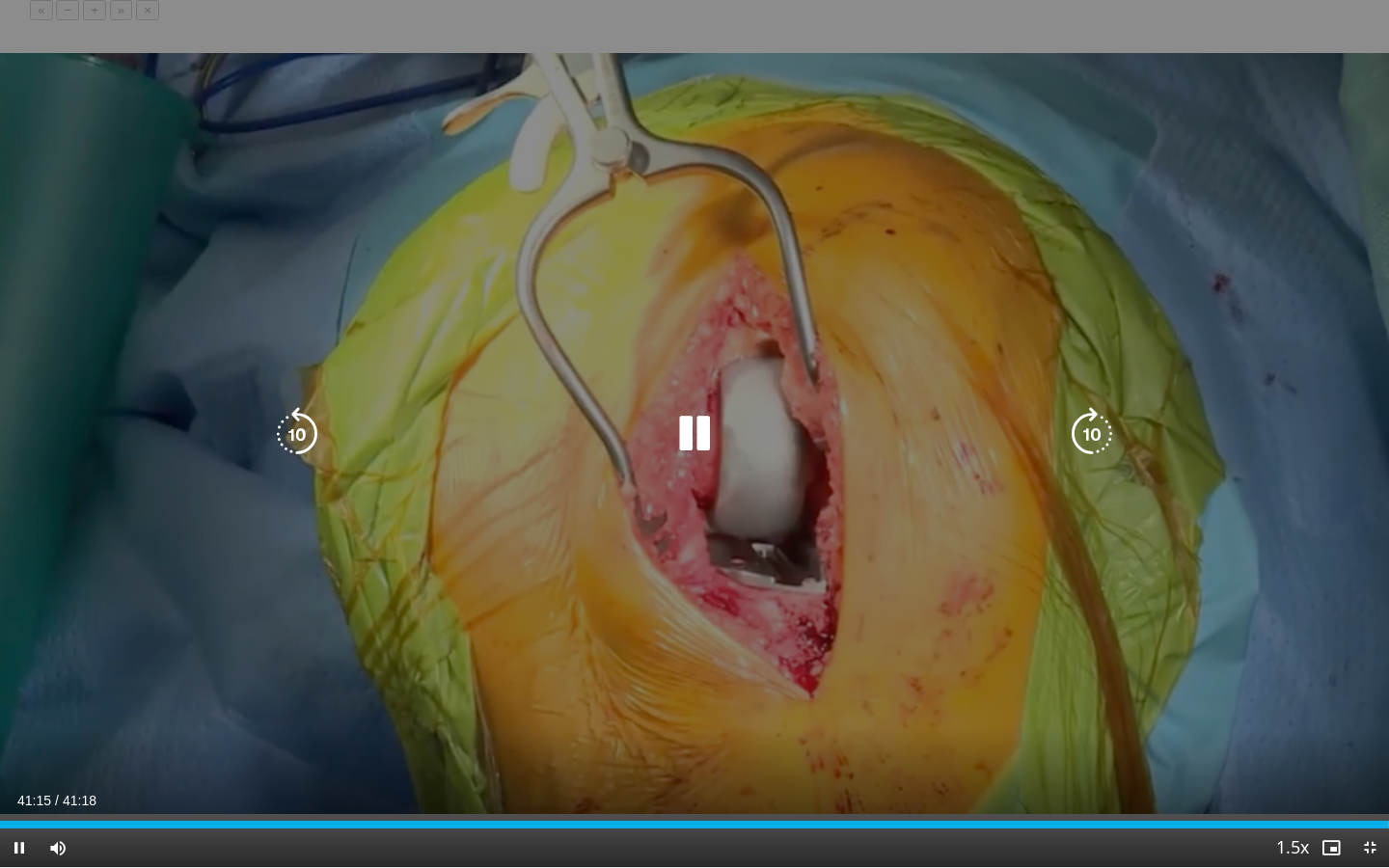click at bounding box center (694, 434) 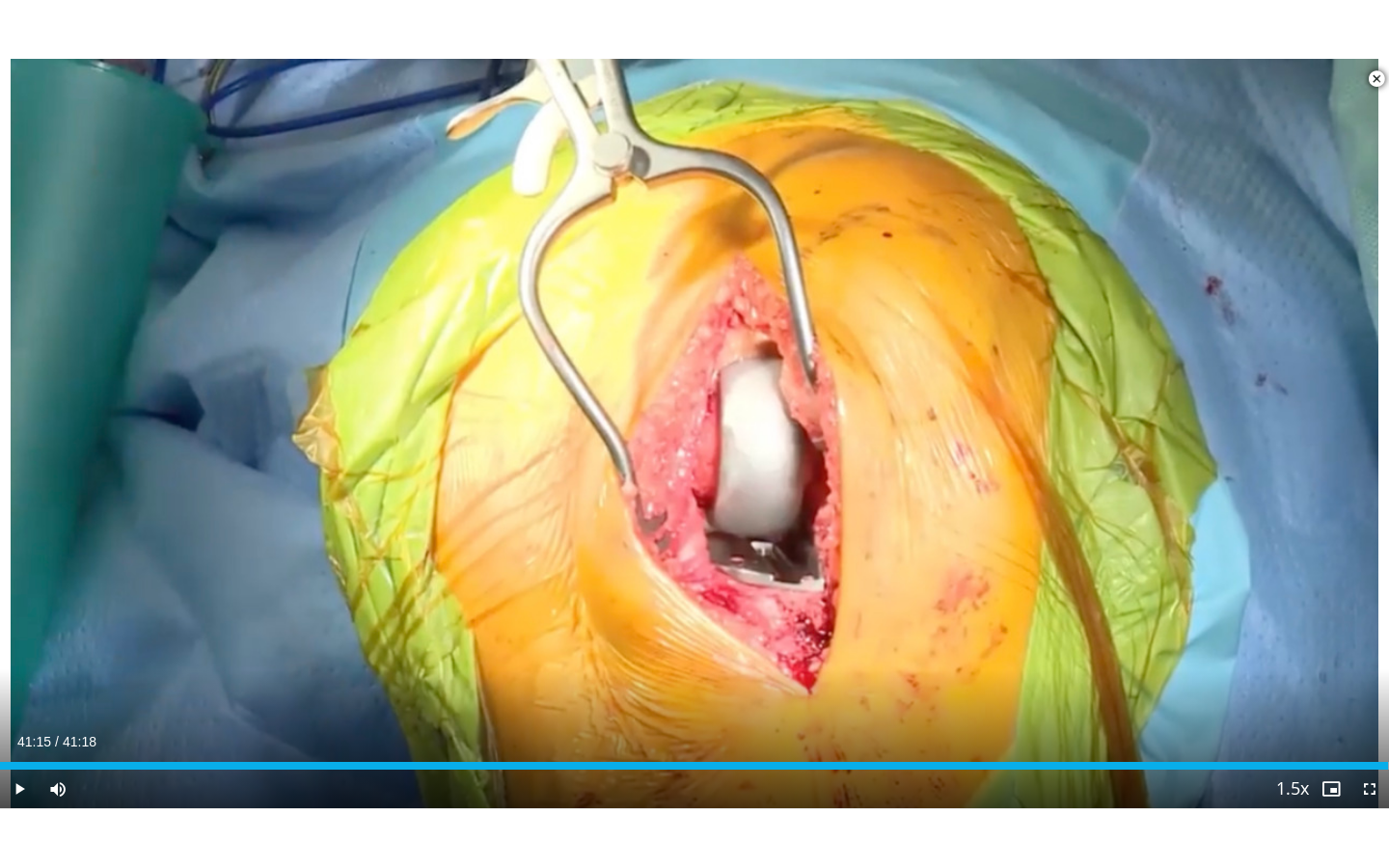 scroll, scrollTop: 413, scrollLeft: 0, axis: vertical 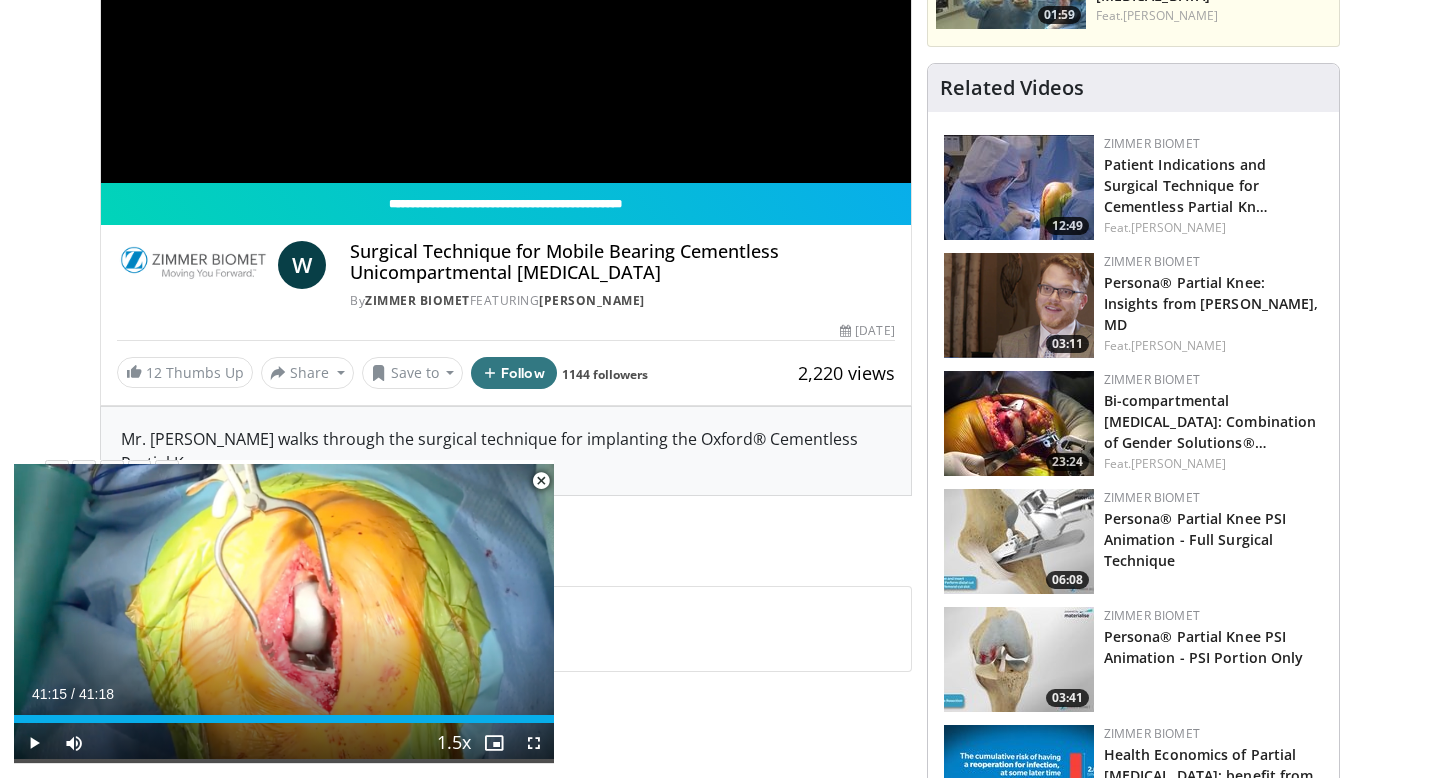 click at bounding box center [541, 481] 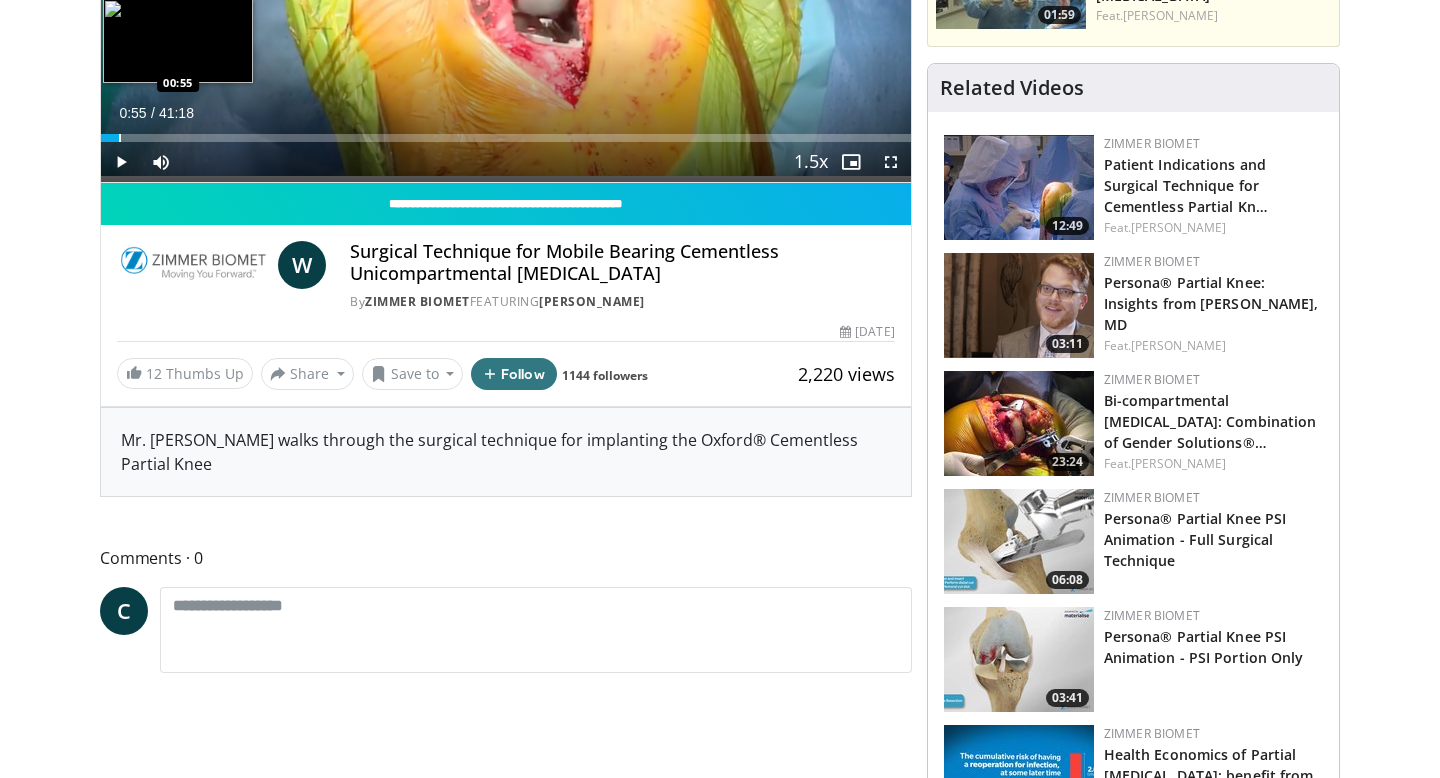 drag, startPoint x: 145, startPoint y: 142, endPoint x: 114, endPoint y: 142, distance: 31 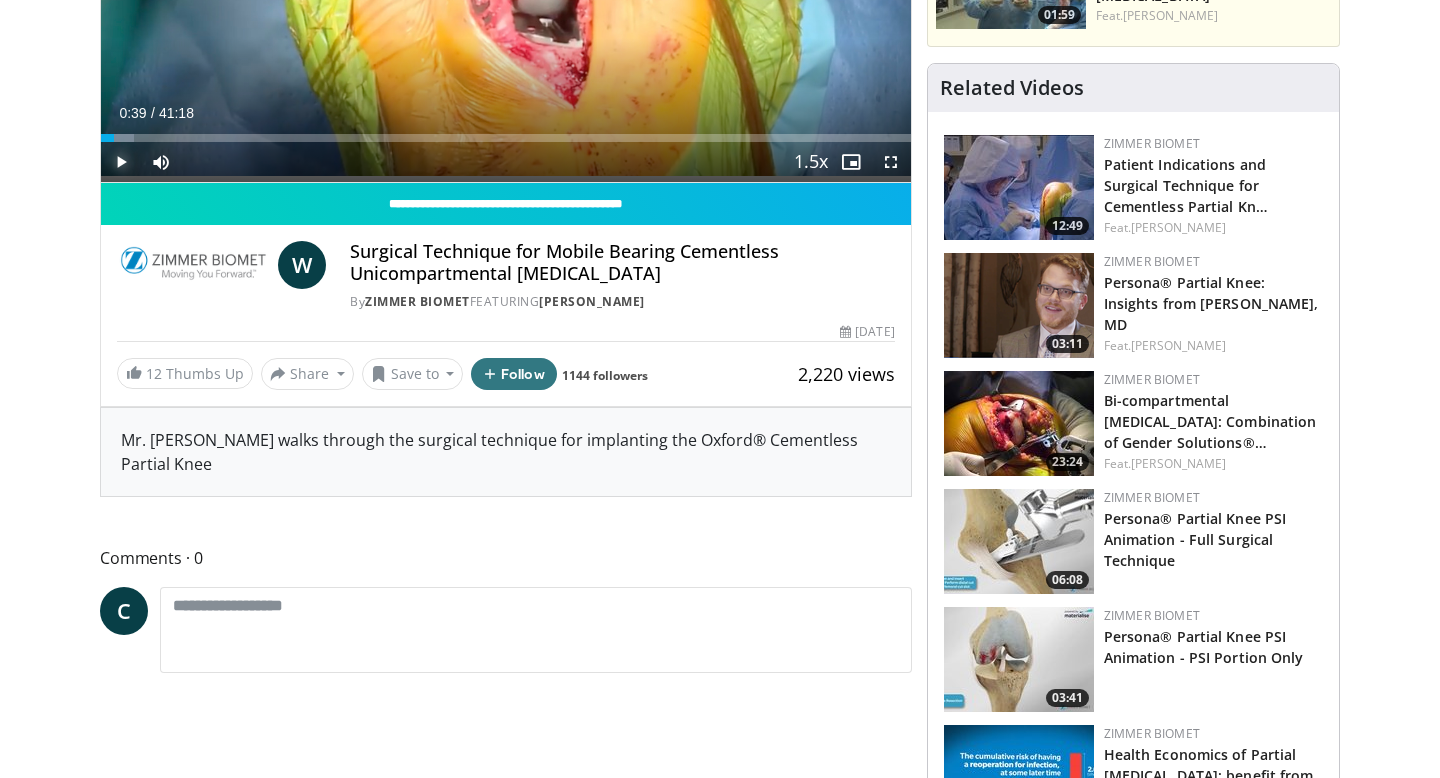 click at bounding box center [121, 162] 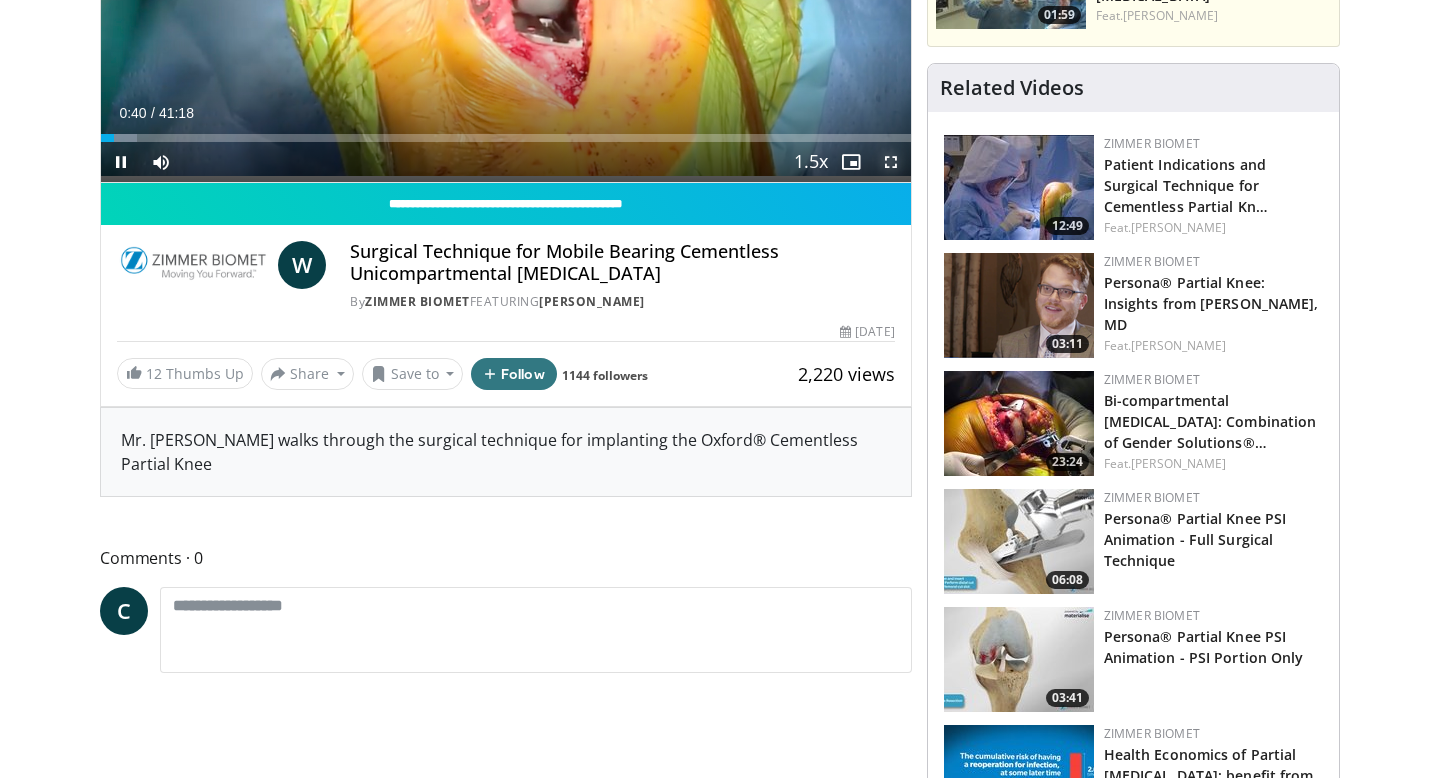 click at bounding box center (891, 162) 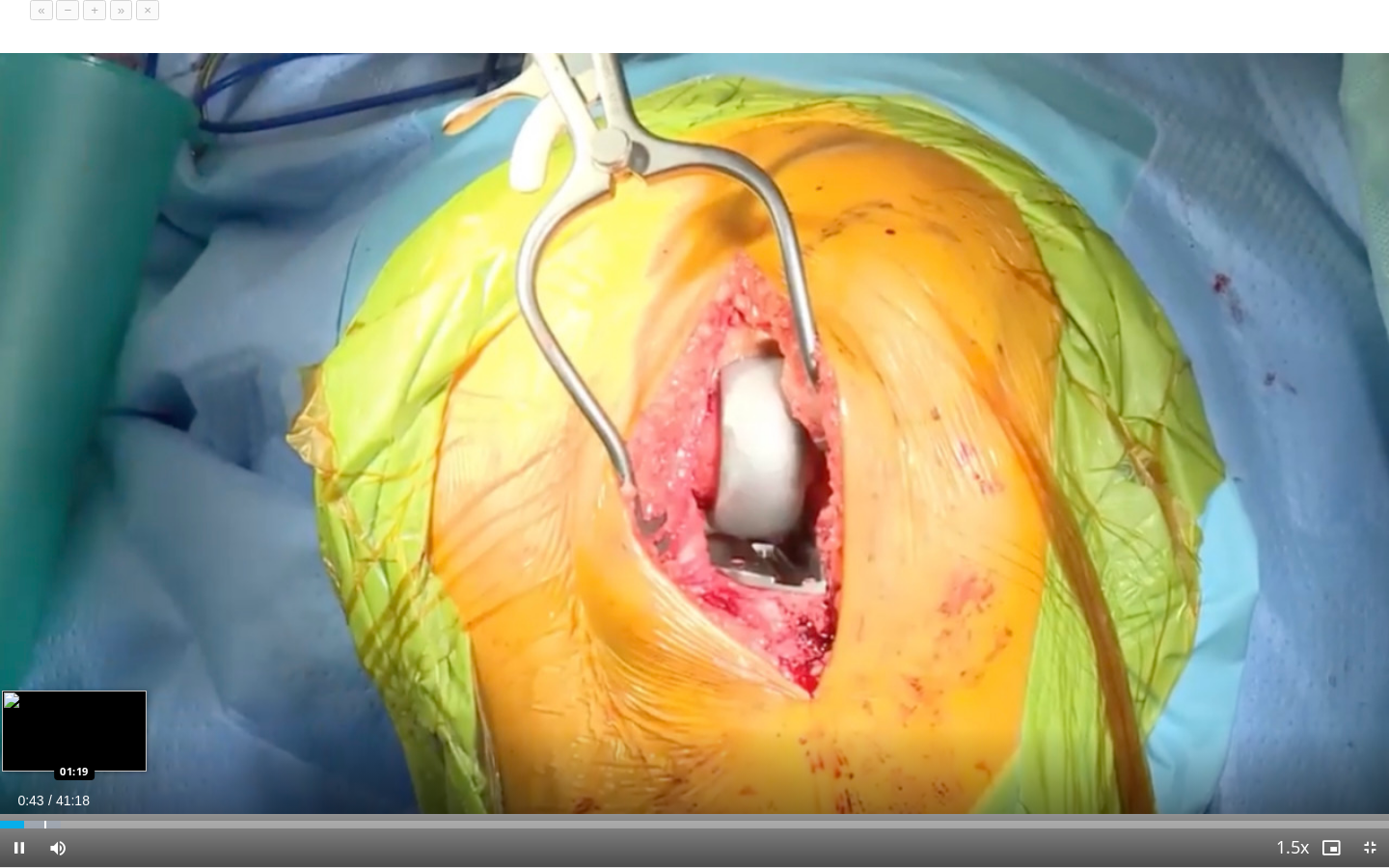 click at bounding box center (45, 825) 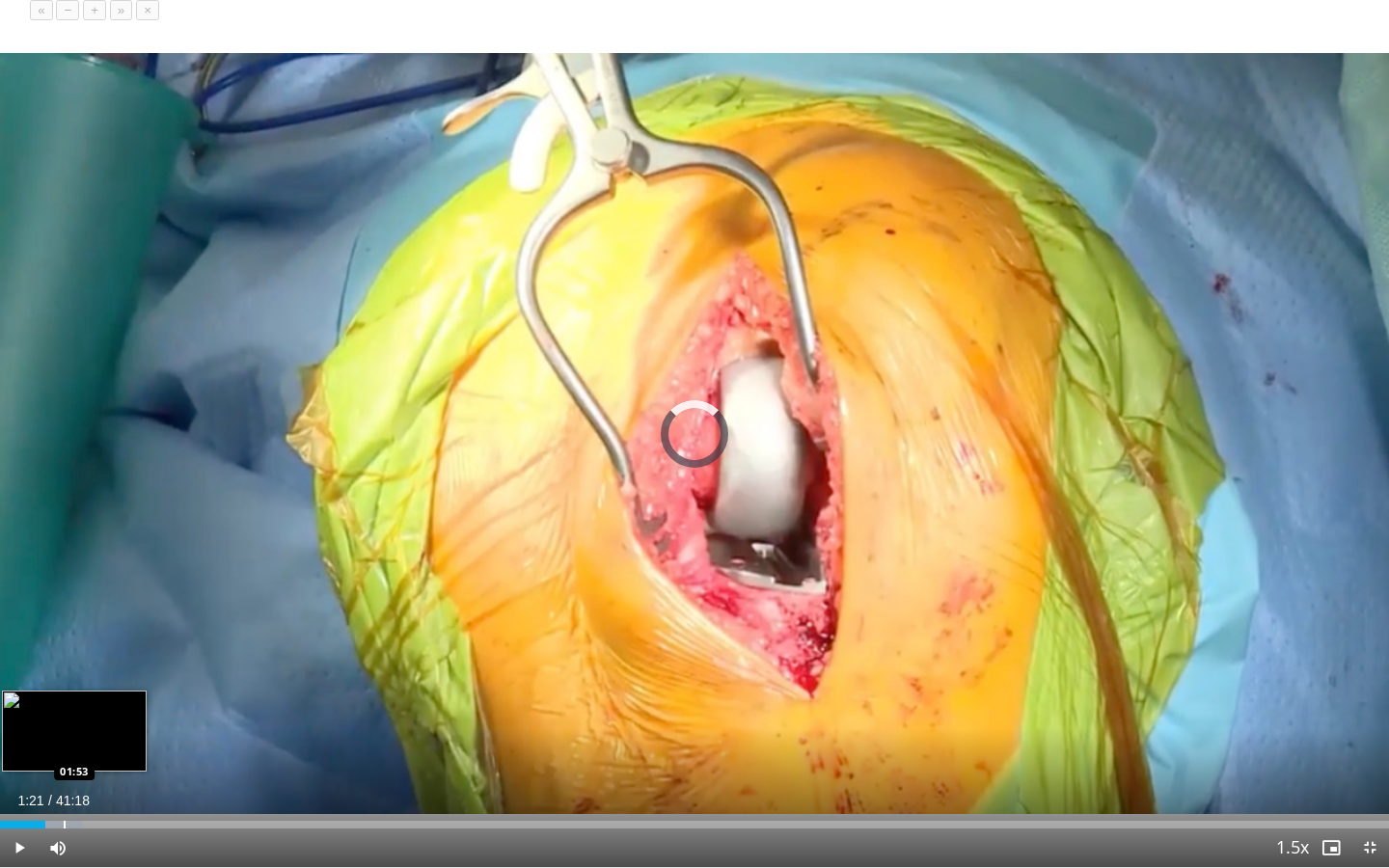 click at bounding box center (65, 825) 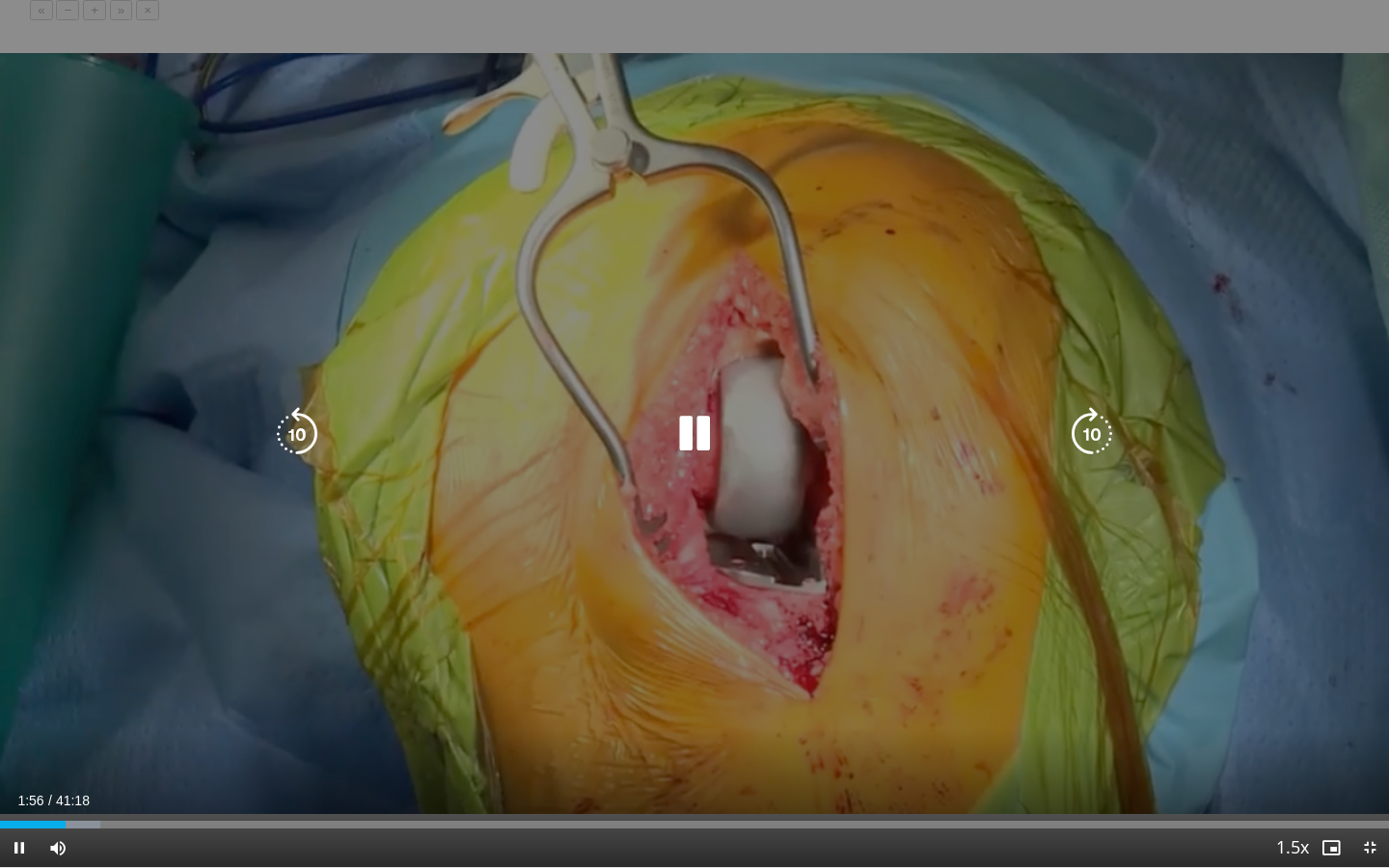 click on "10 seconds
Tap to unmute" at bounding box center (694, 433) 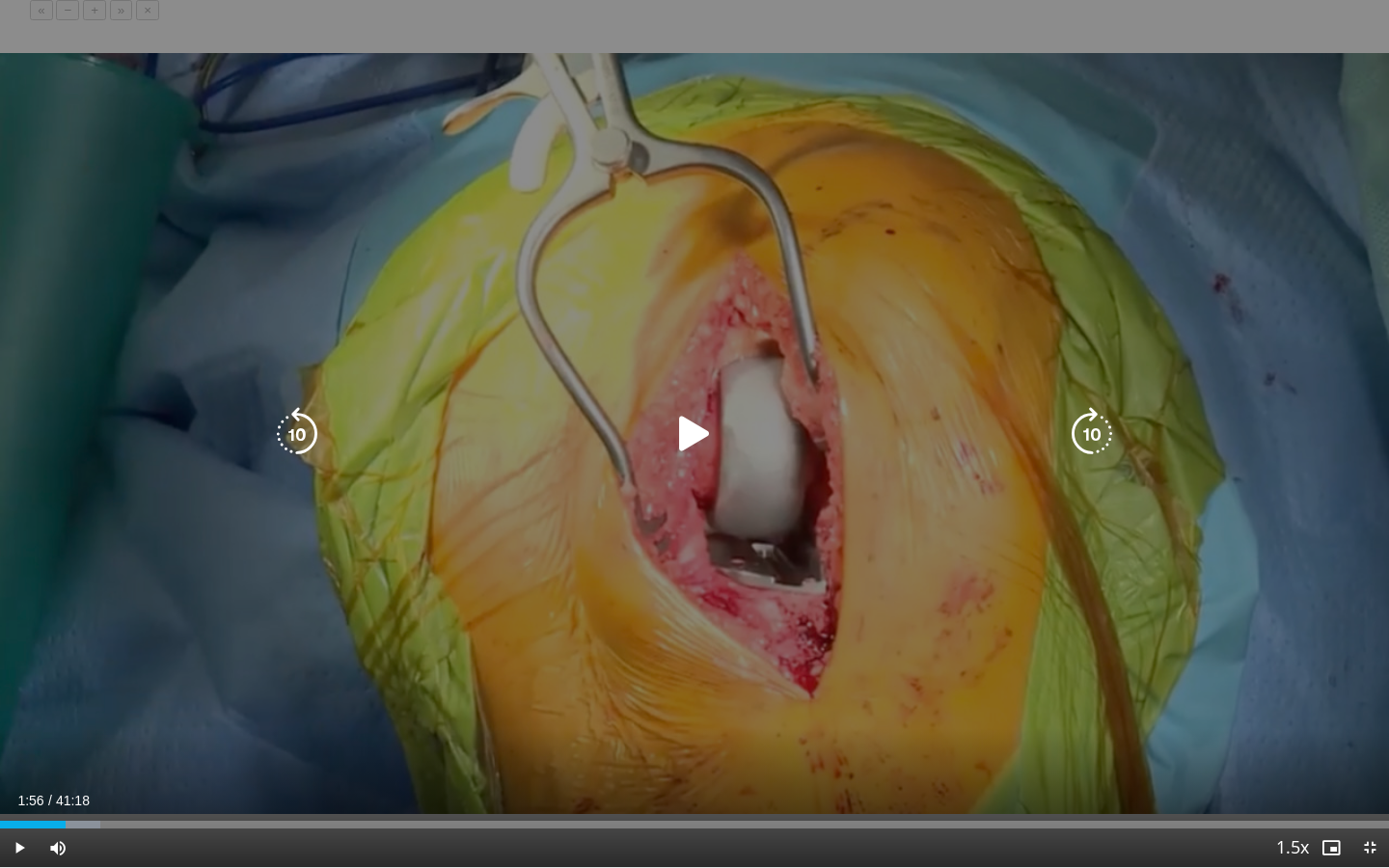 click on "10 seconds
Tap to unmute" at bounding box center (694, 433) 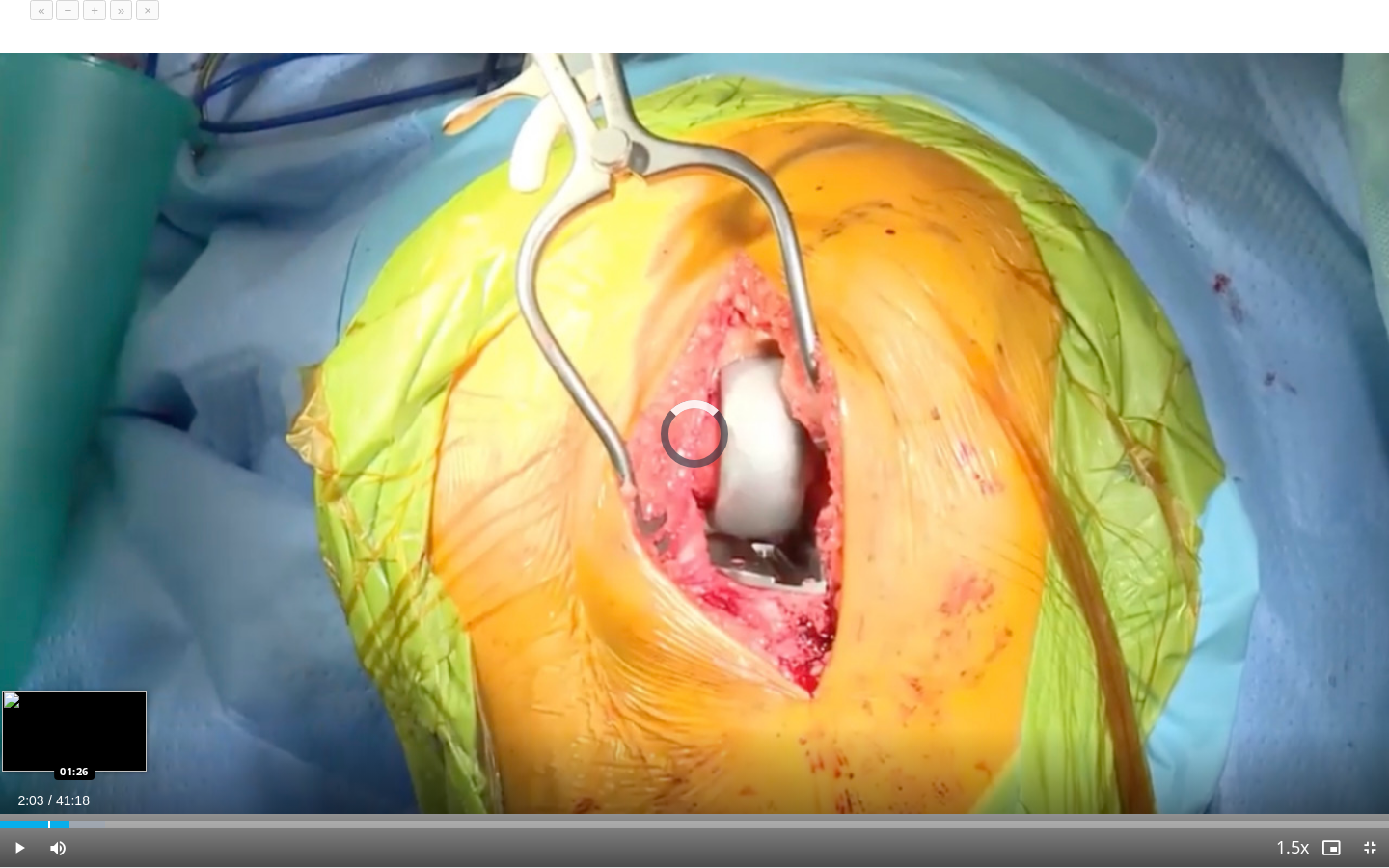 click on "Loaded :  7.60% 02:03 01:26" at bounding box center [694, 819] 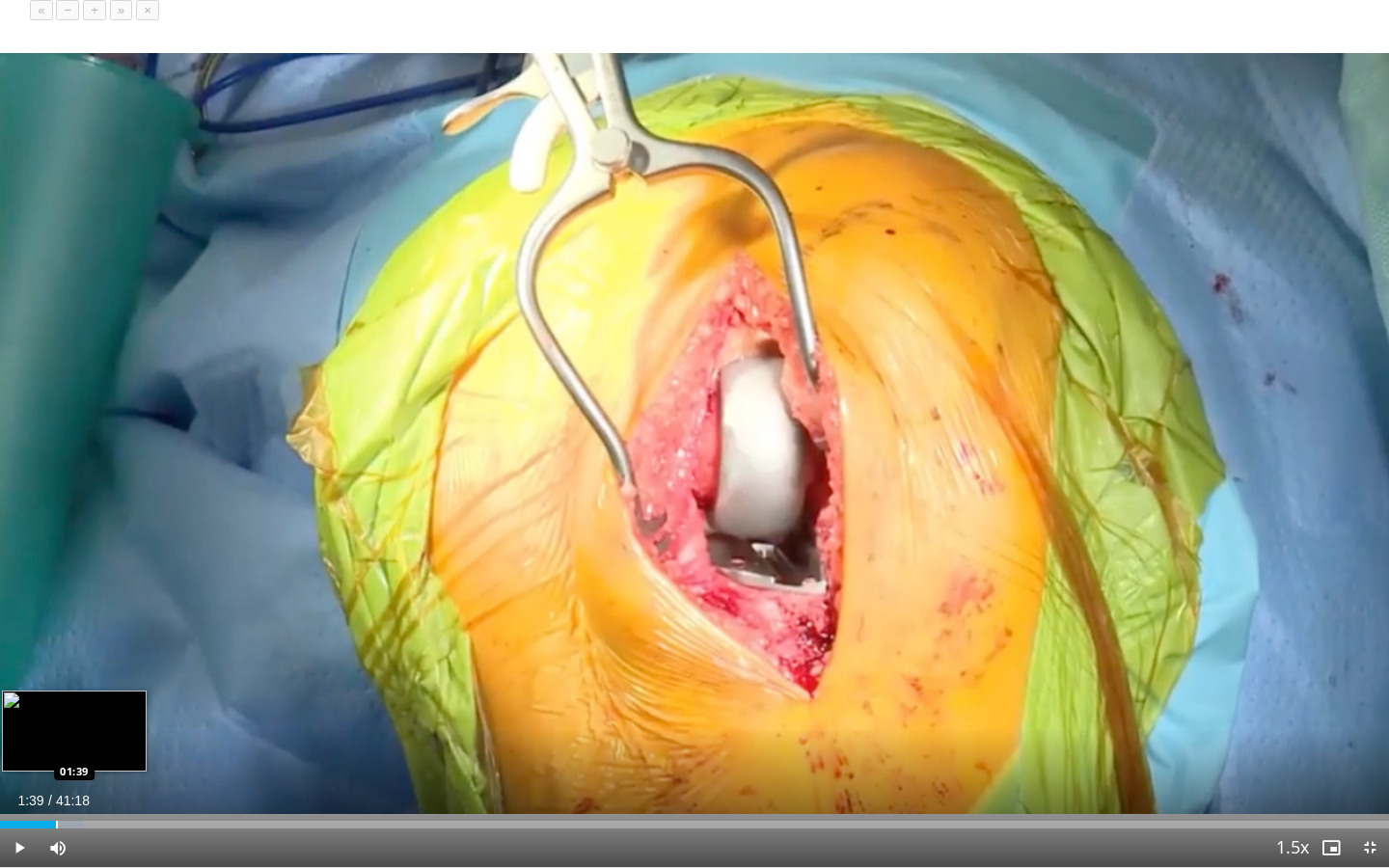 click at bounding box center (57, 825) 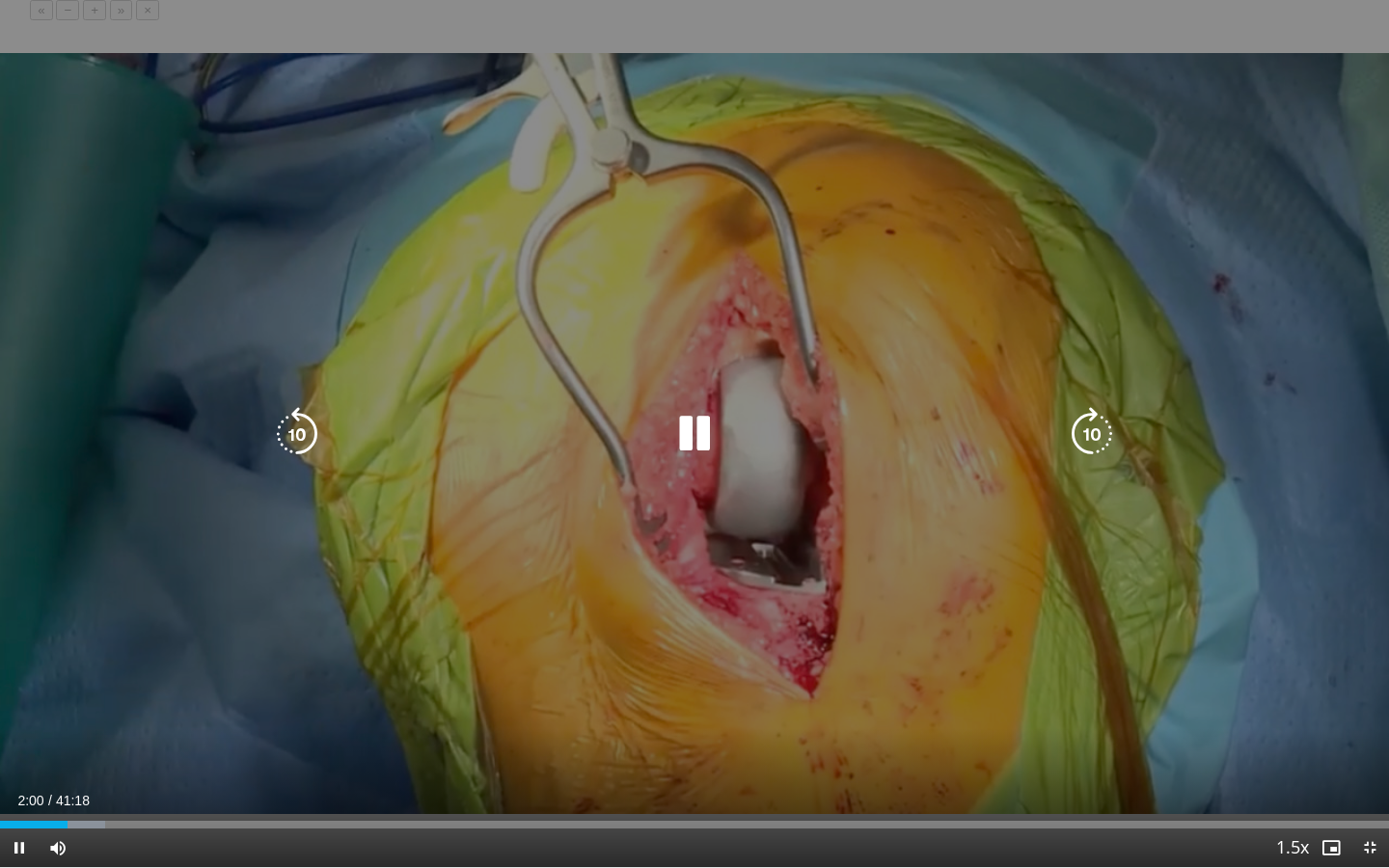 click on "10 seconds
Tap to unmute" at bounding box center (694, 433) 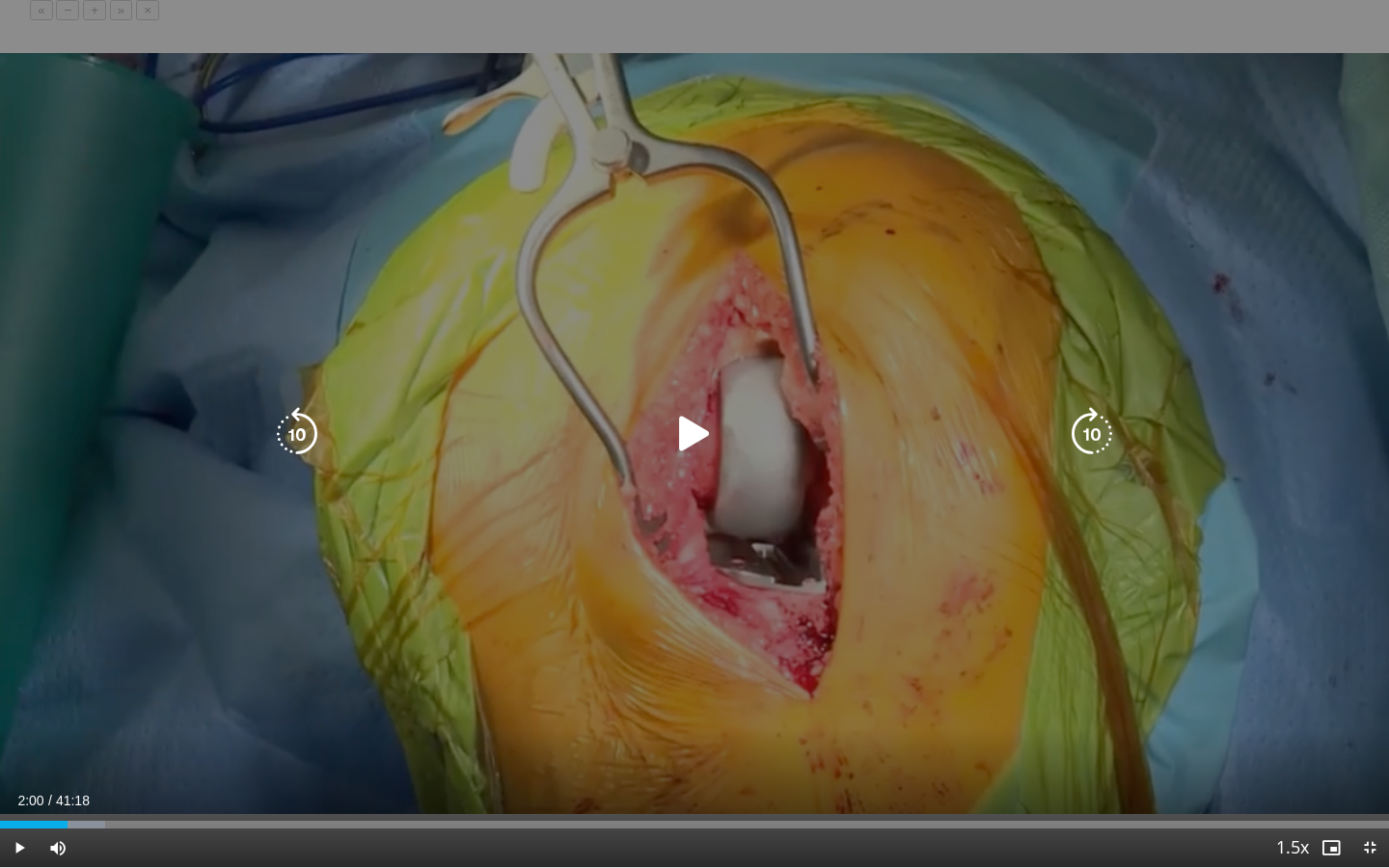 click on "10 seconds
Tap to unmute" at bounding box center [694, 433] 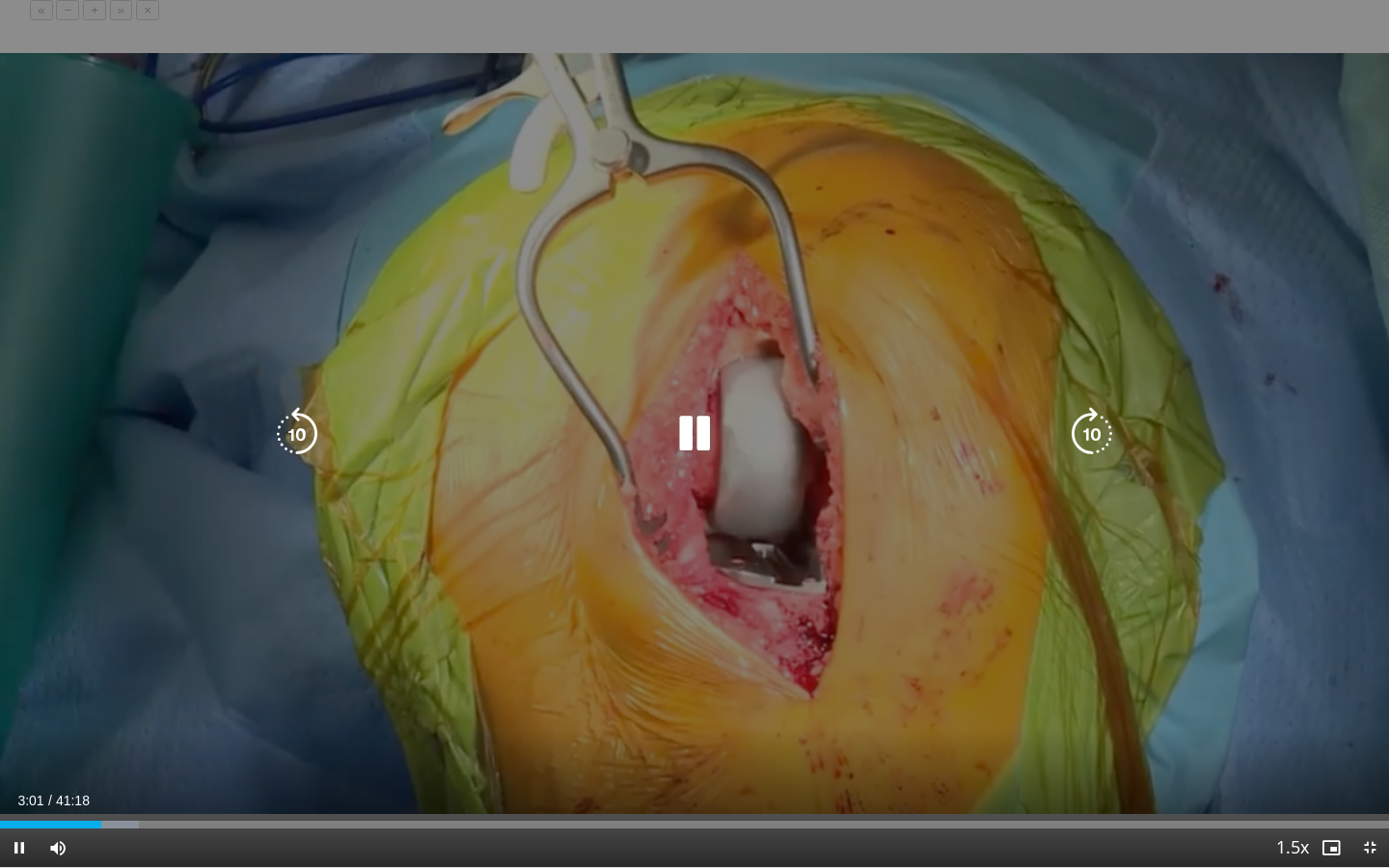 click on "10 seconds
Tap to unmute" at bounding box center (694, 433) 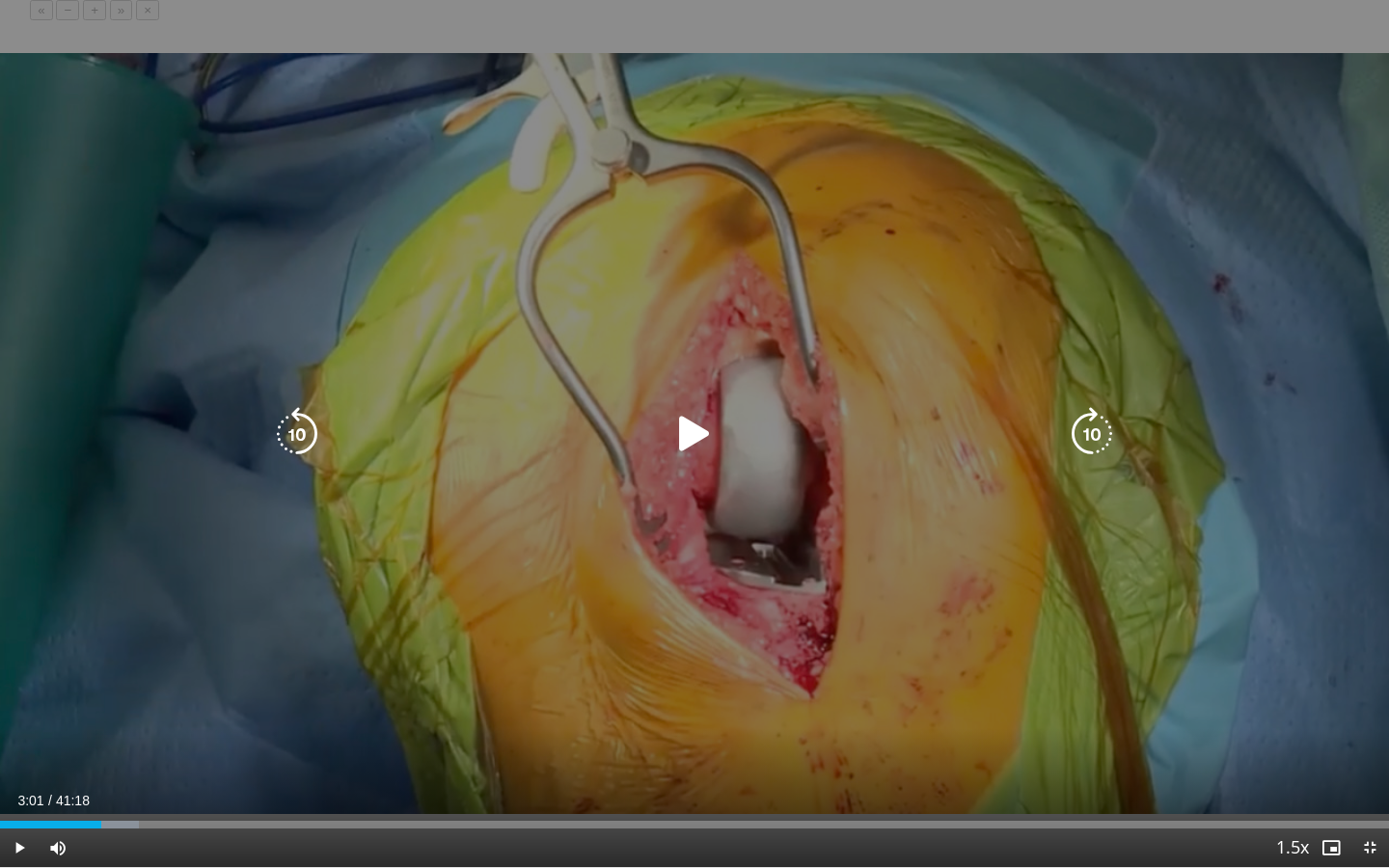 click on "10 seconds
Tap to unmute" at bounding box center [694, 433] 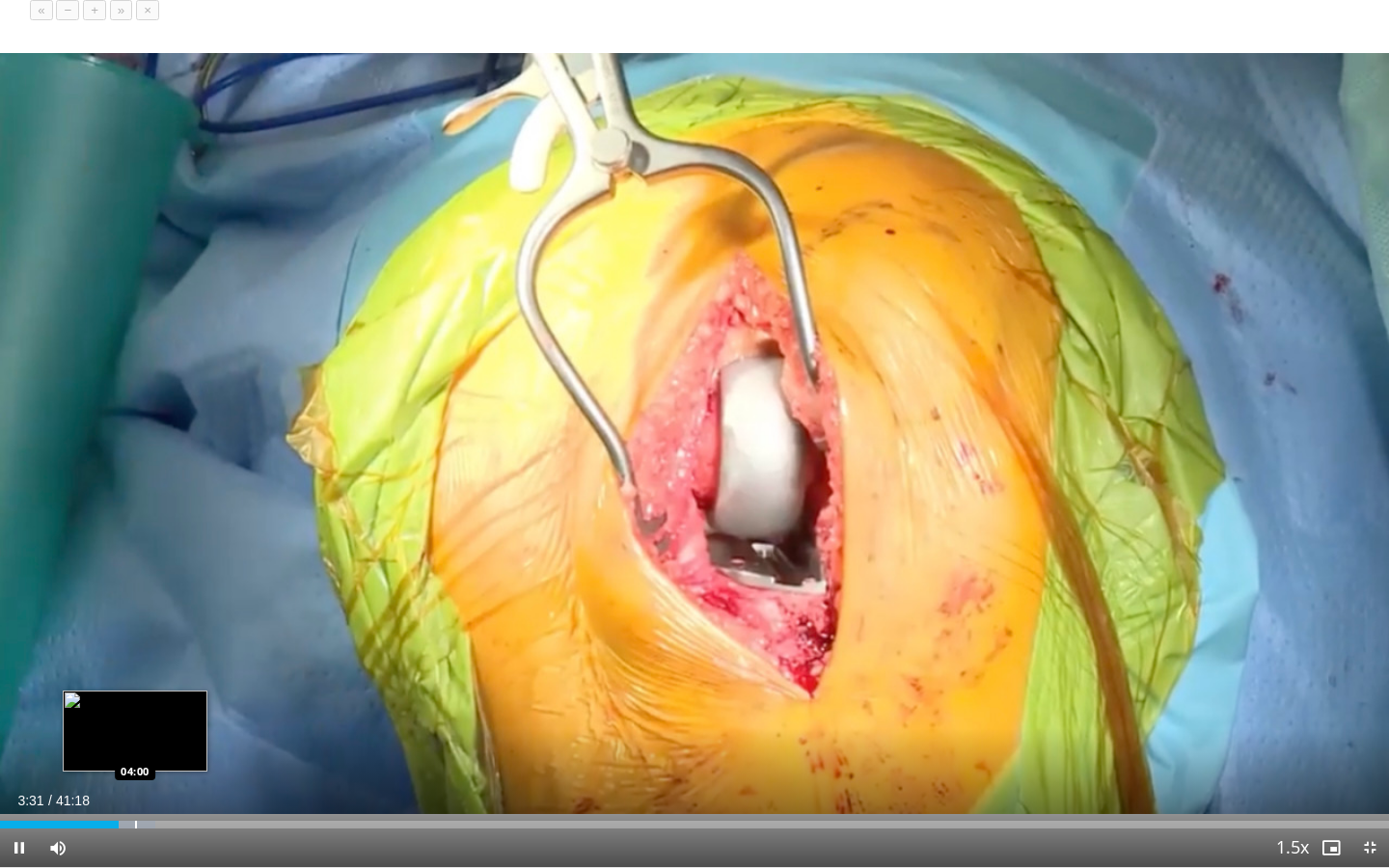 click on "Loaded :  11.21% 03:31 04:00" at bounding box center (694, 819) 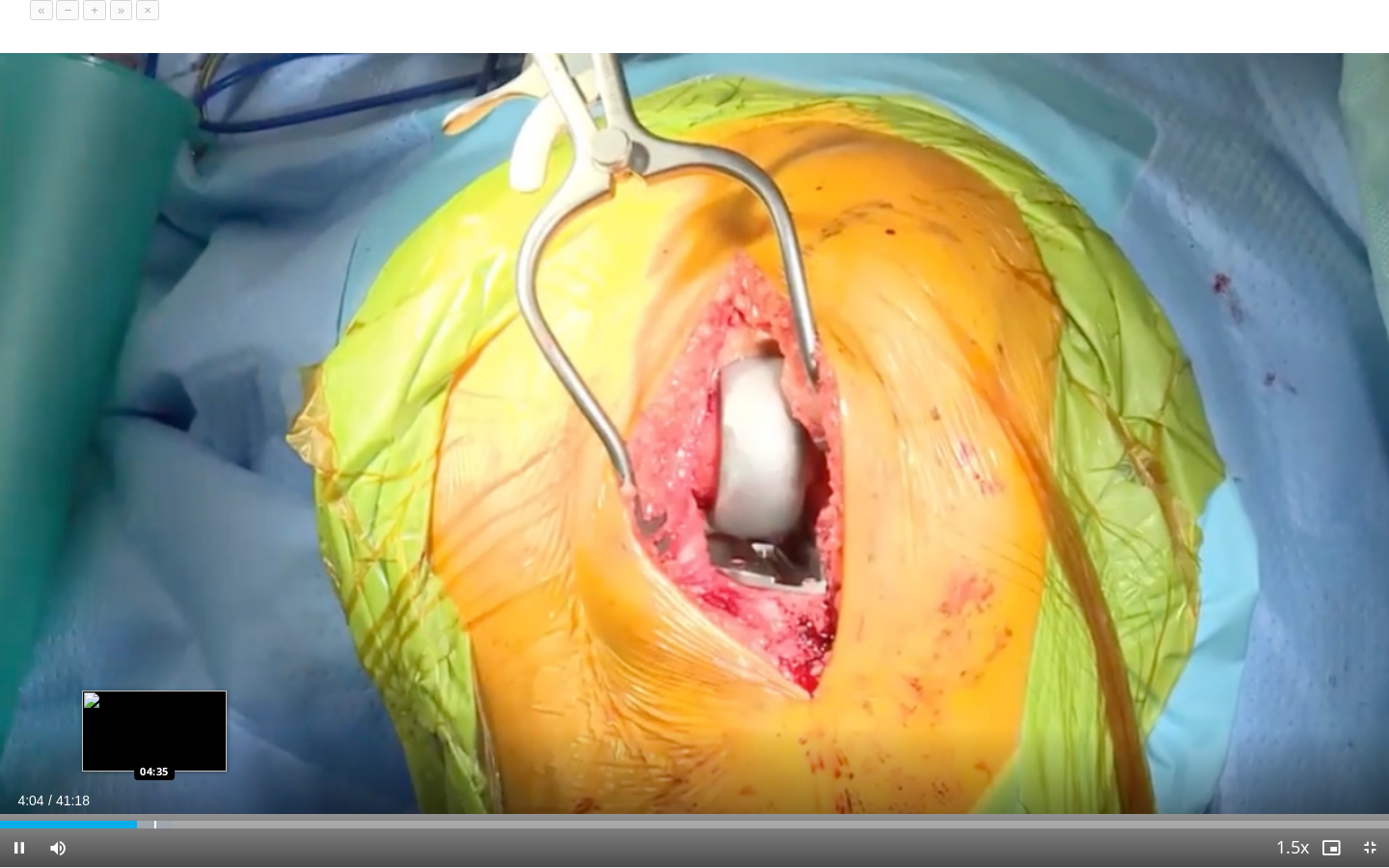 click at bounding box center (155, 825) 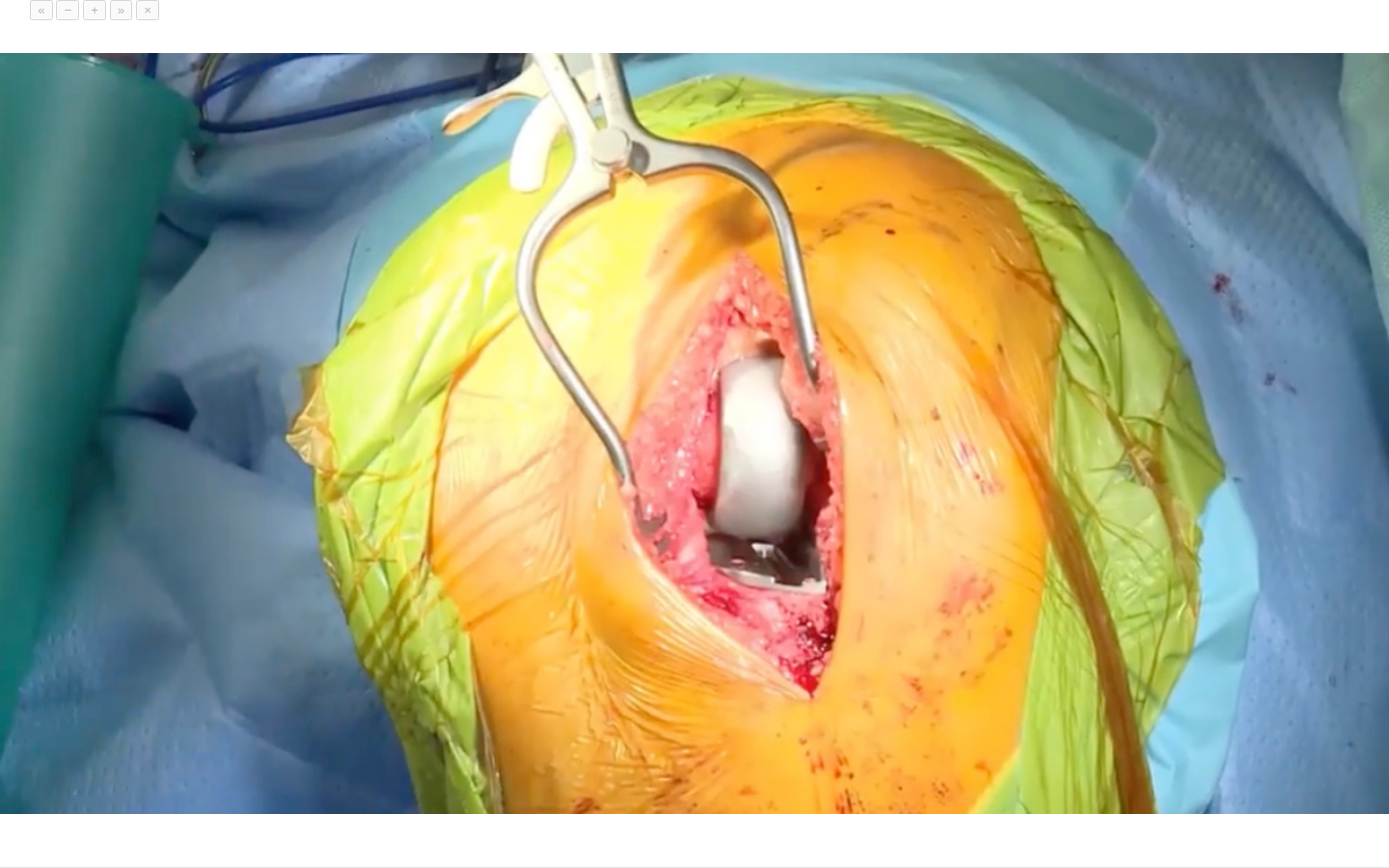 click on "**********" at bounding box center [694, 434] 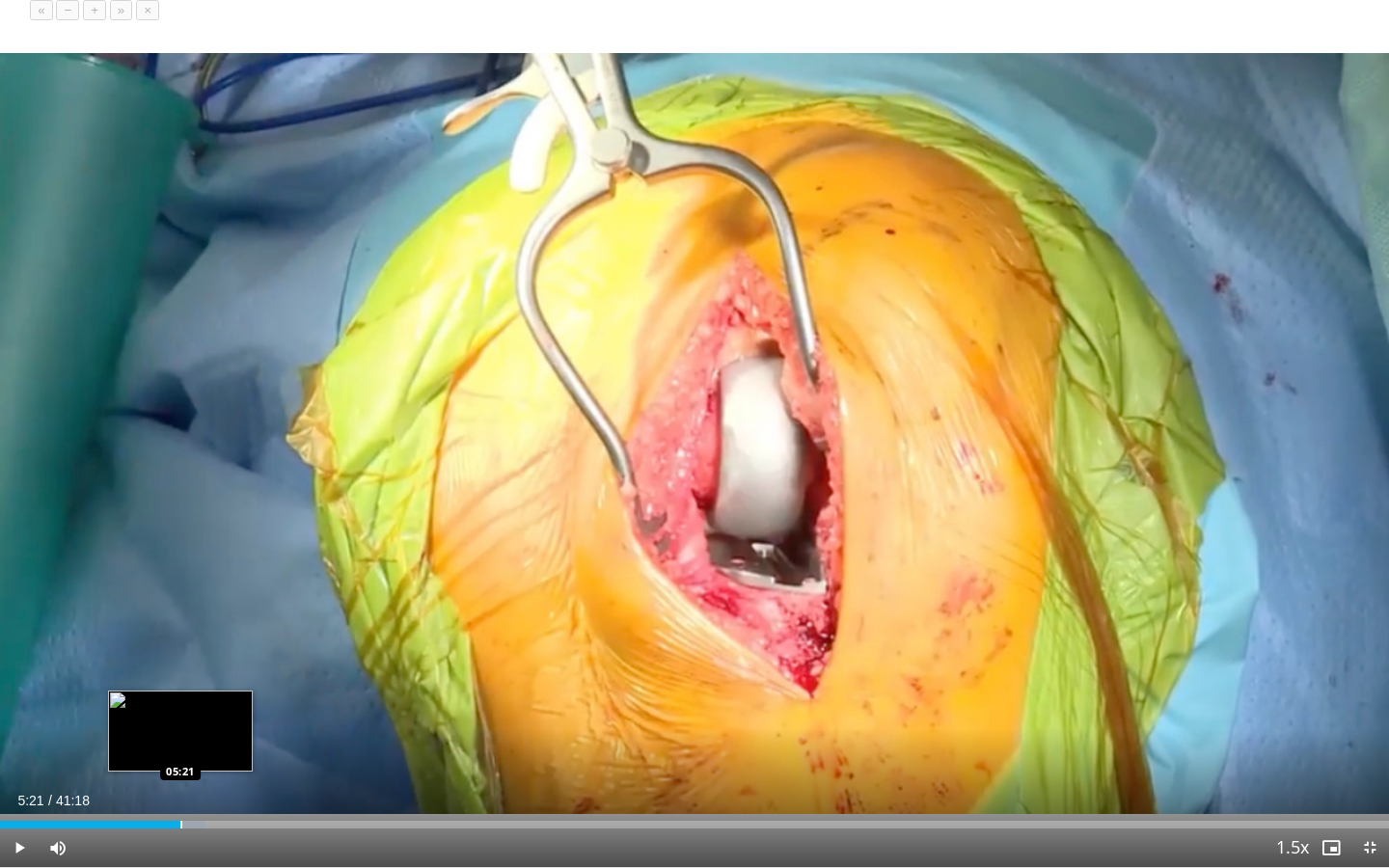 click at bounding box center (181, 825) 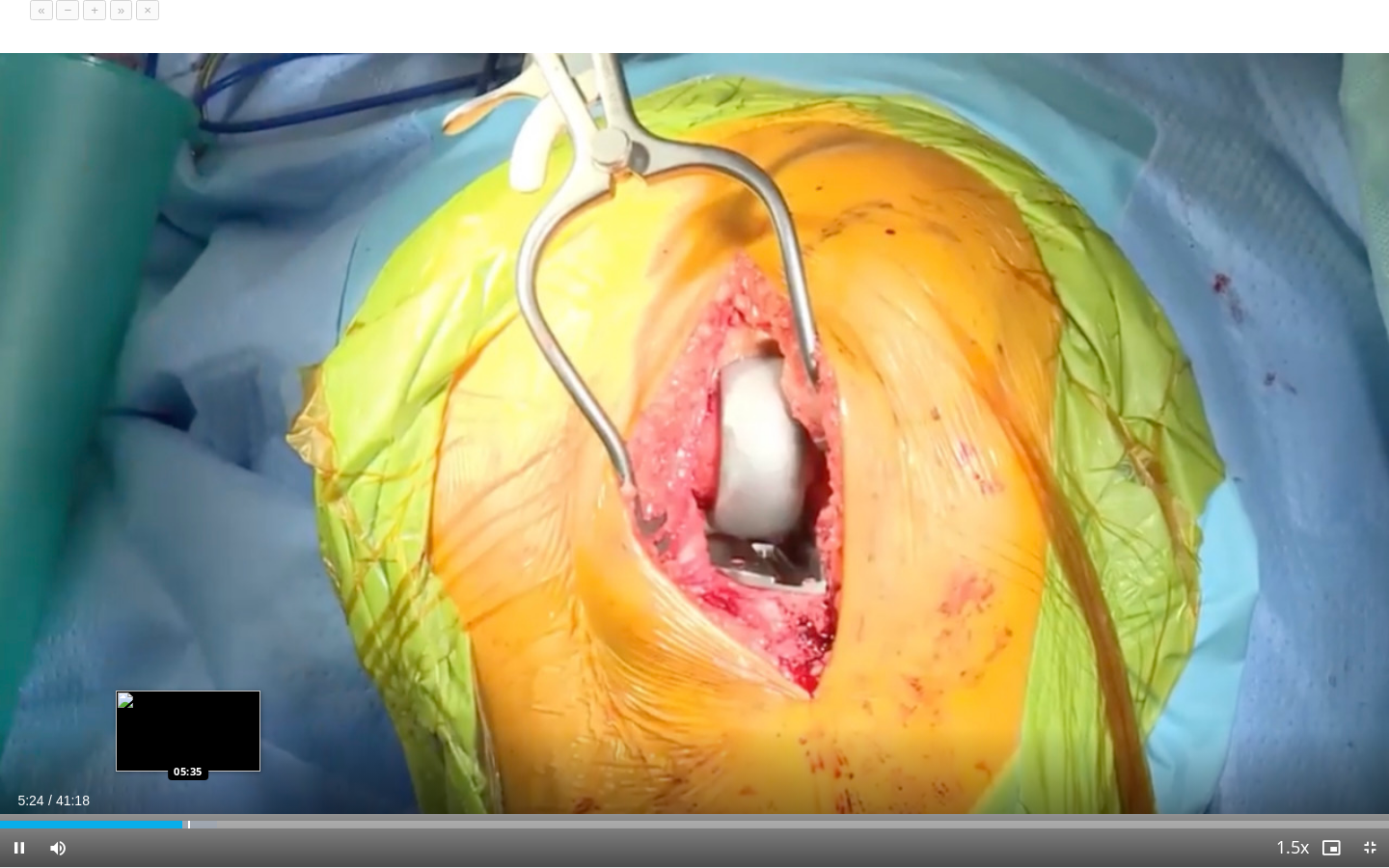 click at bounding box center (189, 825) 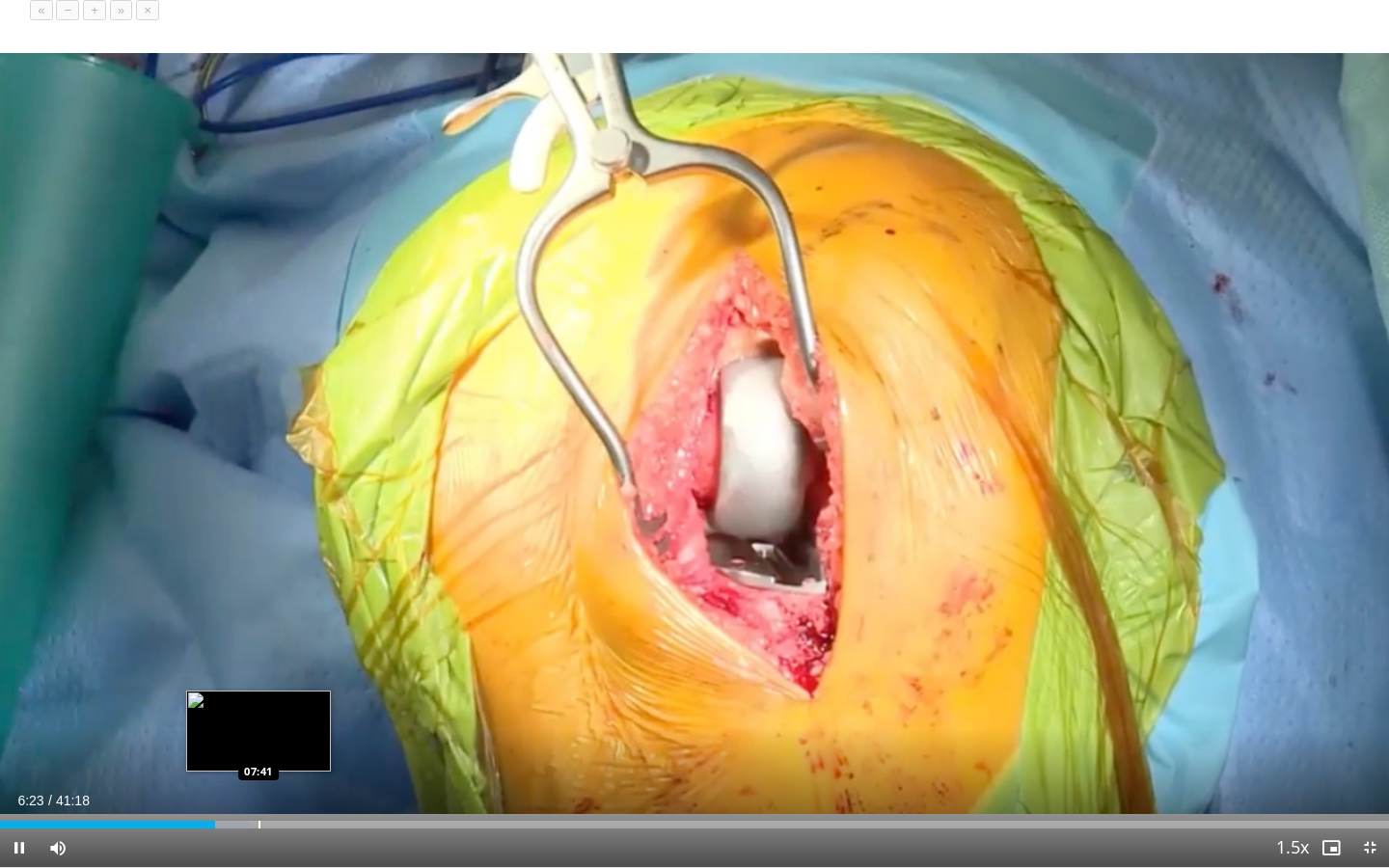 click on "Loaded :  18.01% 06:23 07:41" at bounding box center (694, 819) 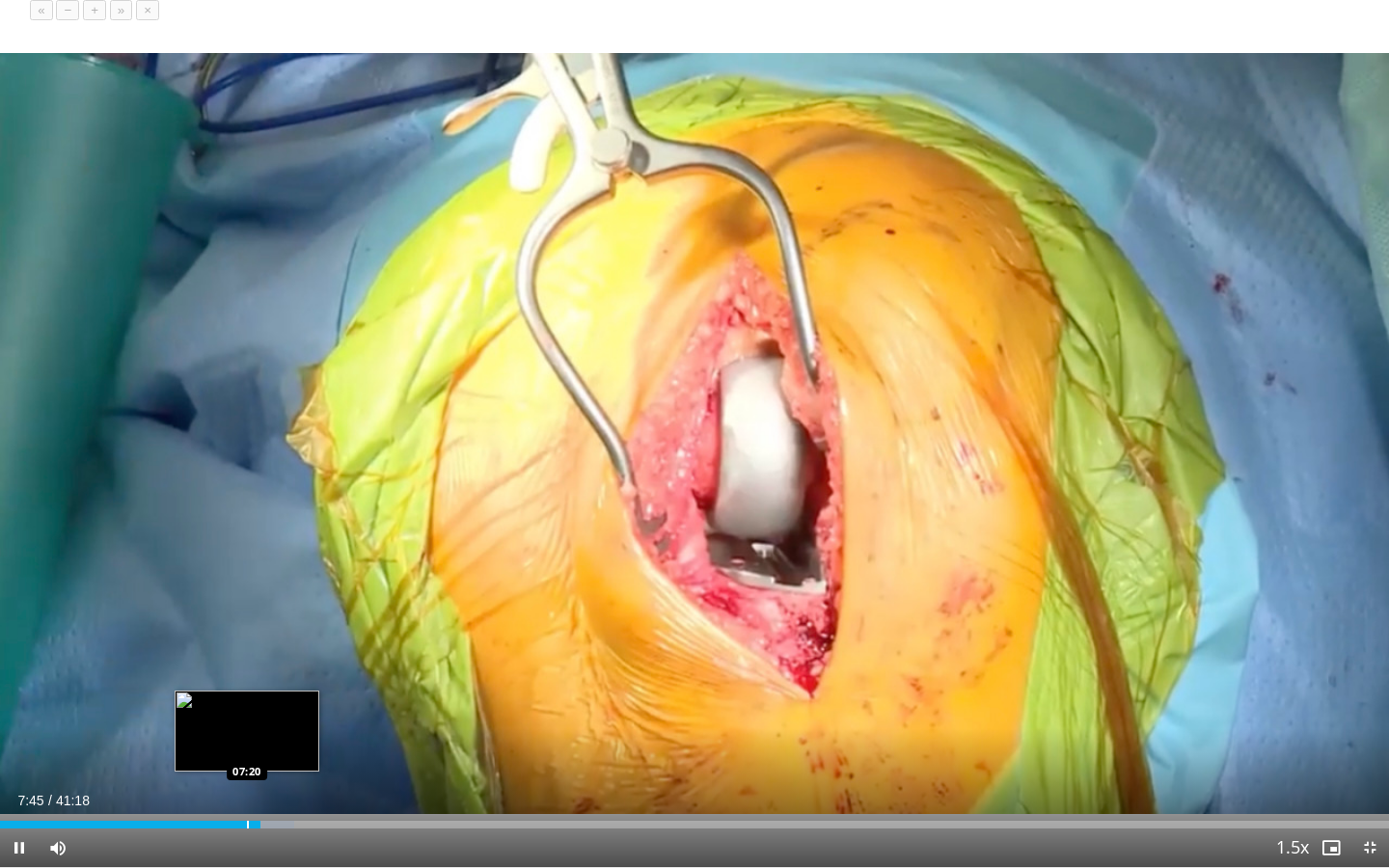 click at bounding box center [248, 825] 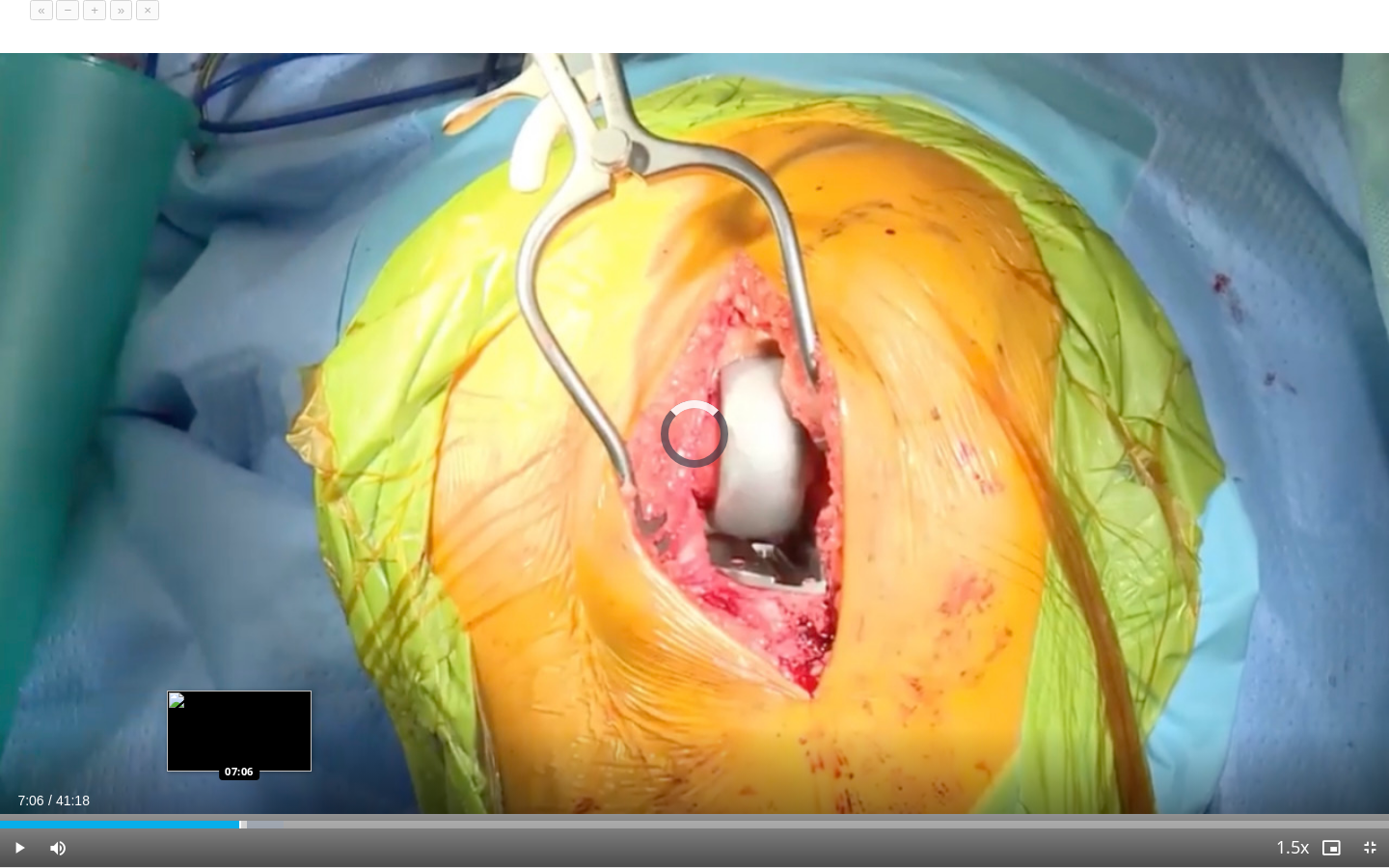 click at bounding box center [240, 825] 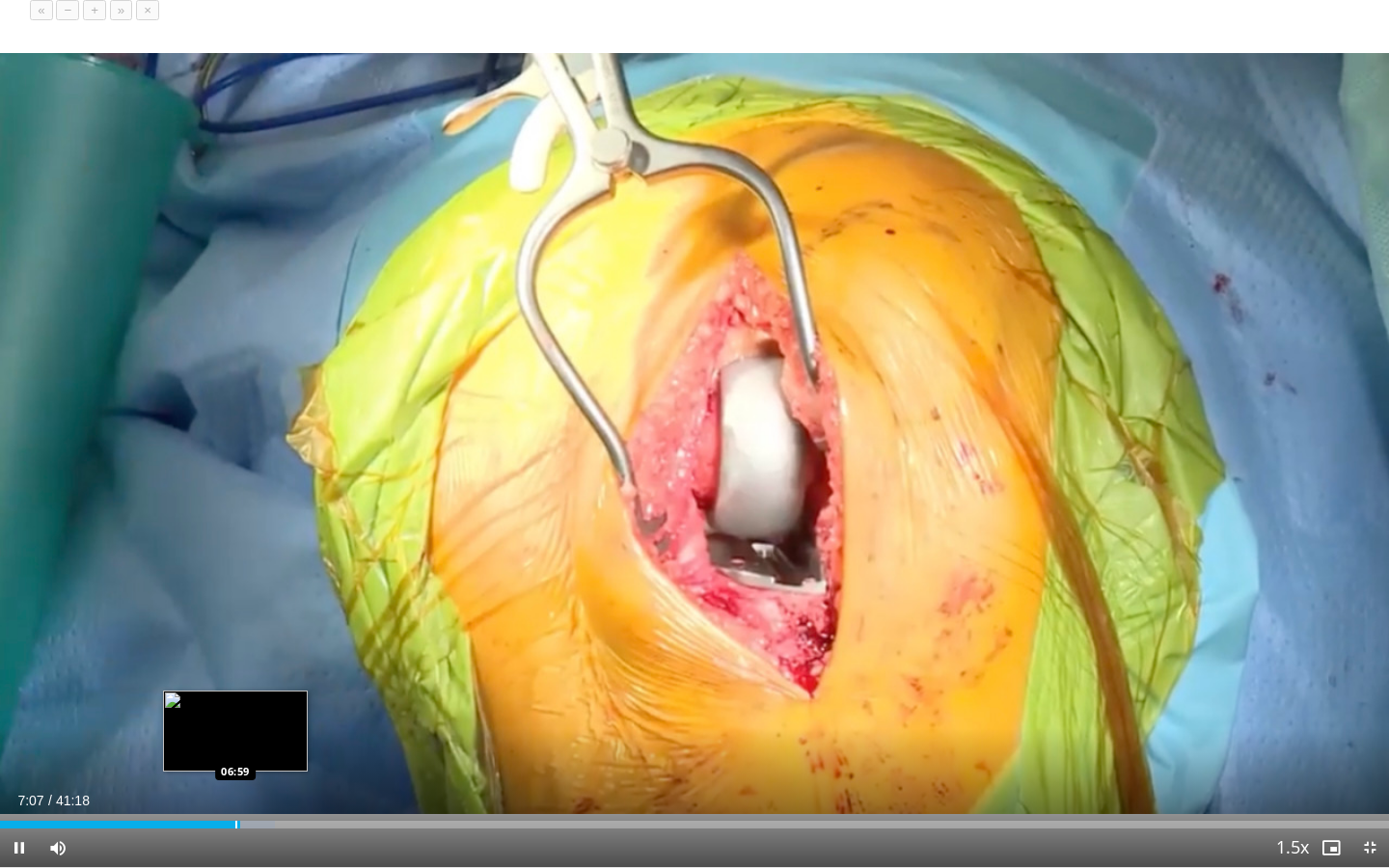 click at bounding box center [236, 825] 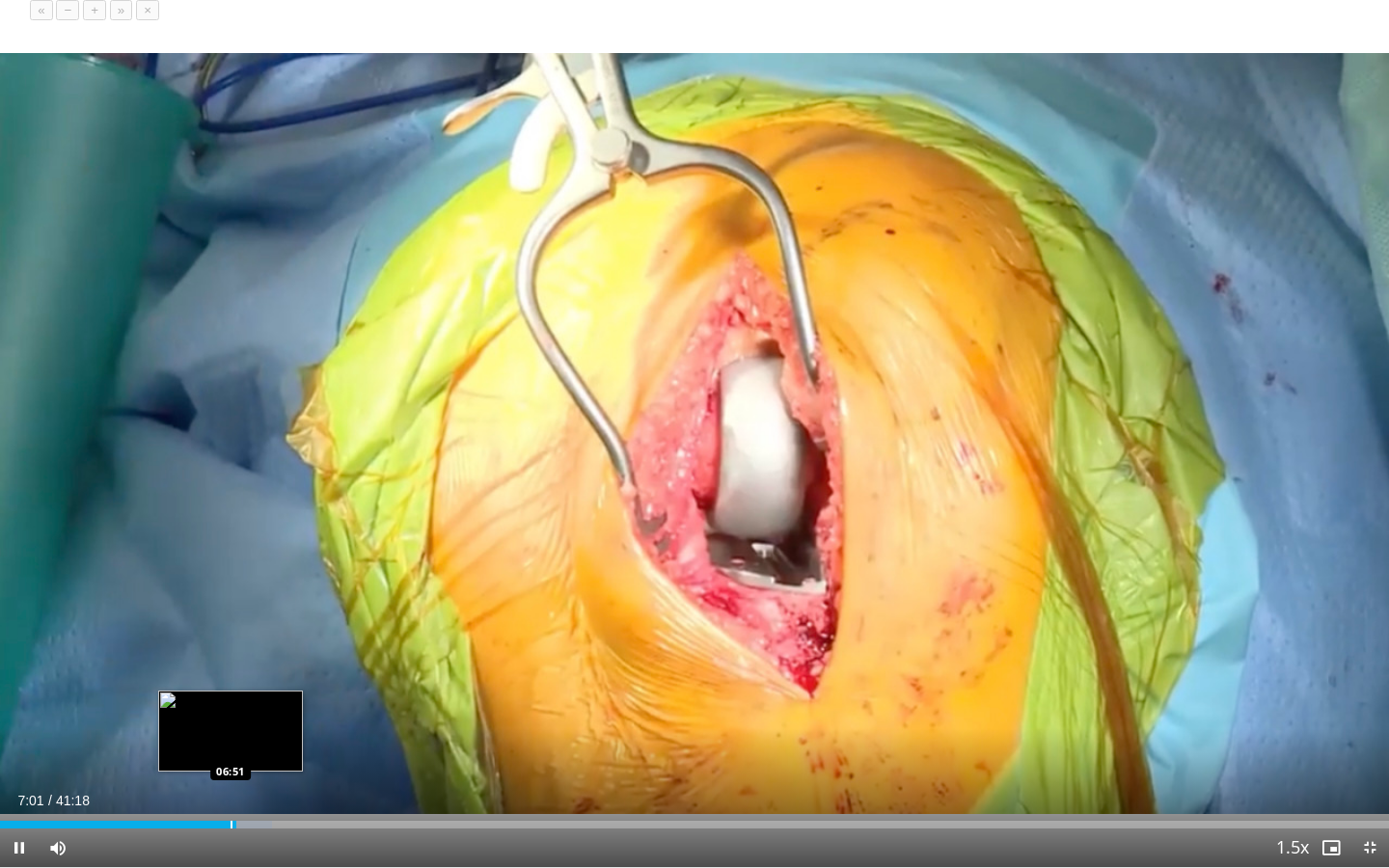 click on "Loaded :  19.61% 07:01 06:51" at bounding box center [694, 825] 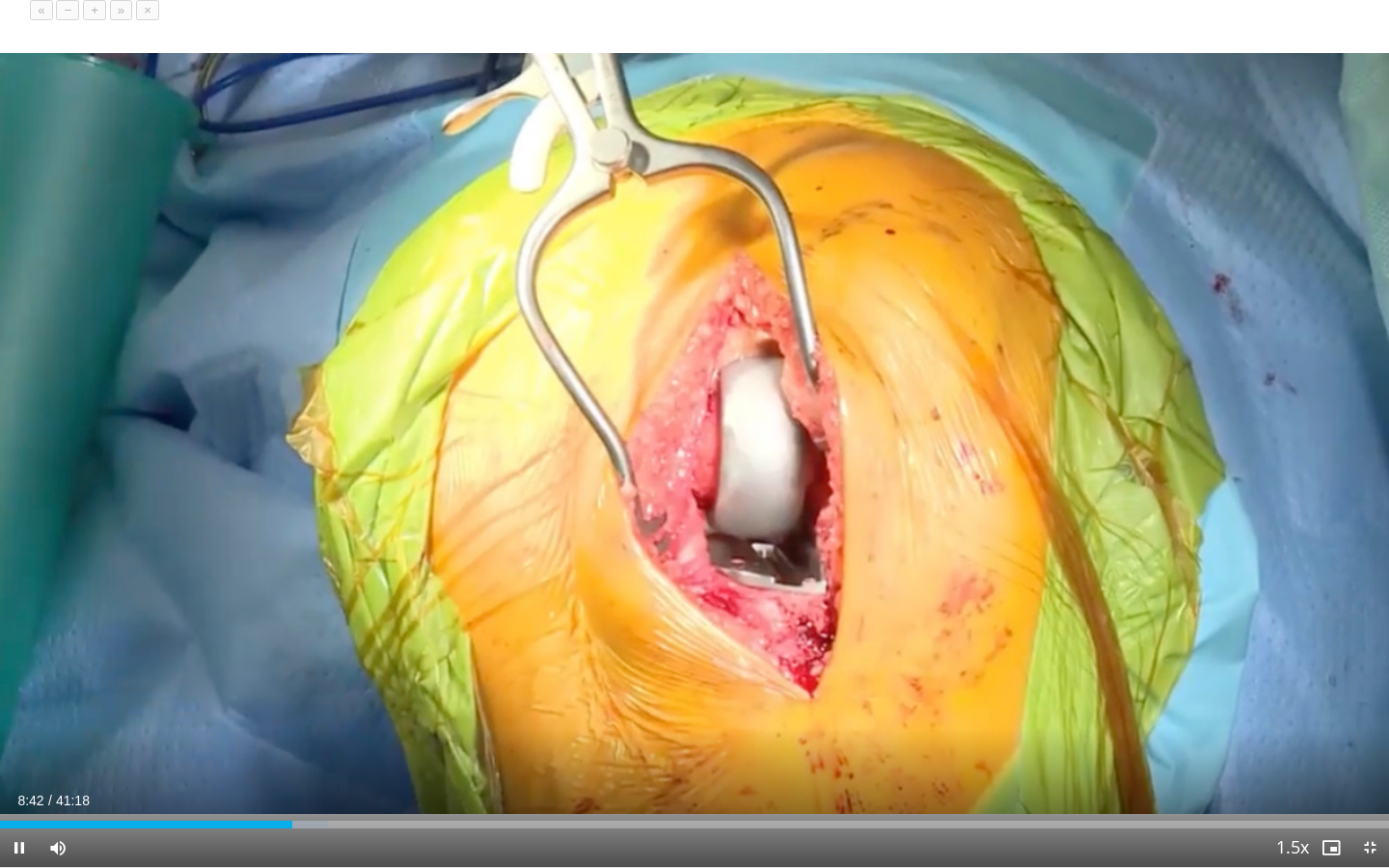 click on "Current Time  8:42 / Duration  41:18" at bounding box center (694, 800) 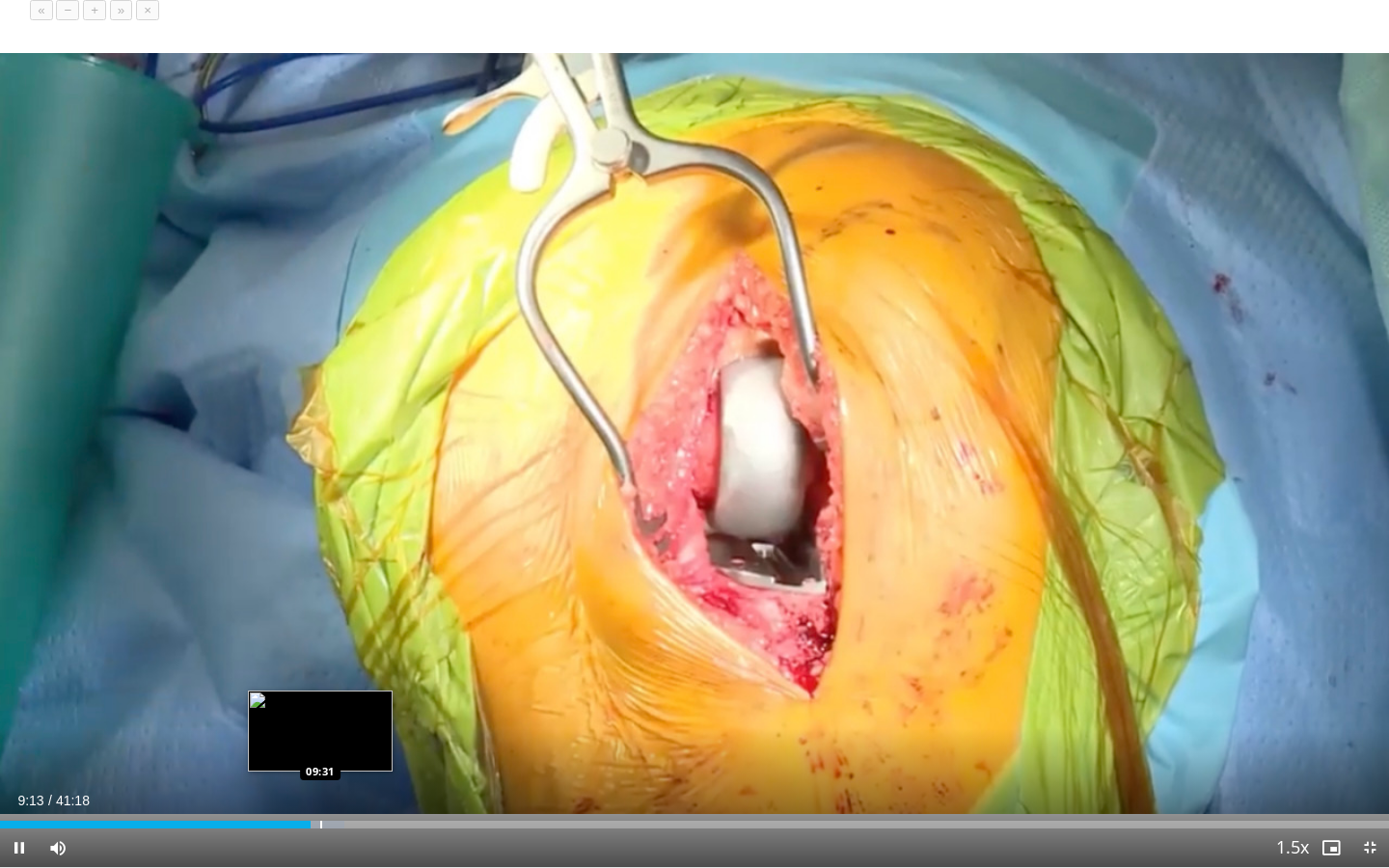 click at bounding box center [321, 825] 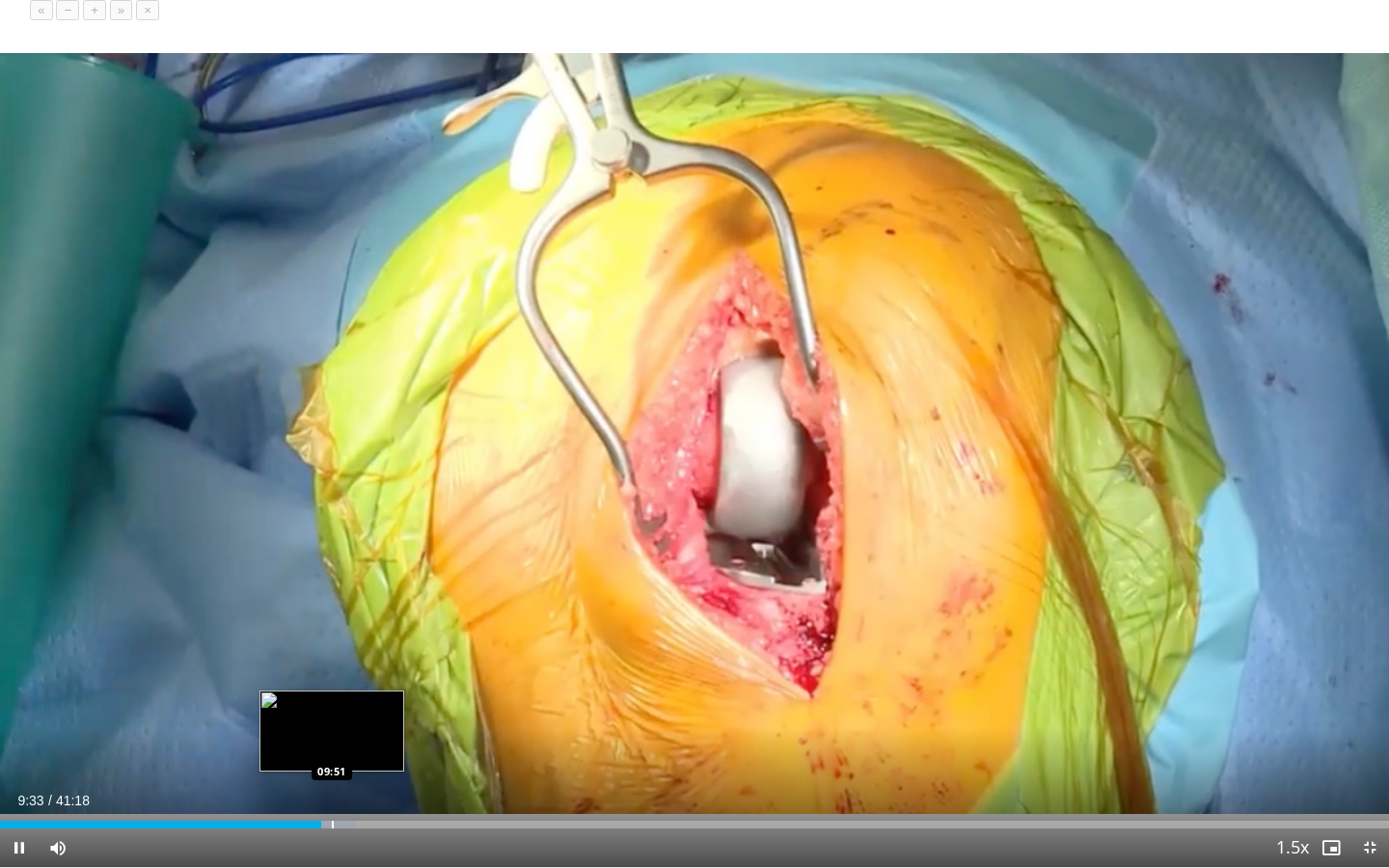 click at bounding box center (333, 825) 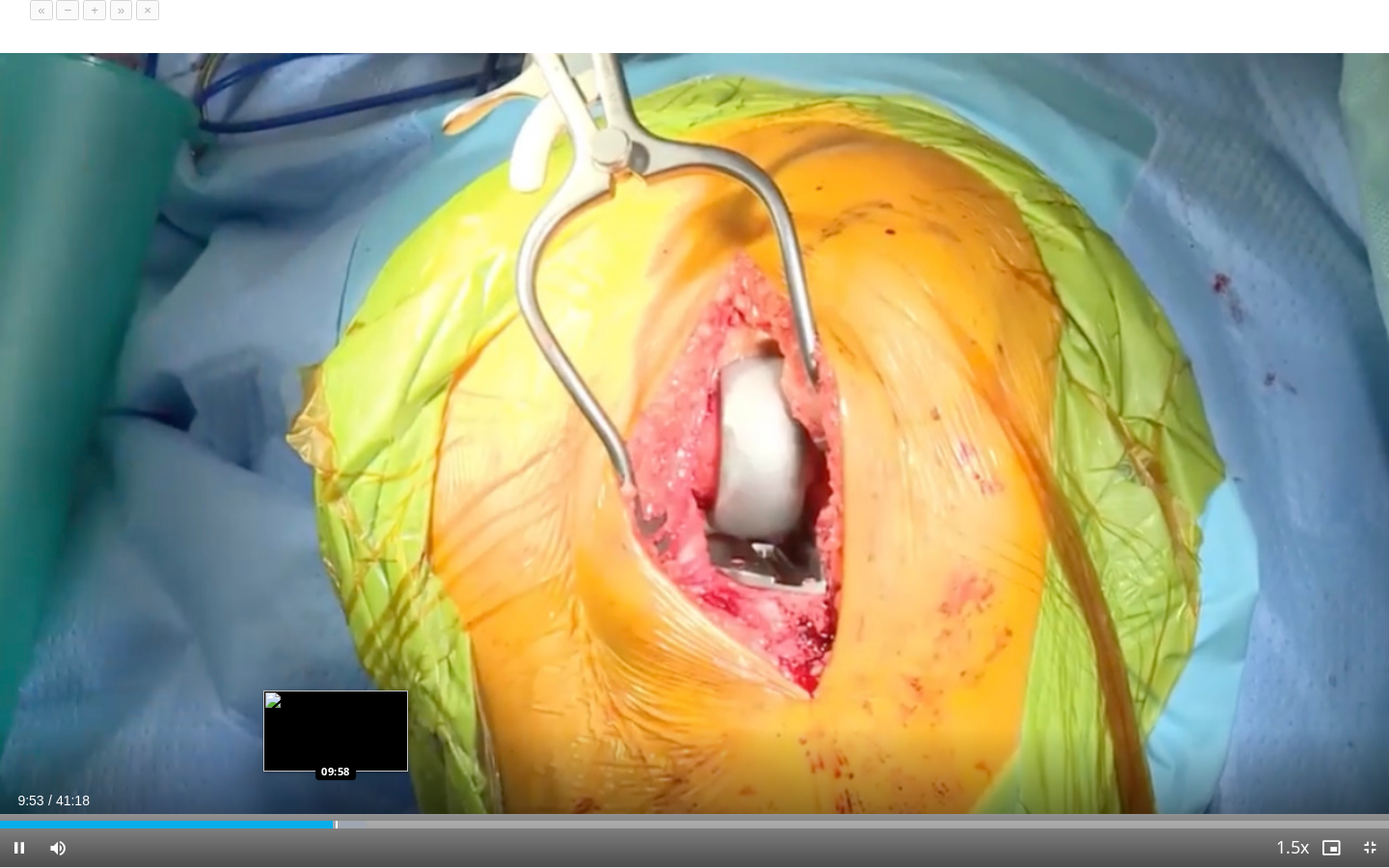 click at bounding box center (337, 825) 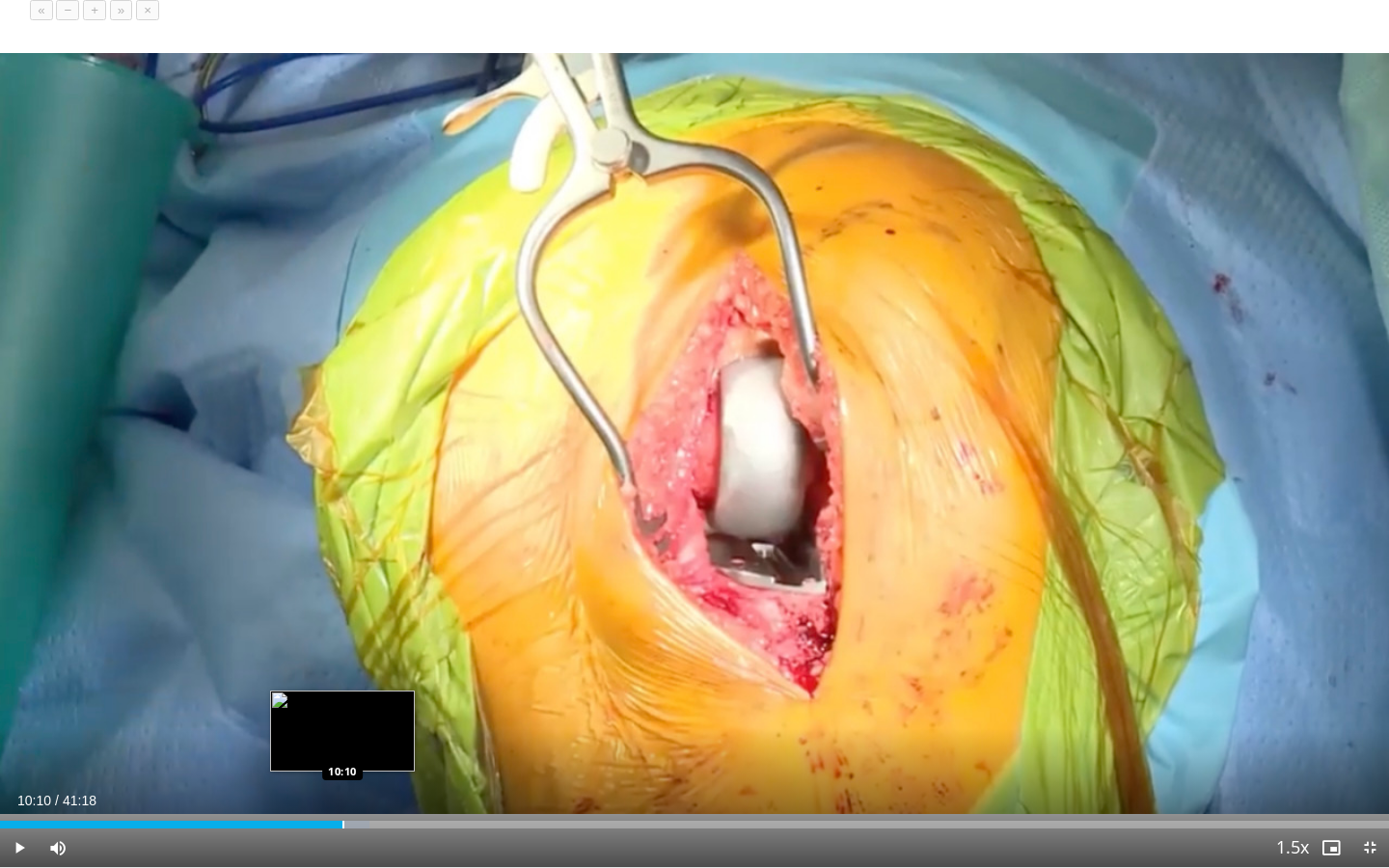 click at bounding box center [343, 825] 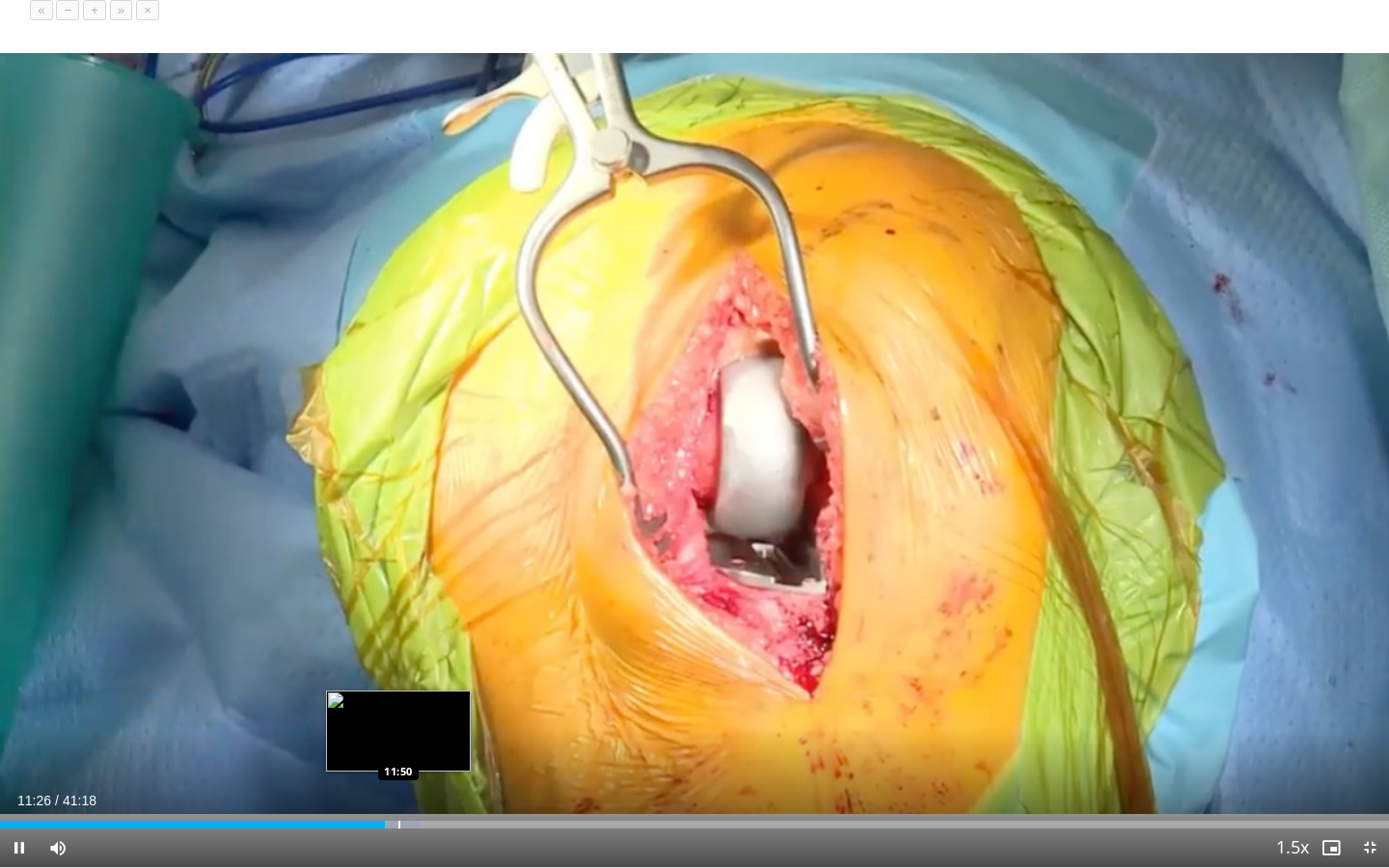 click at bounding box center [399, 825] 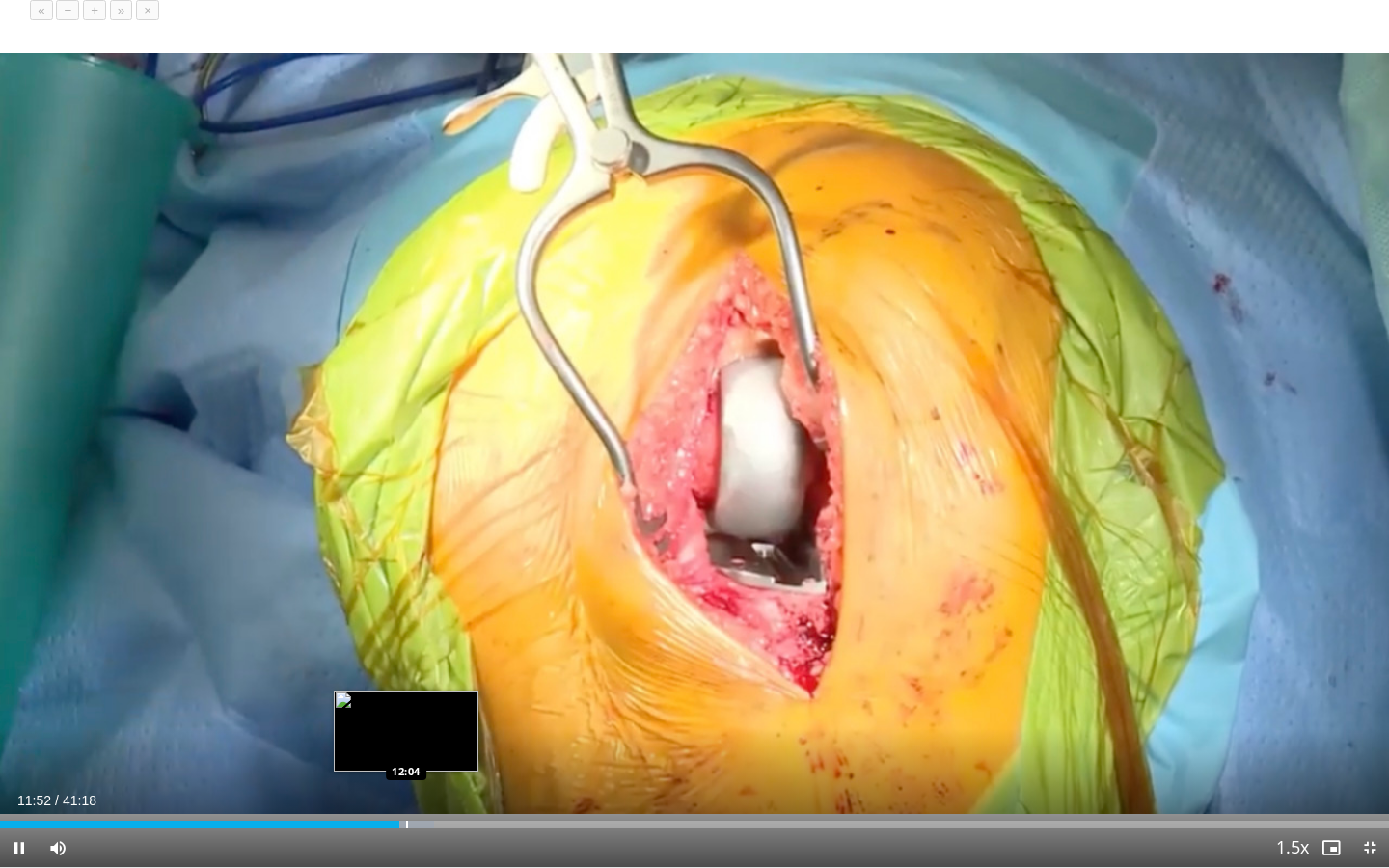 click at bounding box center (407, 825) 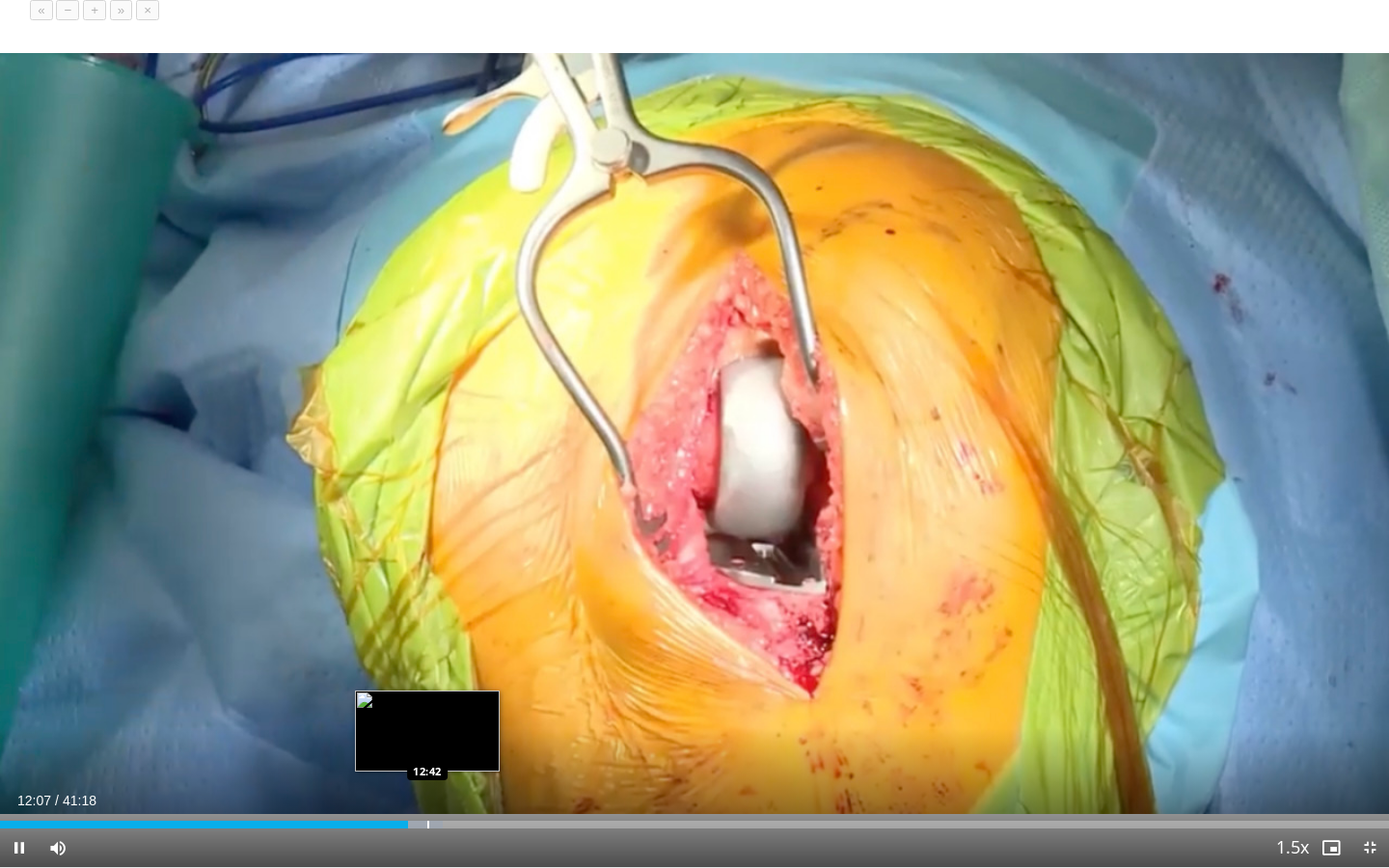 click at bounding box center [428, 825] 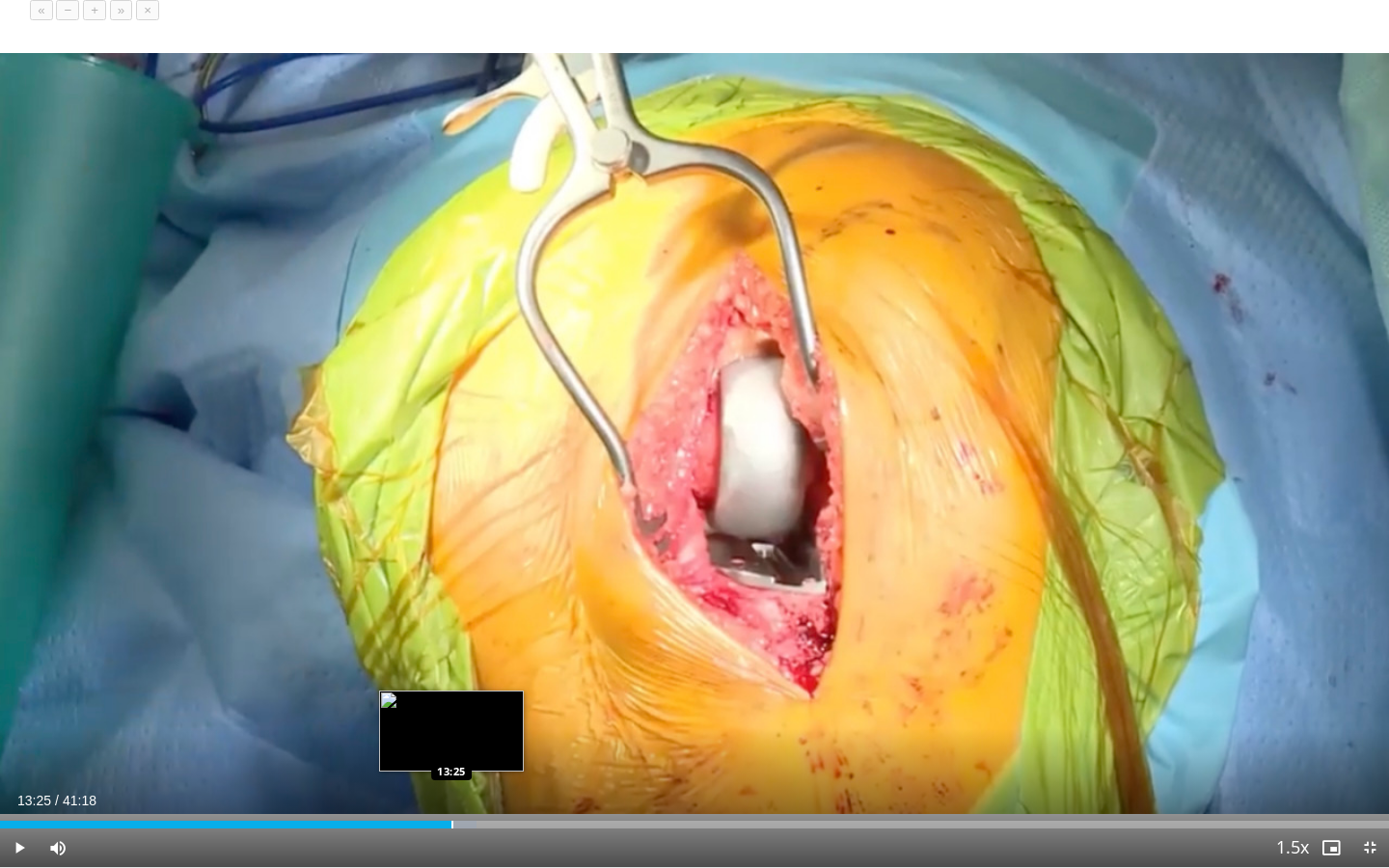 click at bounding box center (452, 825) 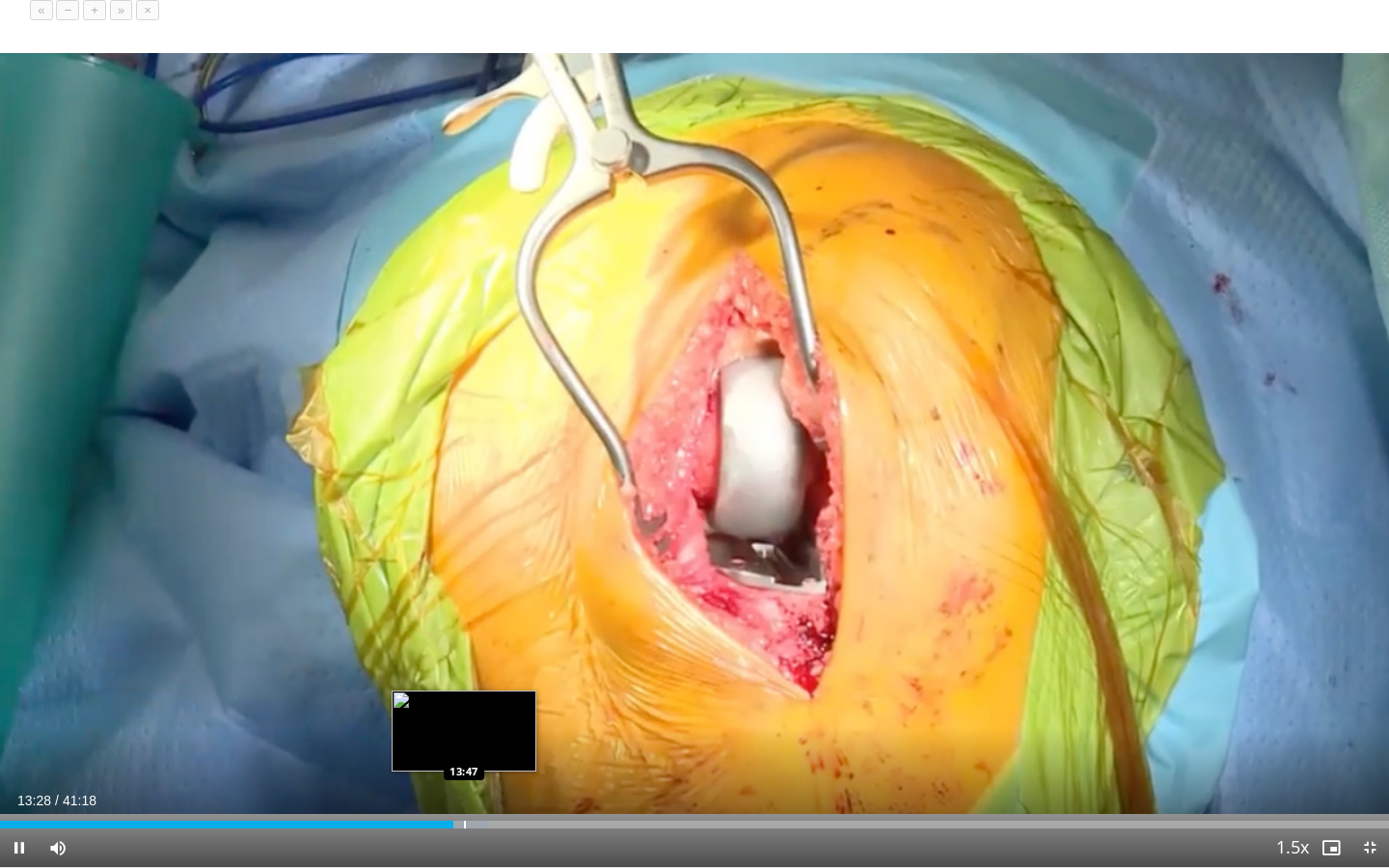 click on "**********" at bounding box center (694, 434) 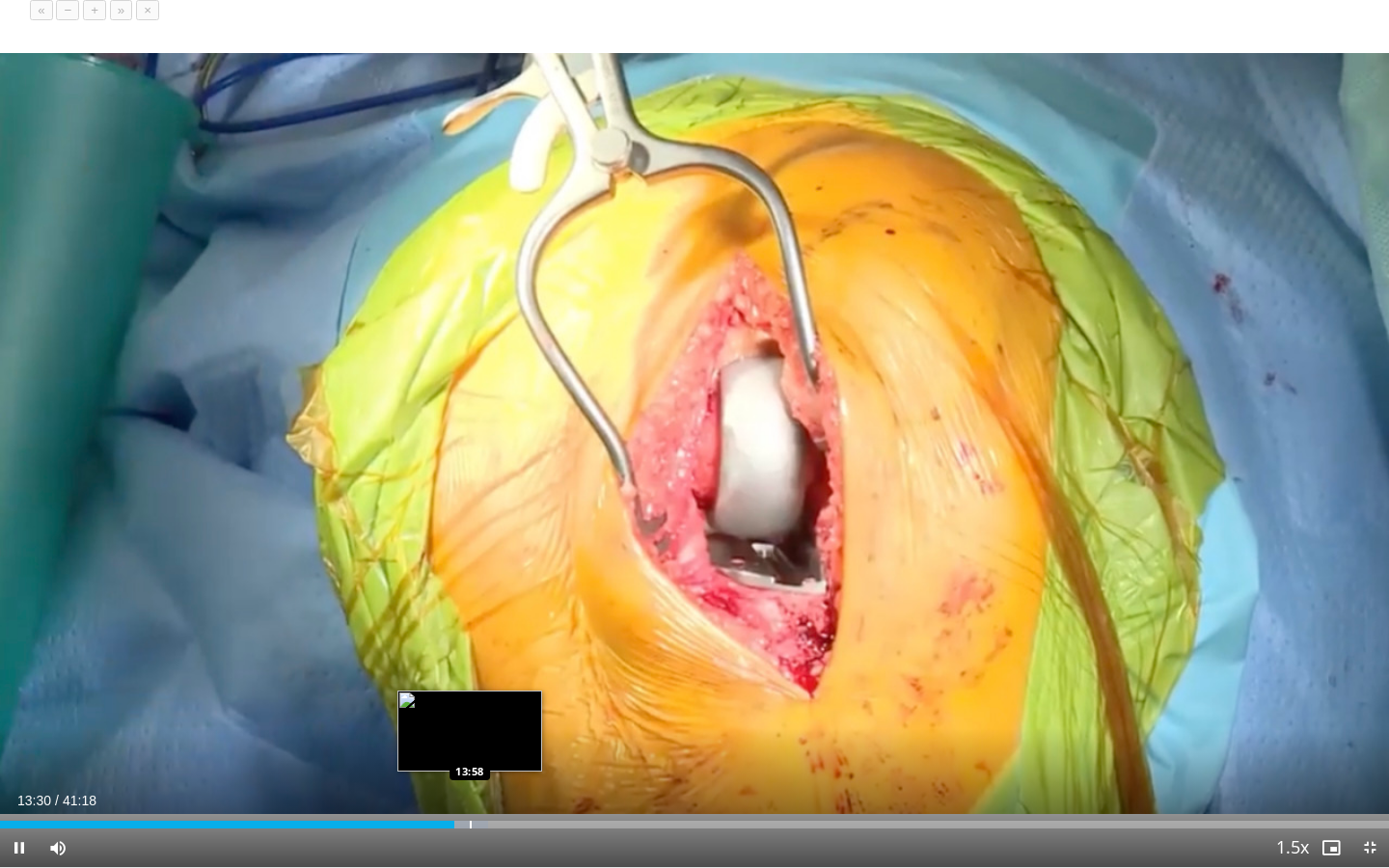 click at bounding box center [471, 825] 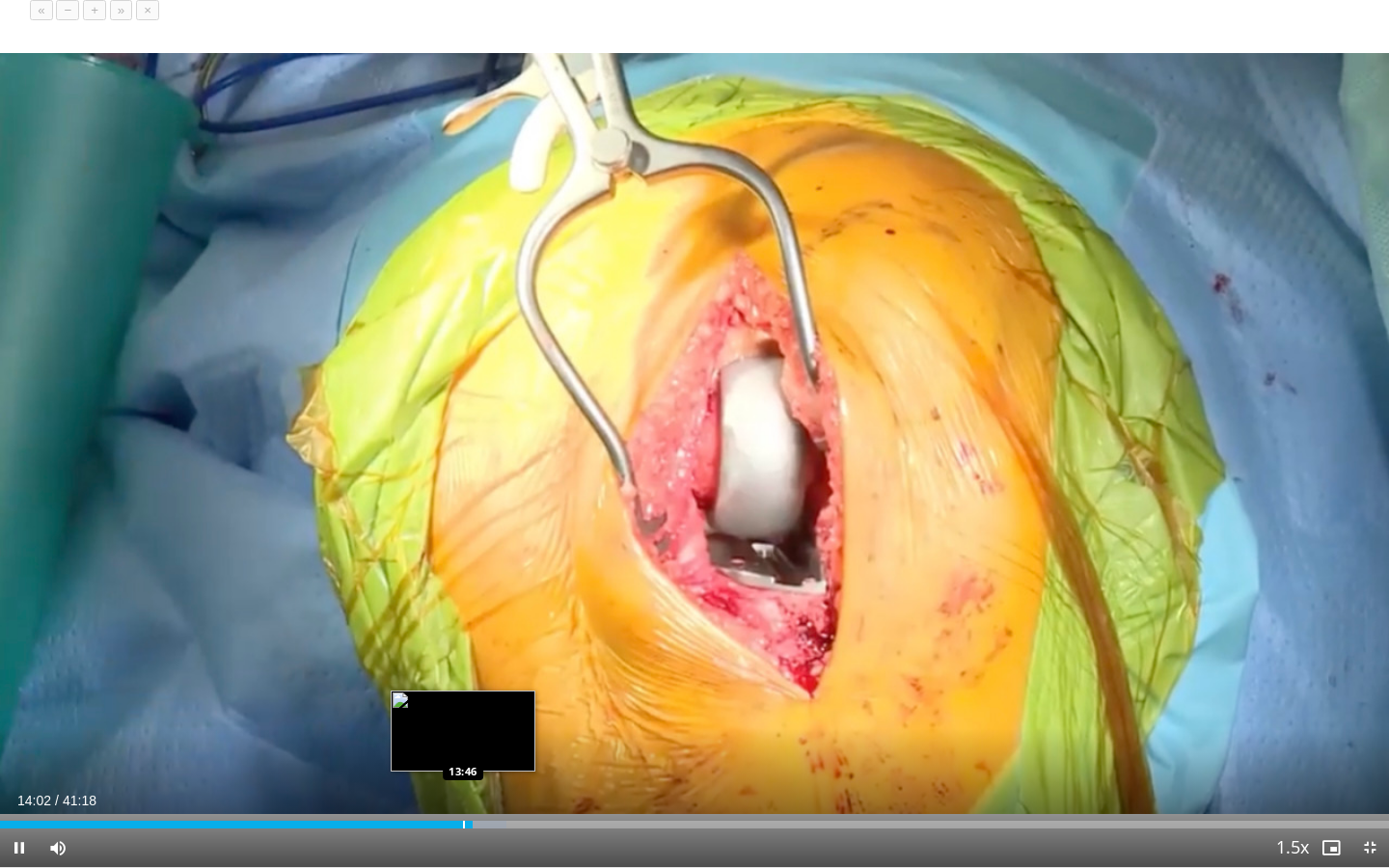 click at bounding box center [464, 825] 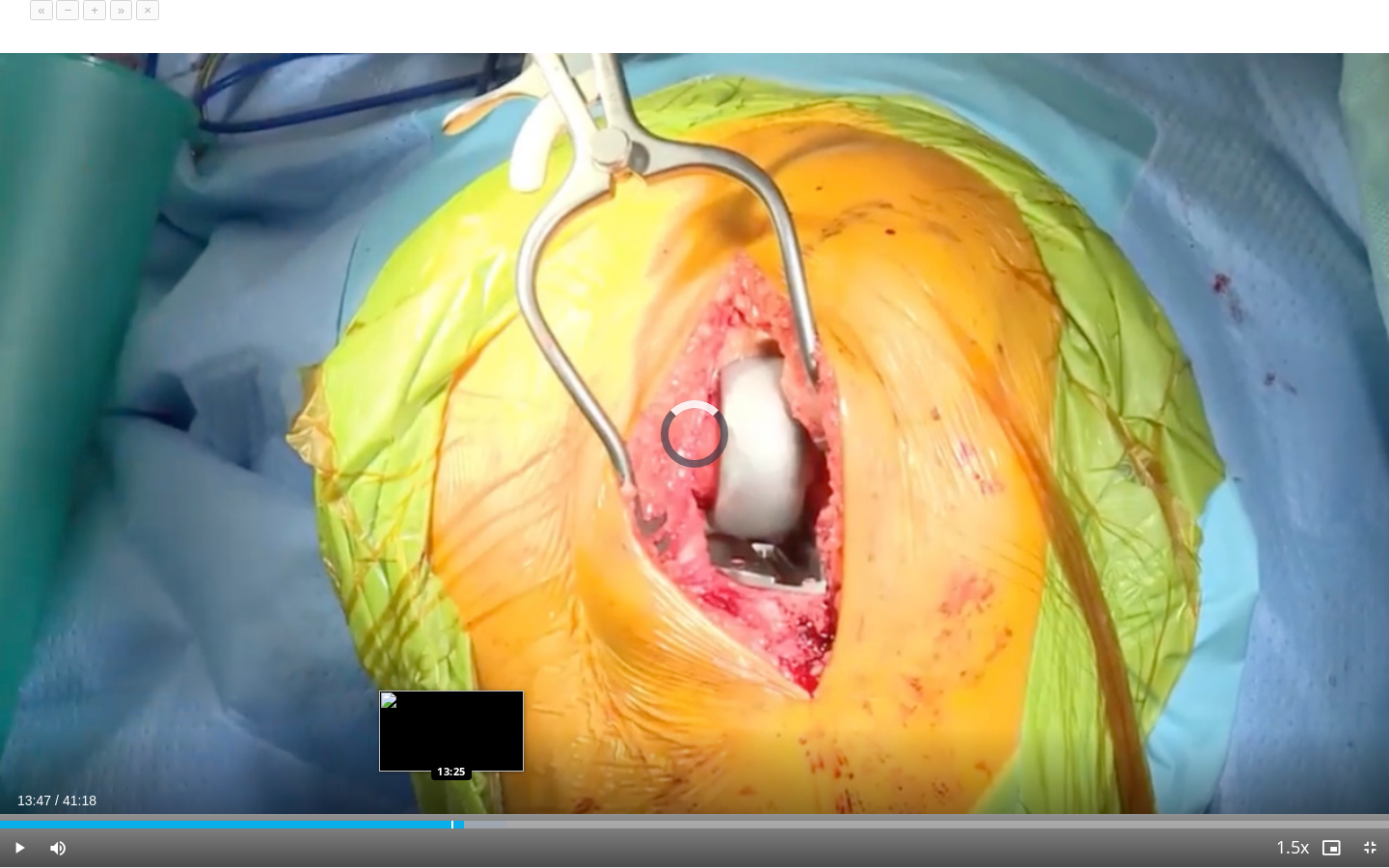 click on "Loaded :  36.43% 13:25 13:25" at bounding box center (694, 819) 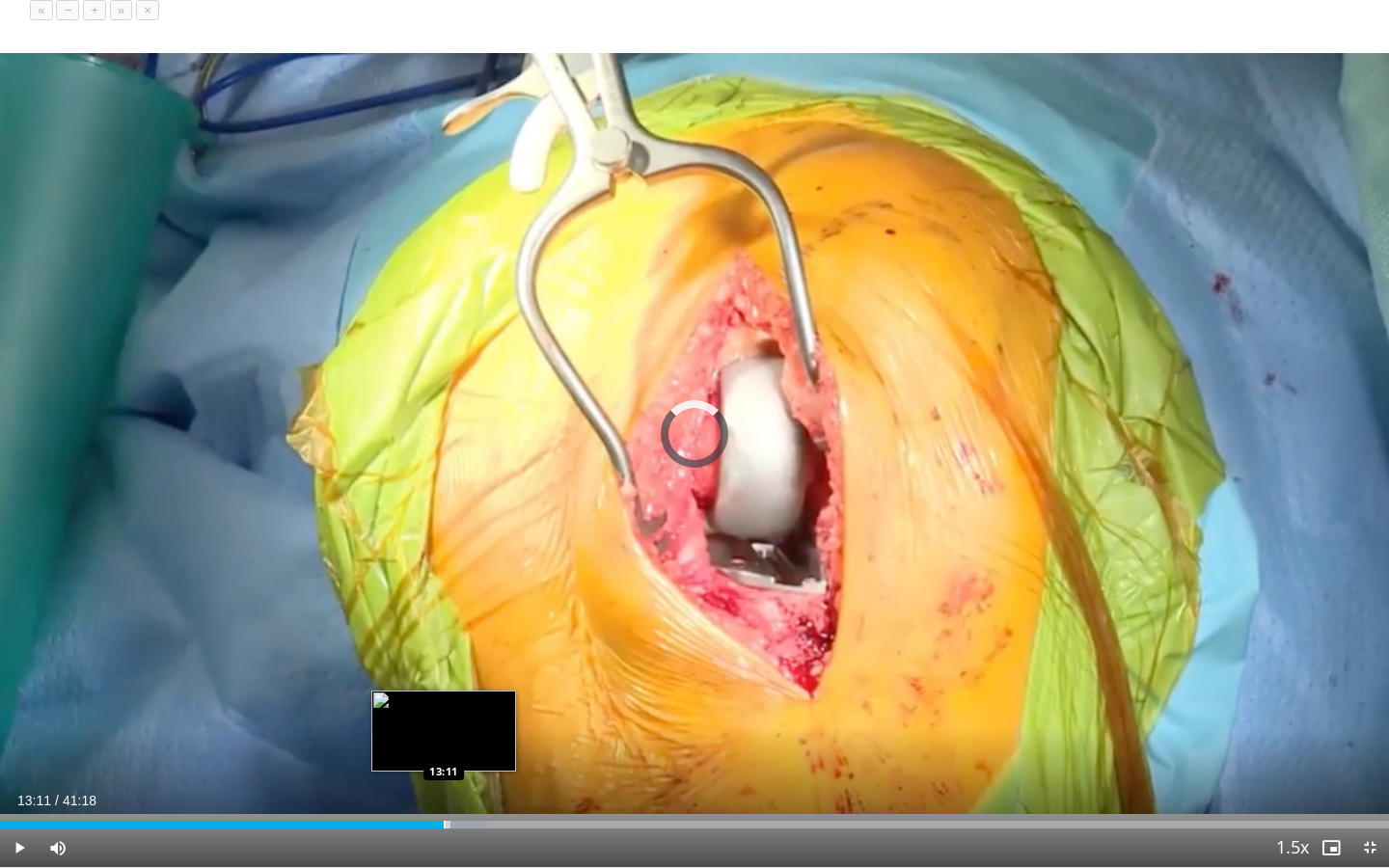 click at bounding box center (445, 825) 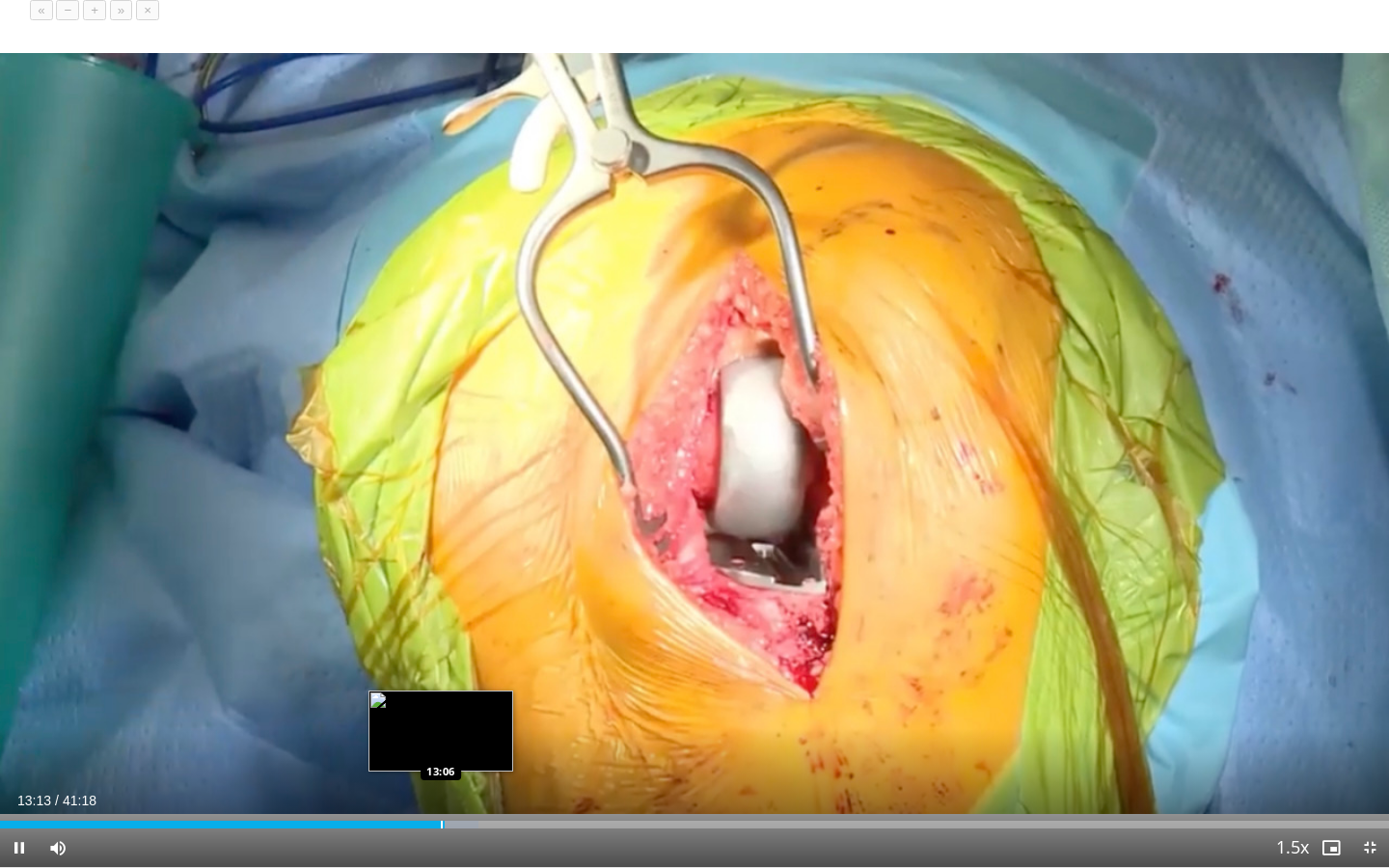 click at bounding box center (442, 825) 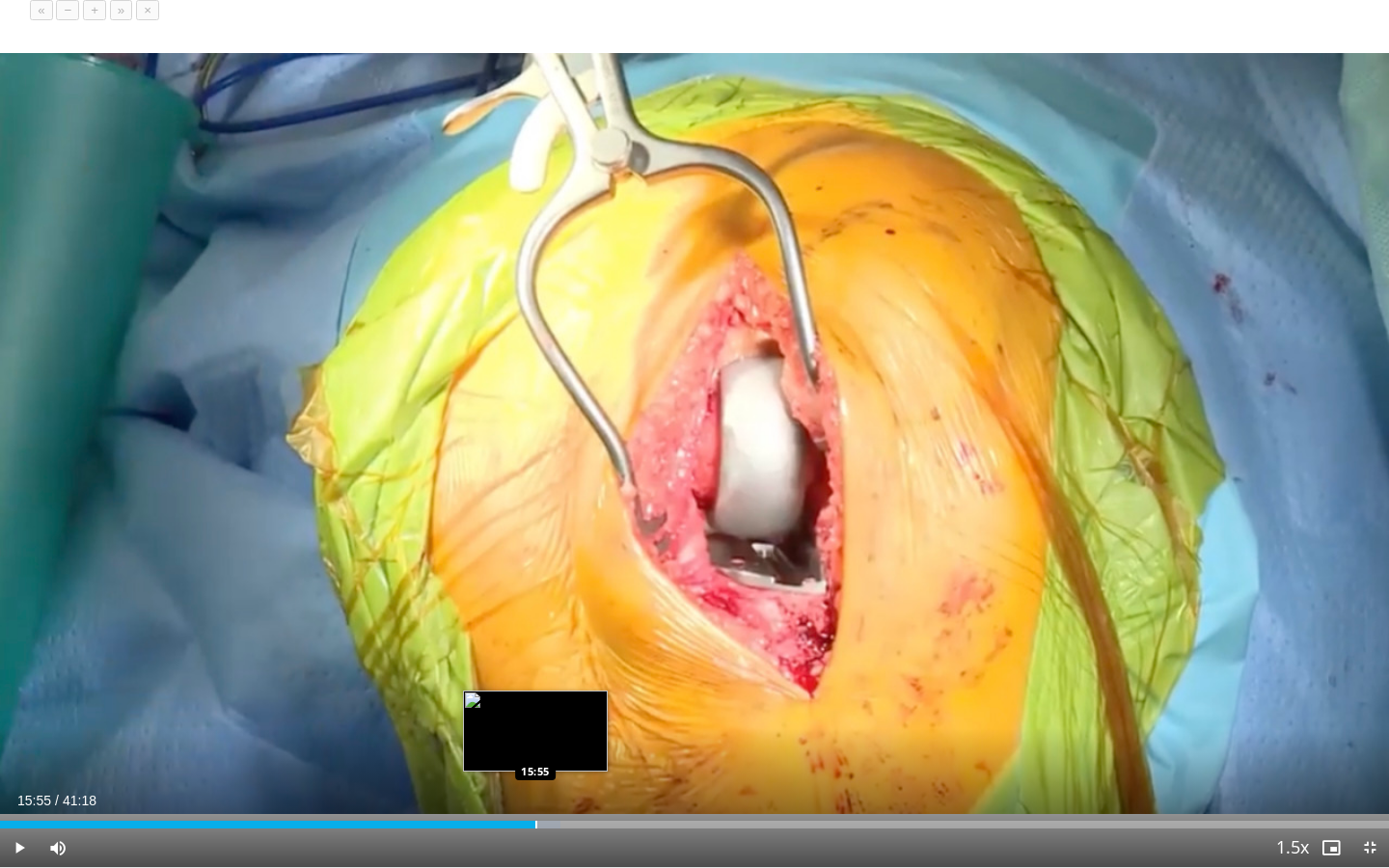 click at bounding box center (536, 825) 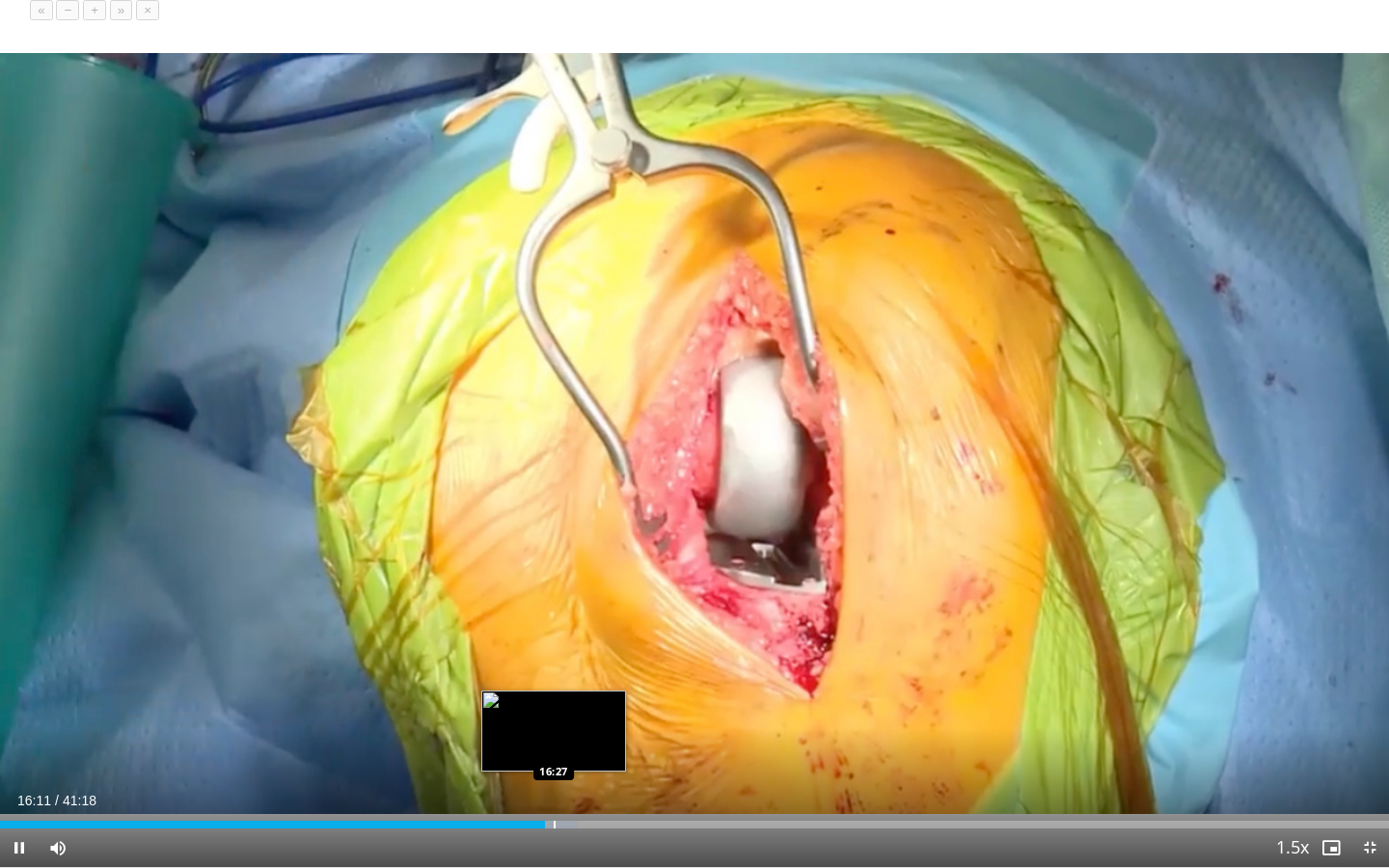 click at bounding box center [555, 825] 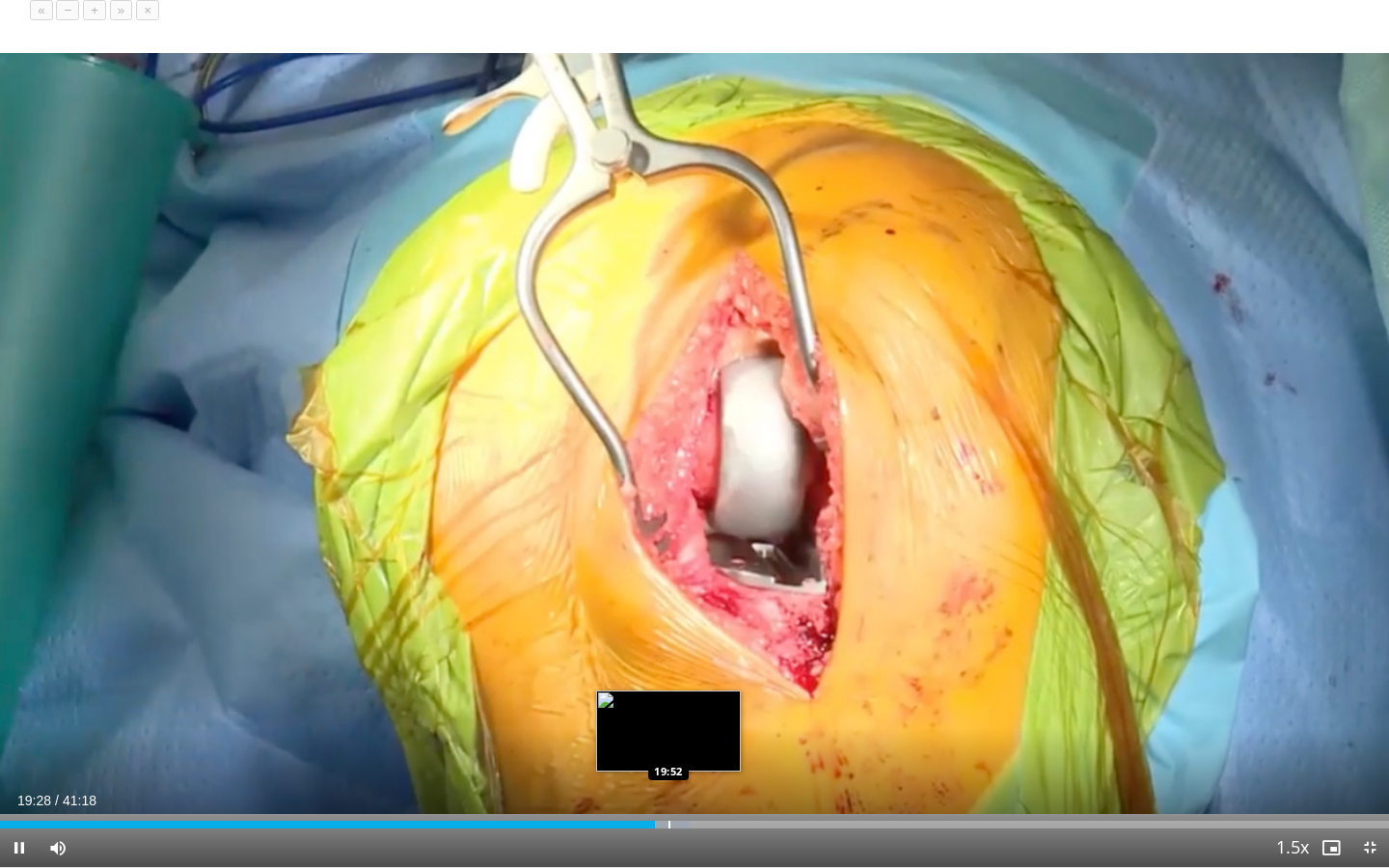 click at bounding box center [669, 825] 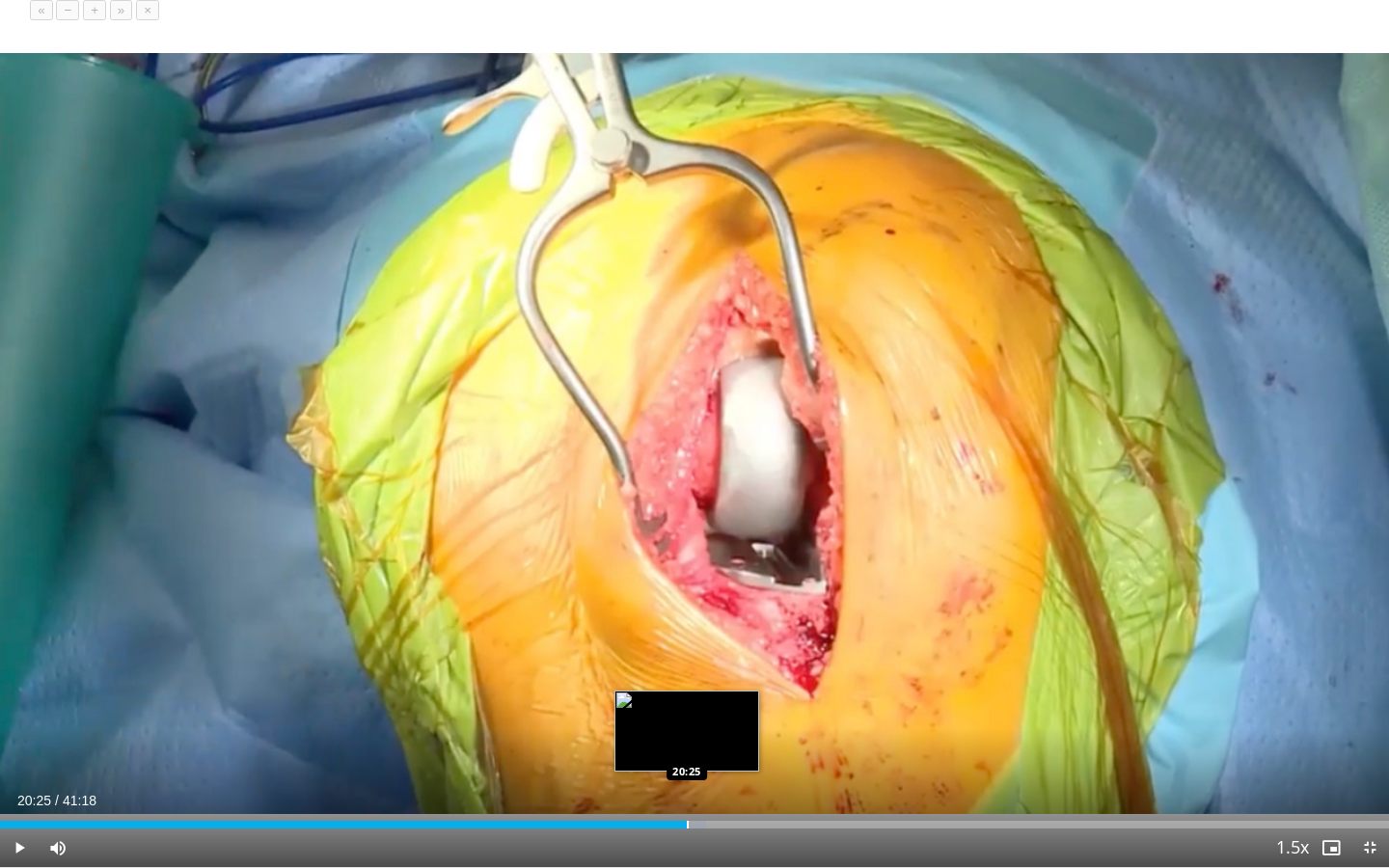 click at bounding box center [688, 825] 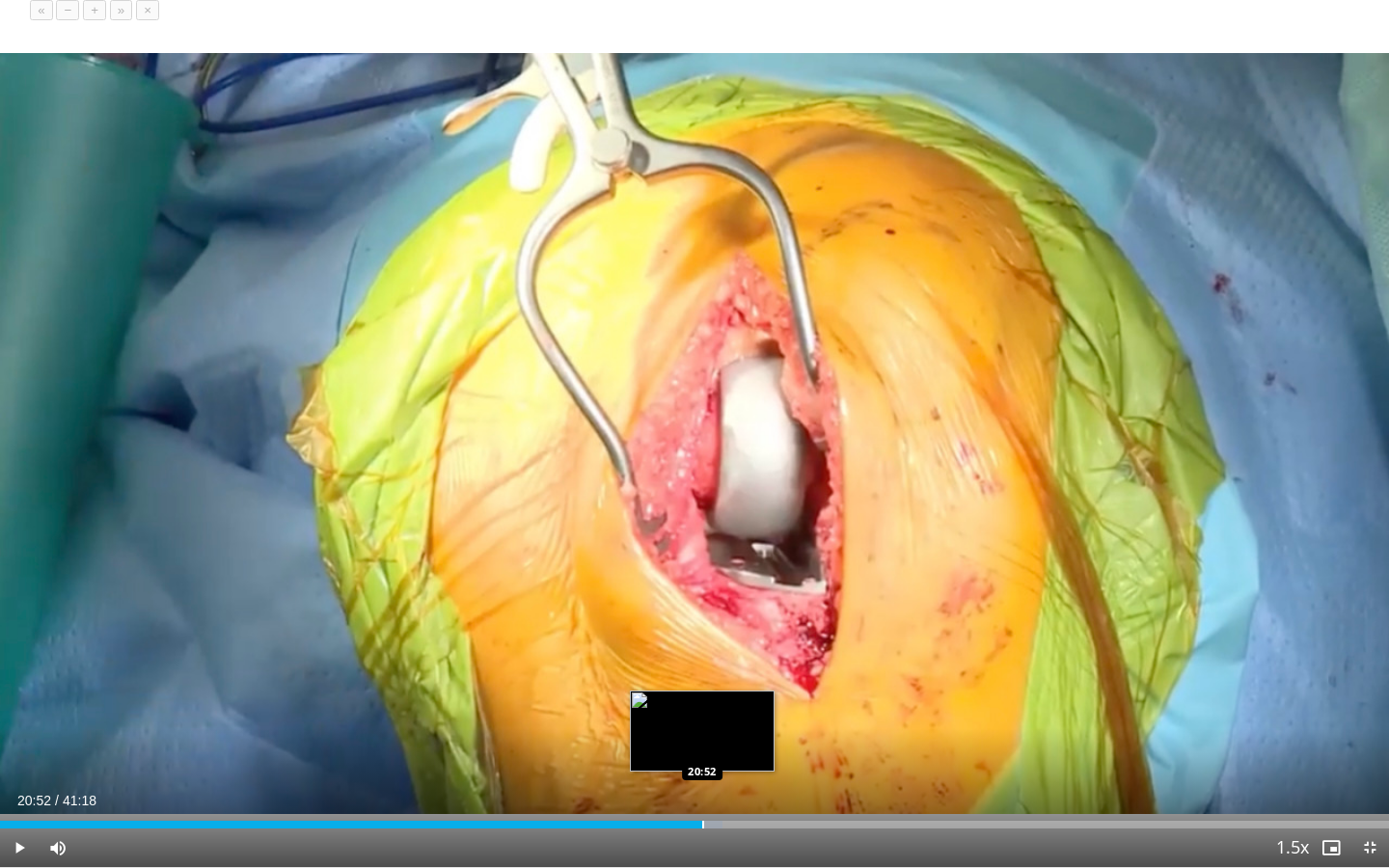 click at bounding box center [703, 825] 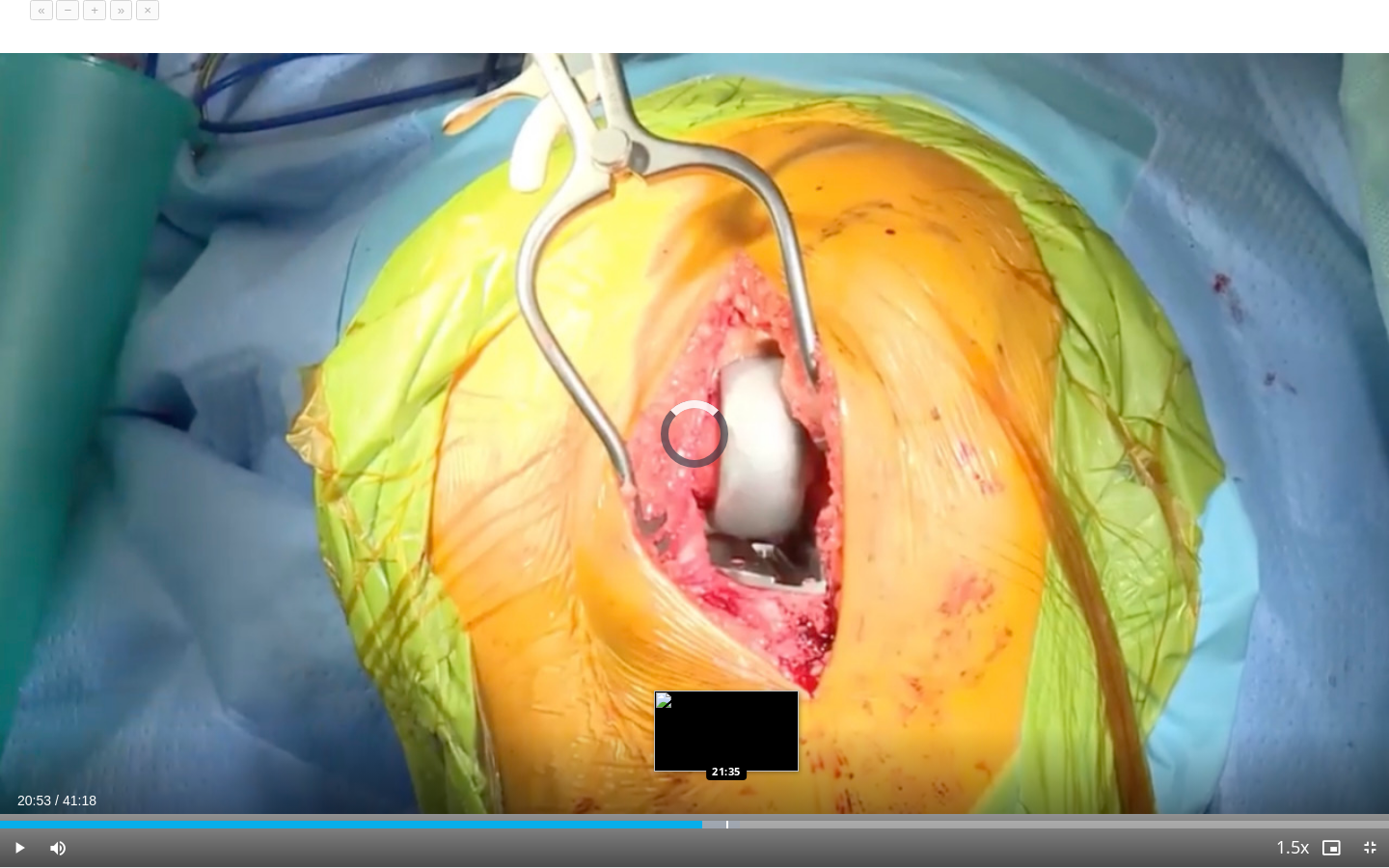 click at bounding box center [727, 825] 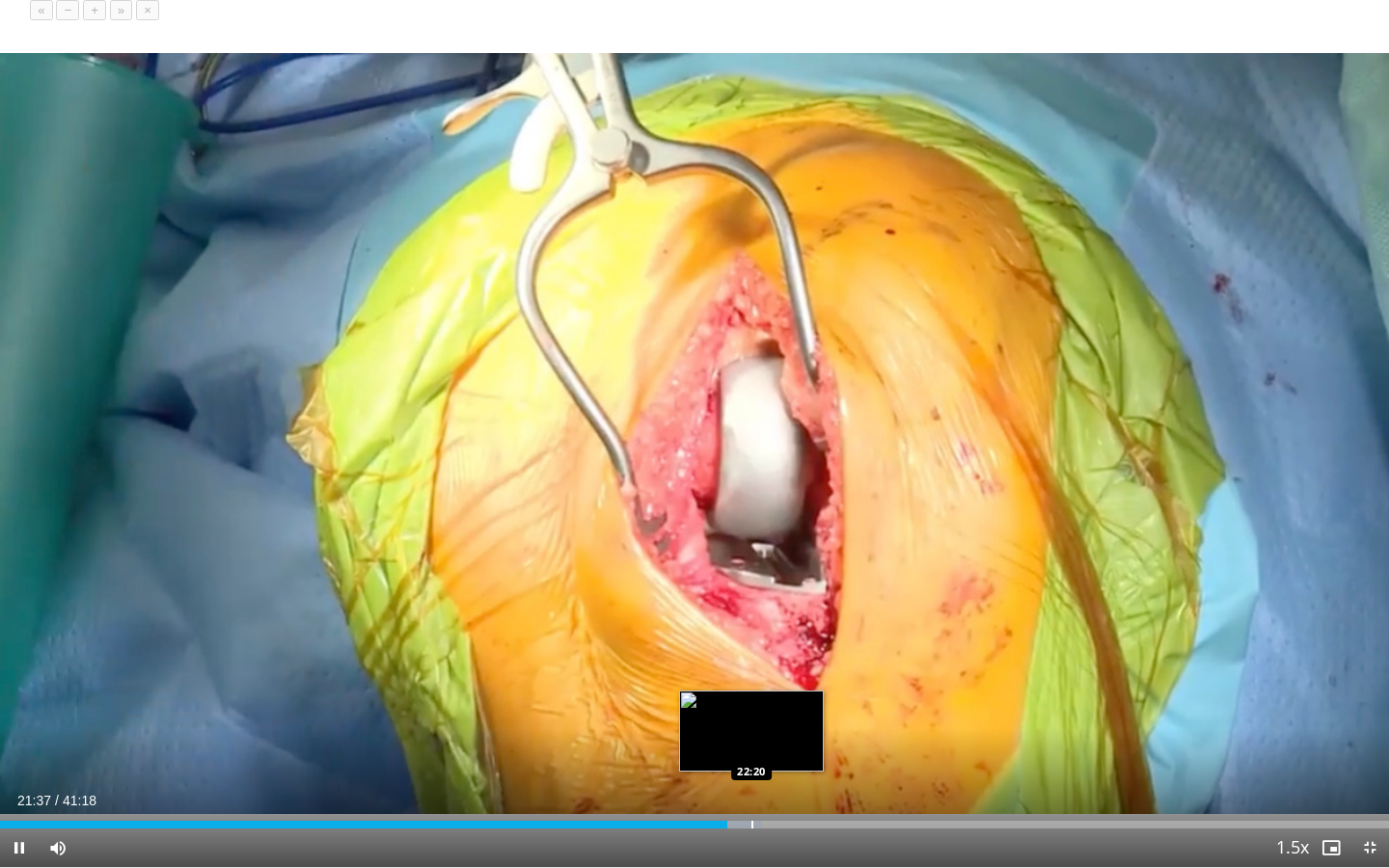 click at bounding box center [736, 825] 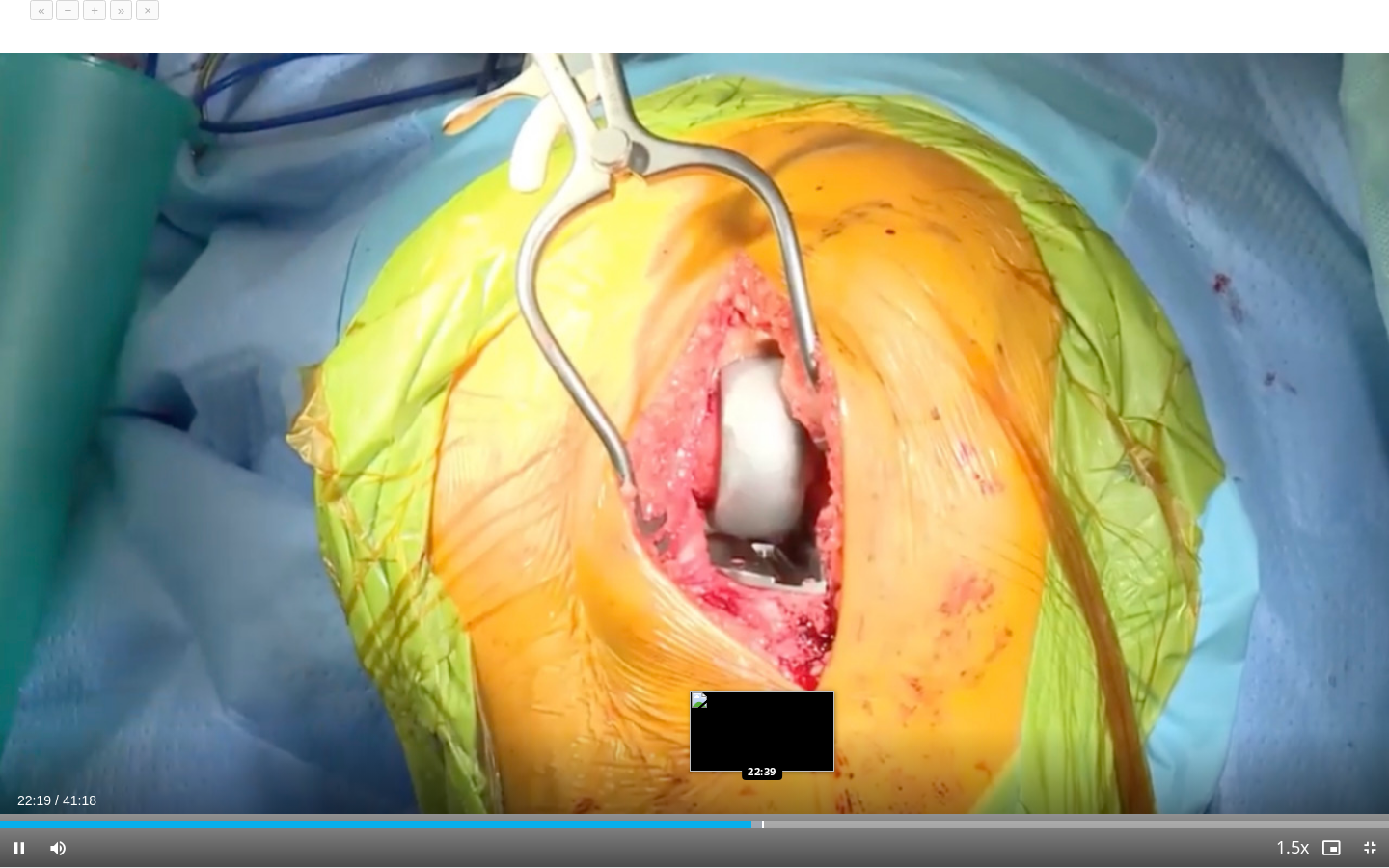 click at bounding box center (763, 825) 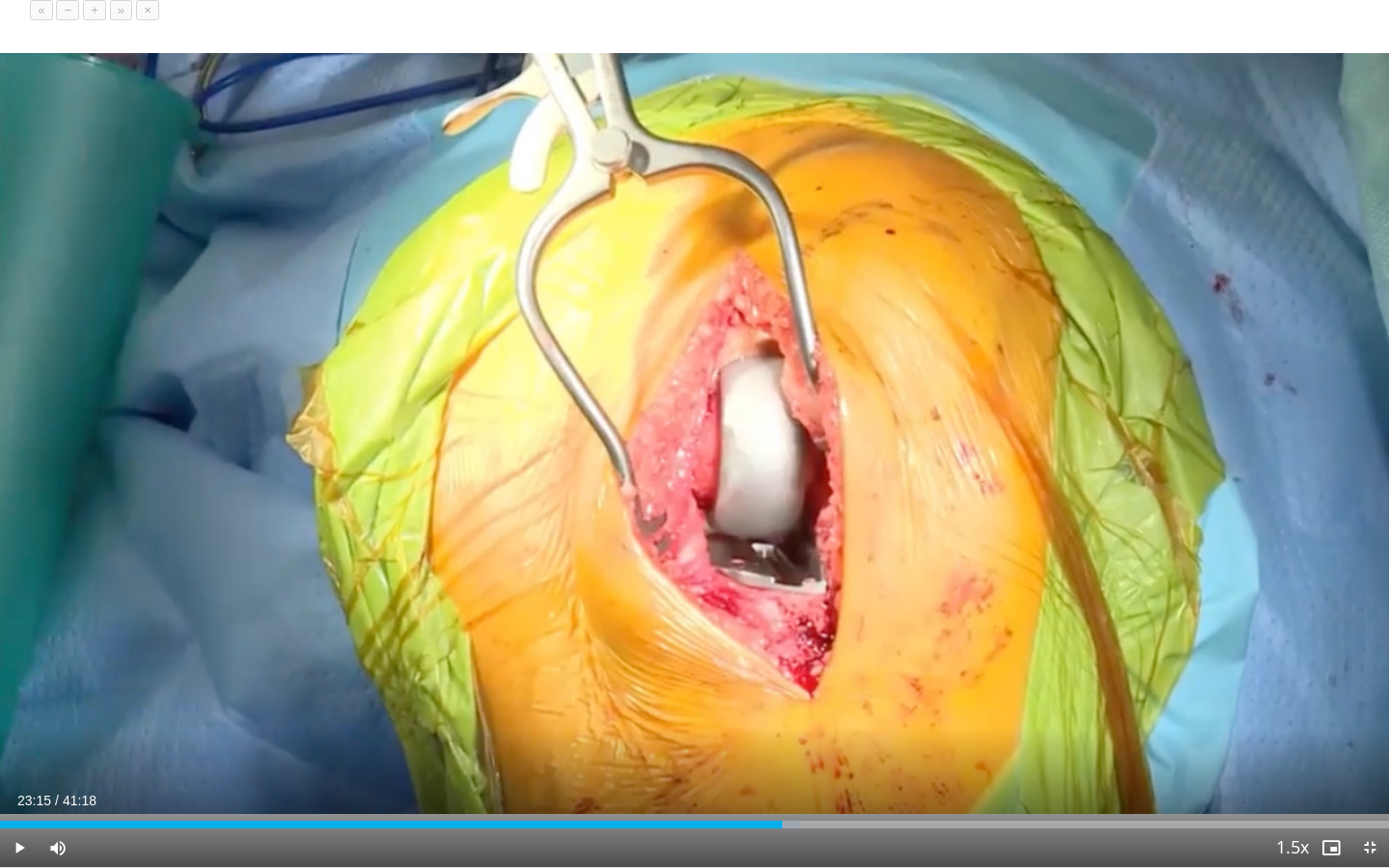 click at bounding box center [783, 825] 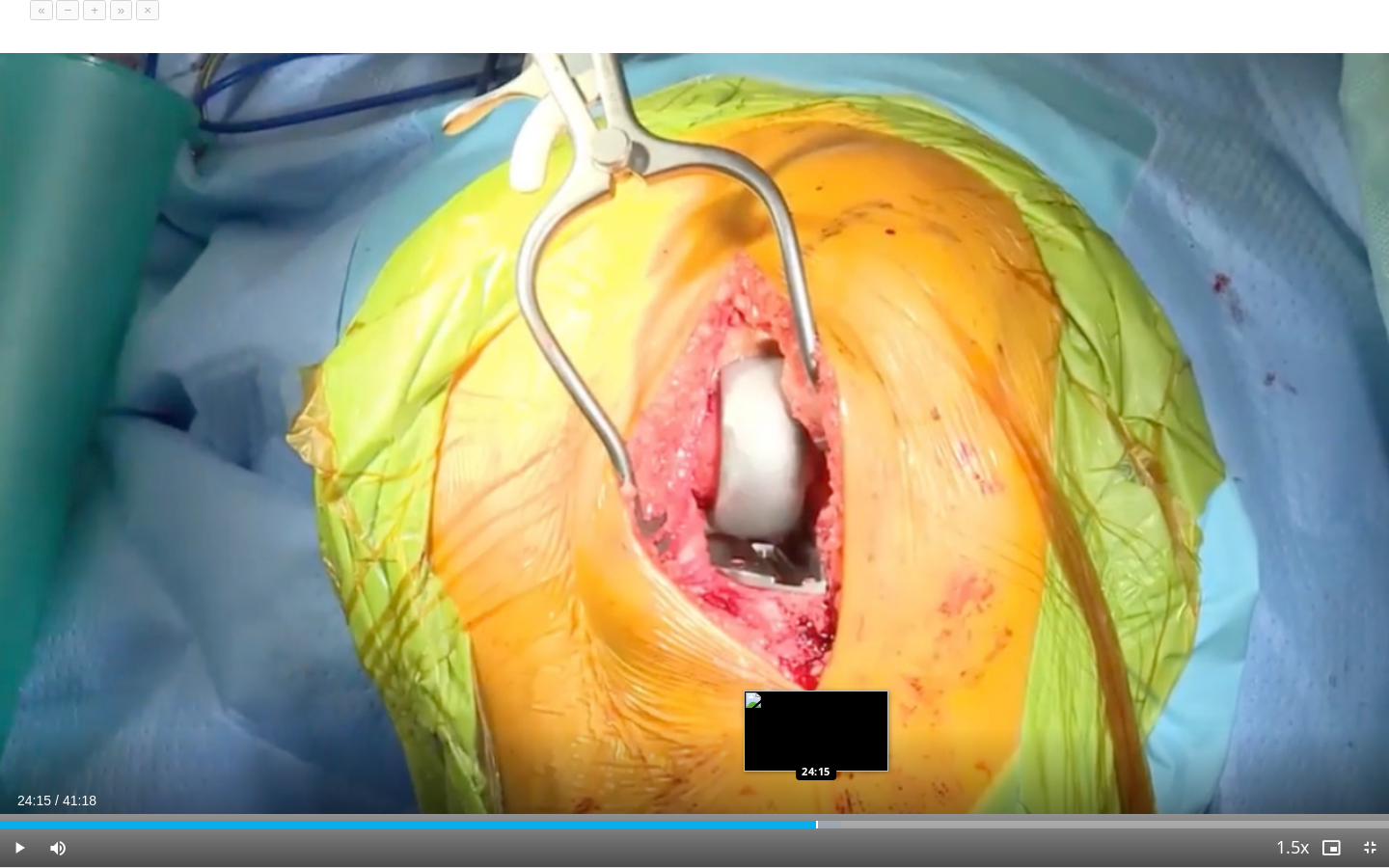 click on "Loaded :  60.53% 24:15 24:15" at bounding box center (694, 825) 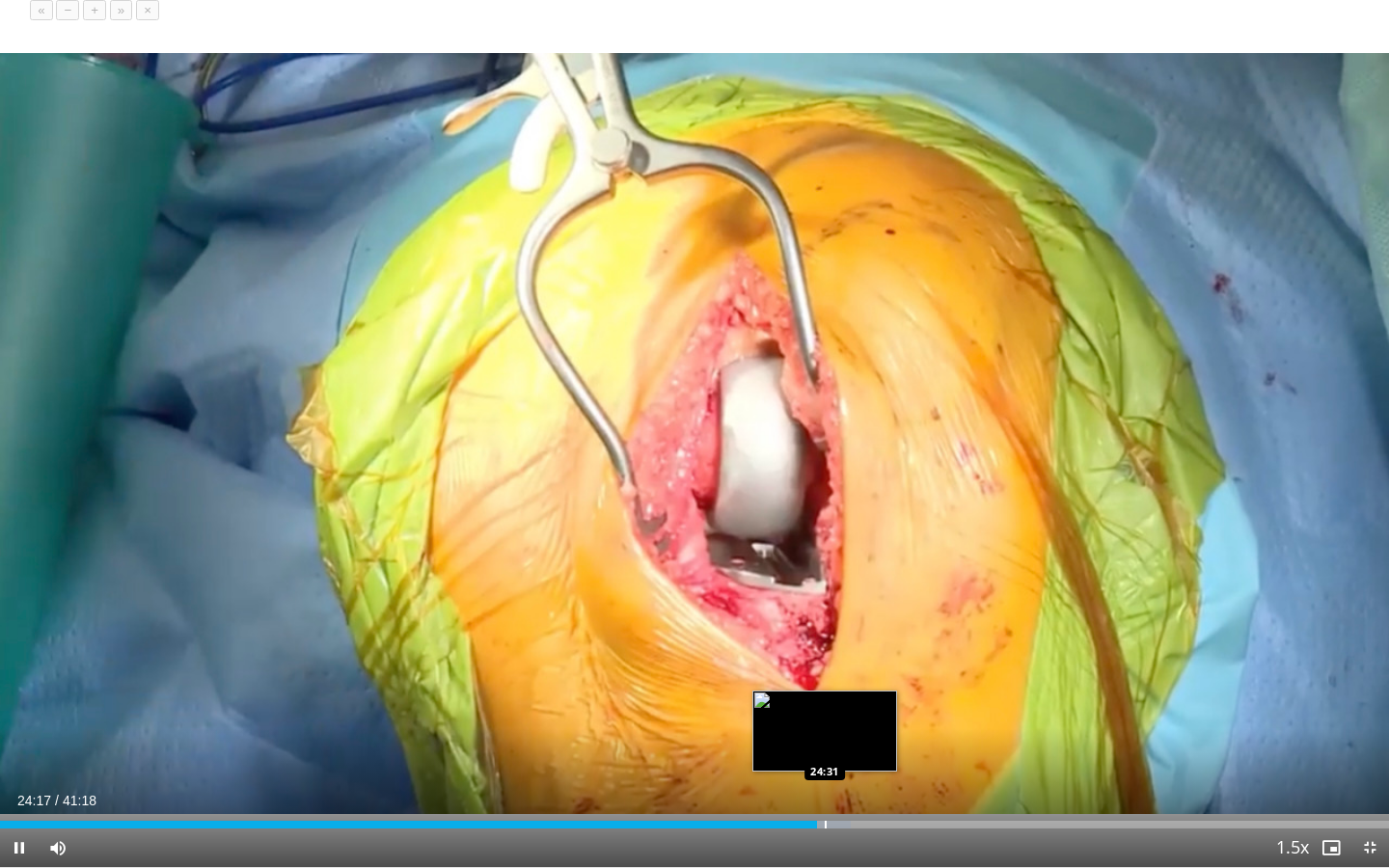 click at bounding box center [826, 825] 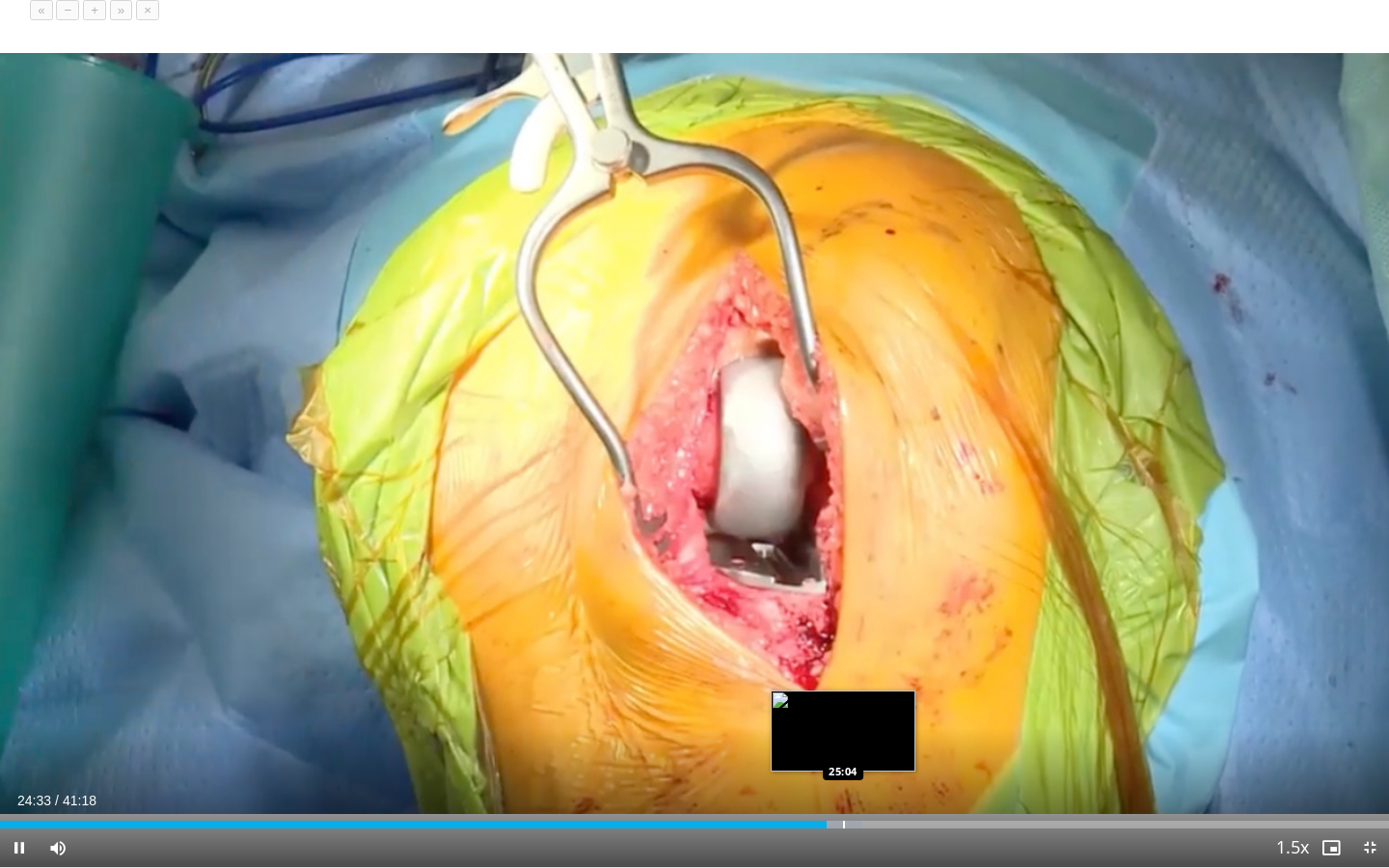 click at bounding box center [844, 825] 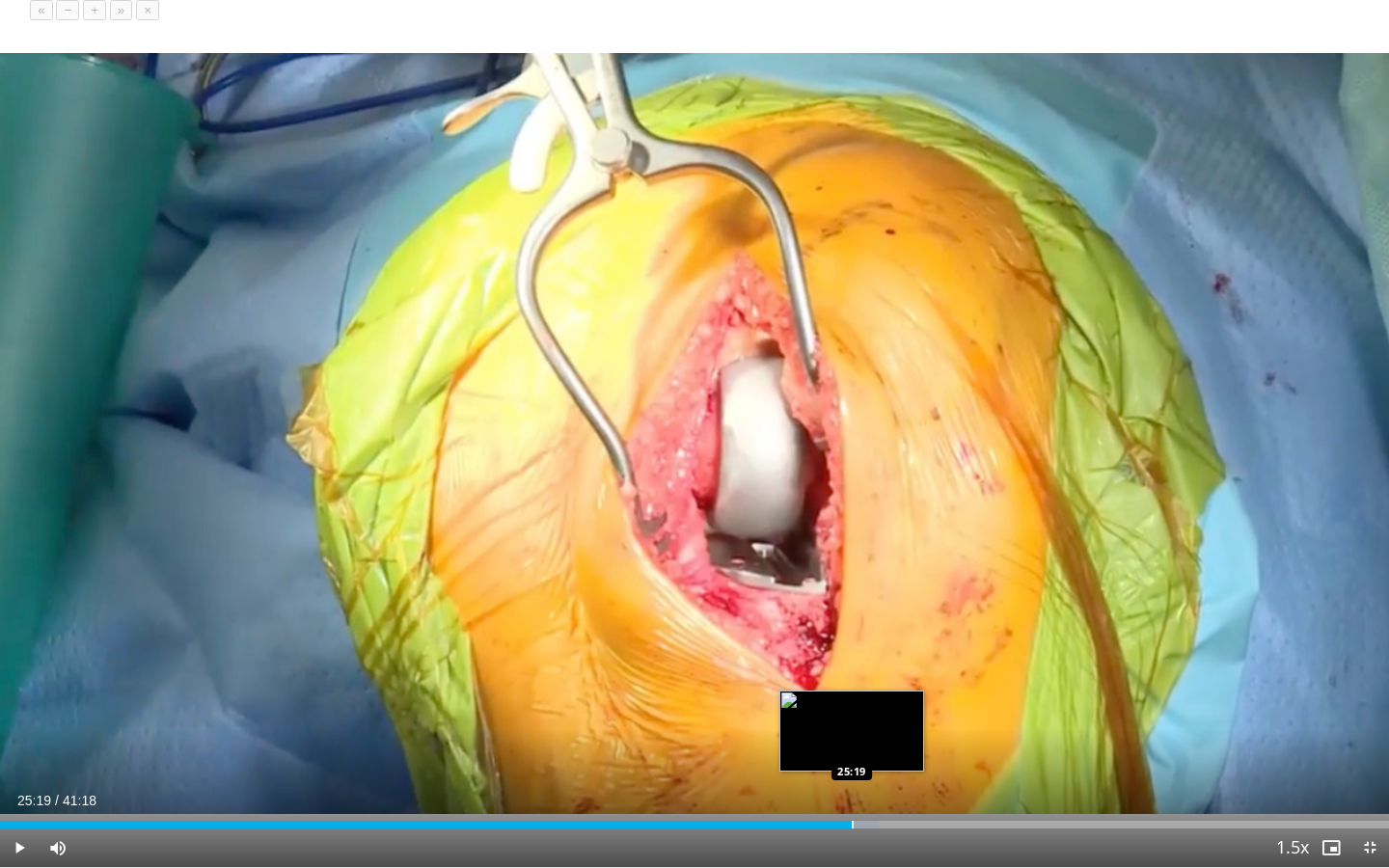 click at bounding box center (853, 825) 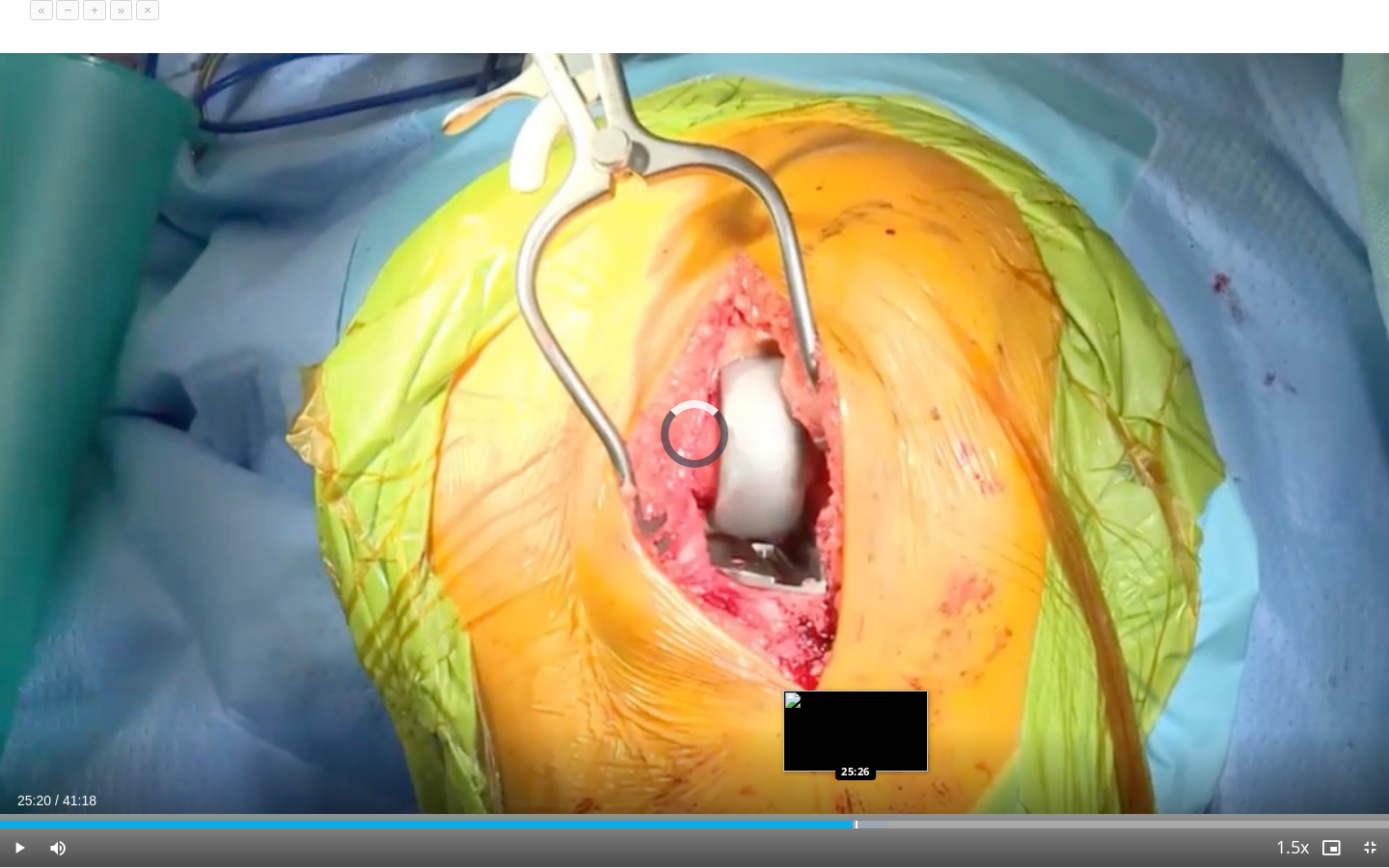 click at bounding box center [857, 825] 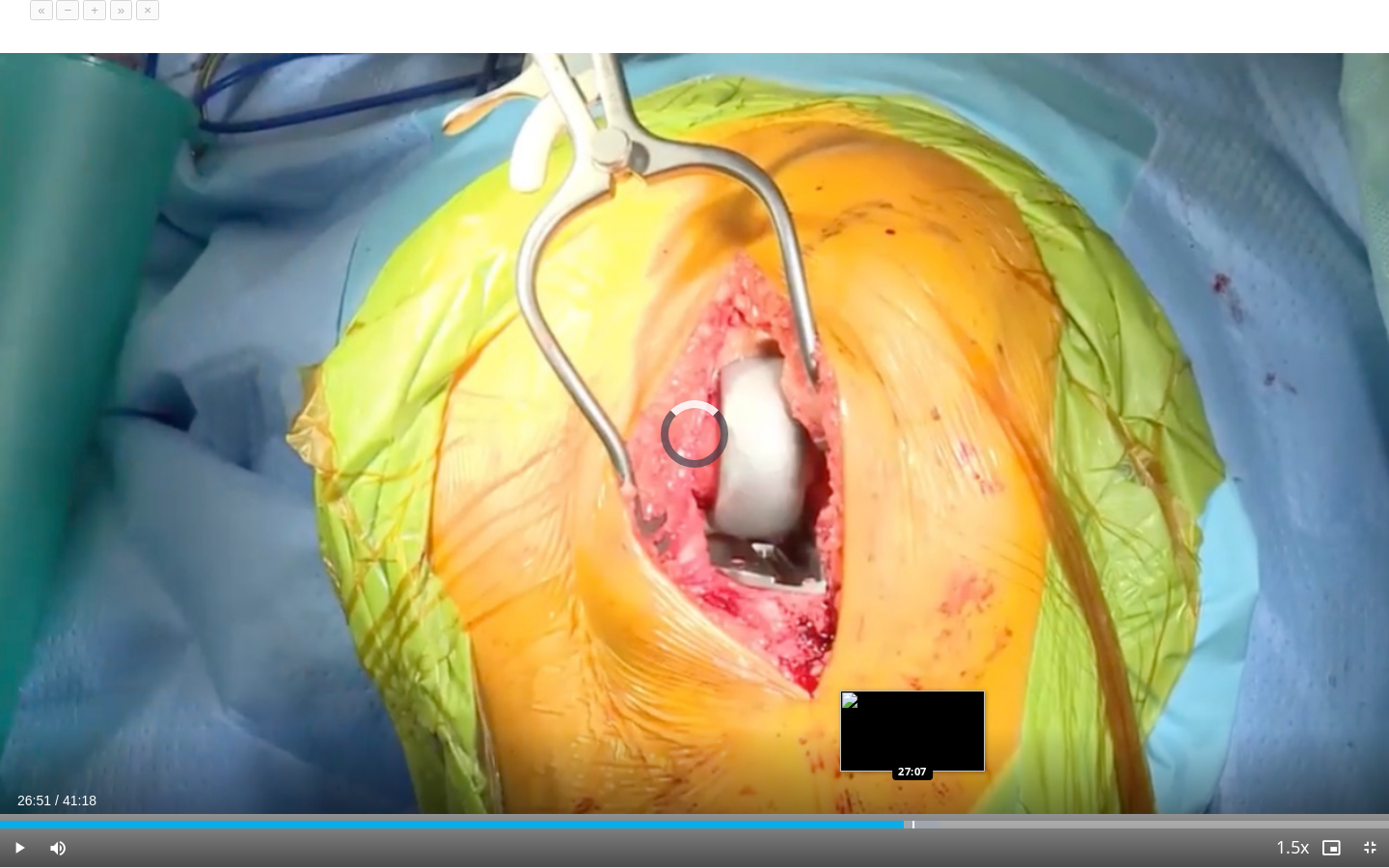 click on "Loaded :  67.65% 26:52 27:07" at bounding box center [694, 819] 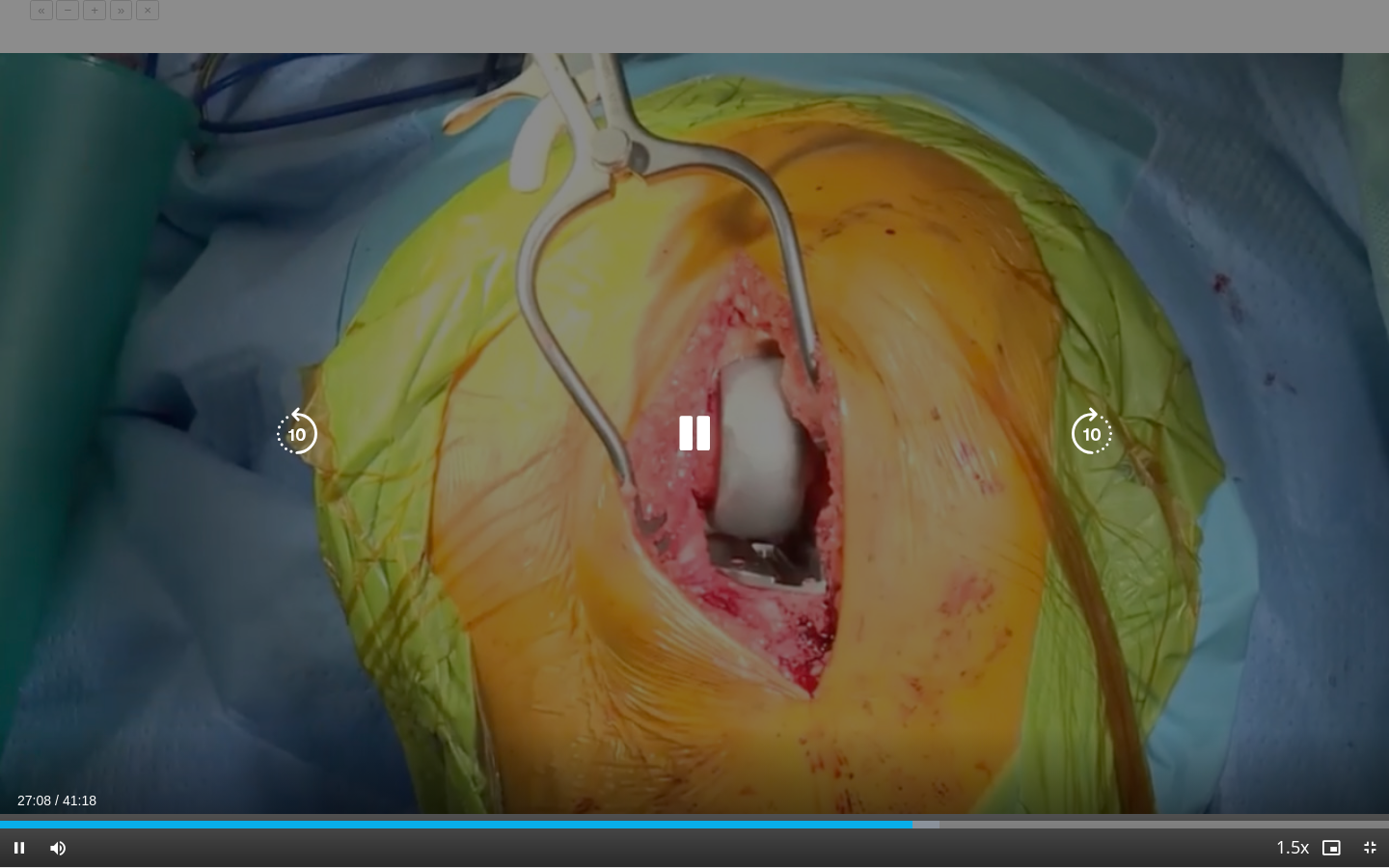 click on "Loaded :  67.65% 27:08 27:07" at bounding box center [694, 819] 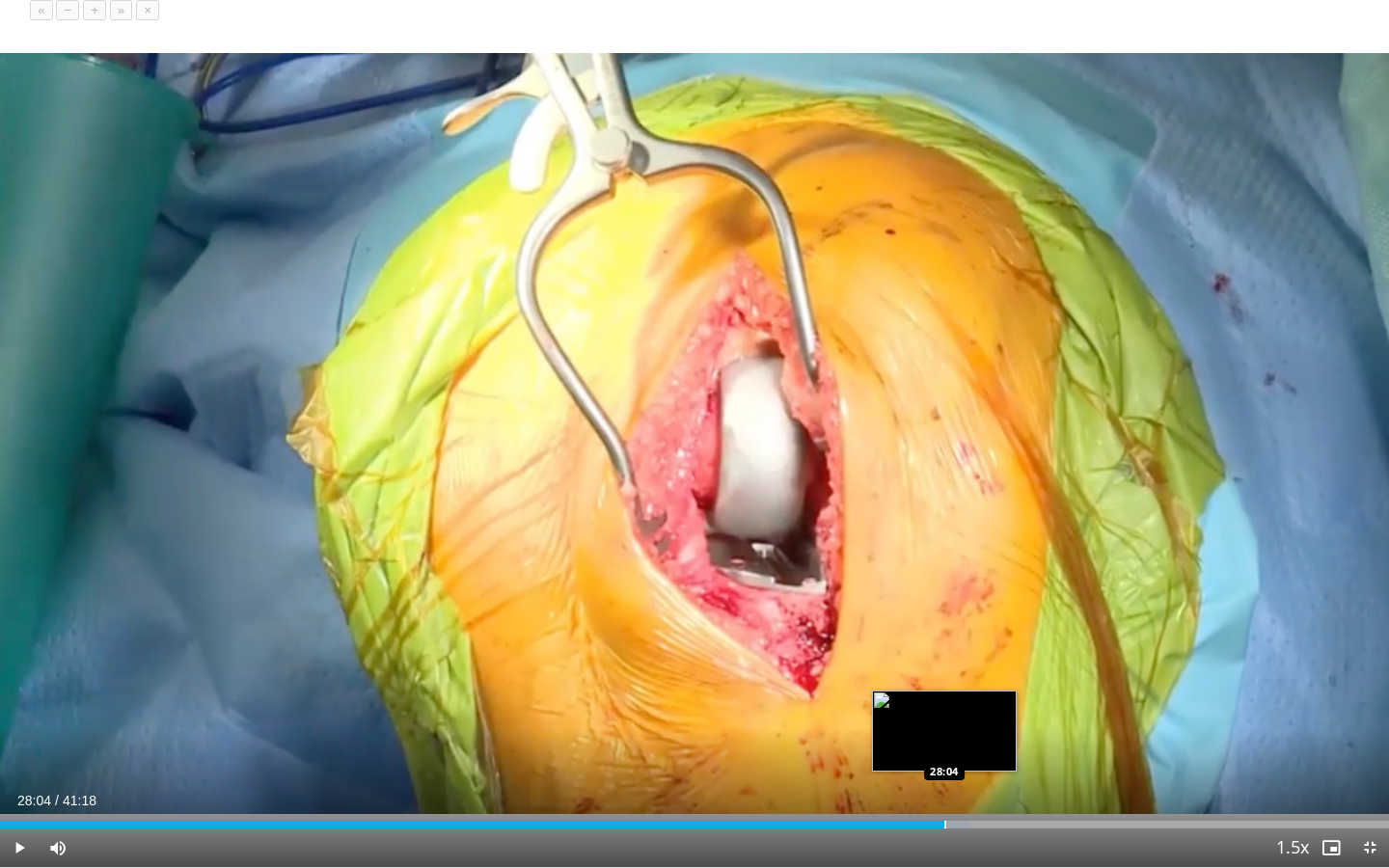 click on "Loaded :  69.81% 28:04 28:04" at bounding box center [694, 819] 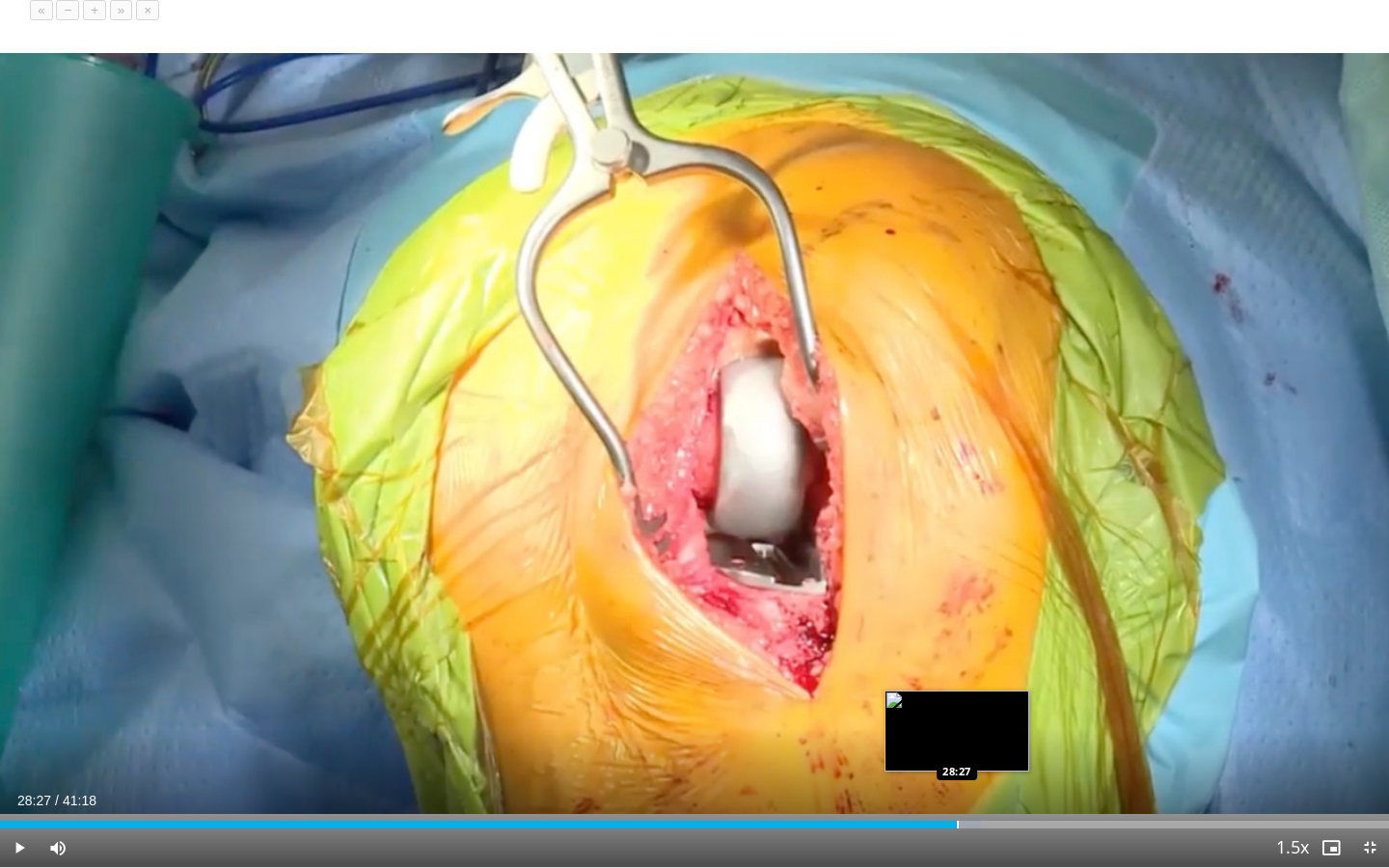click at bounding box center (958, 825) 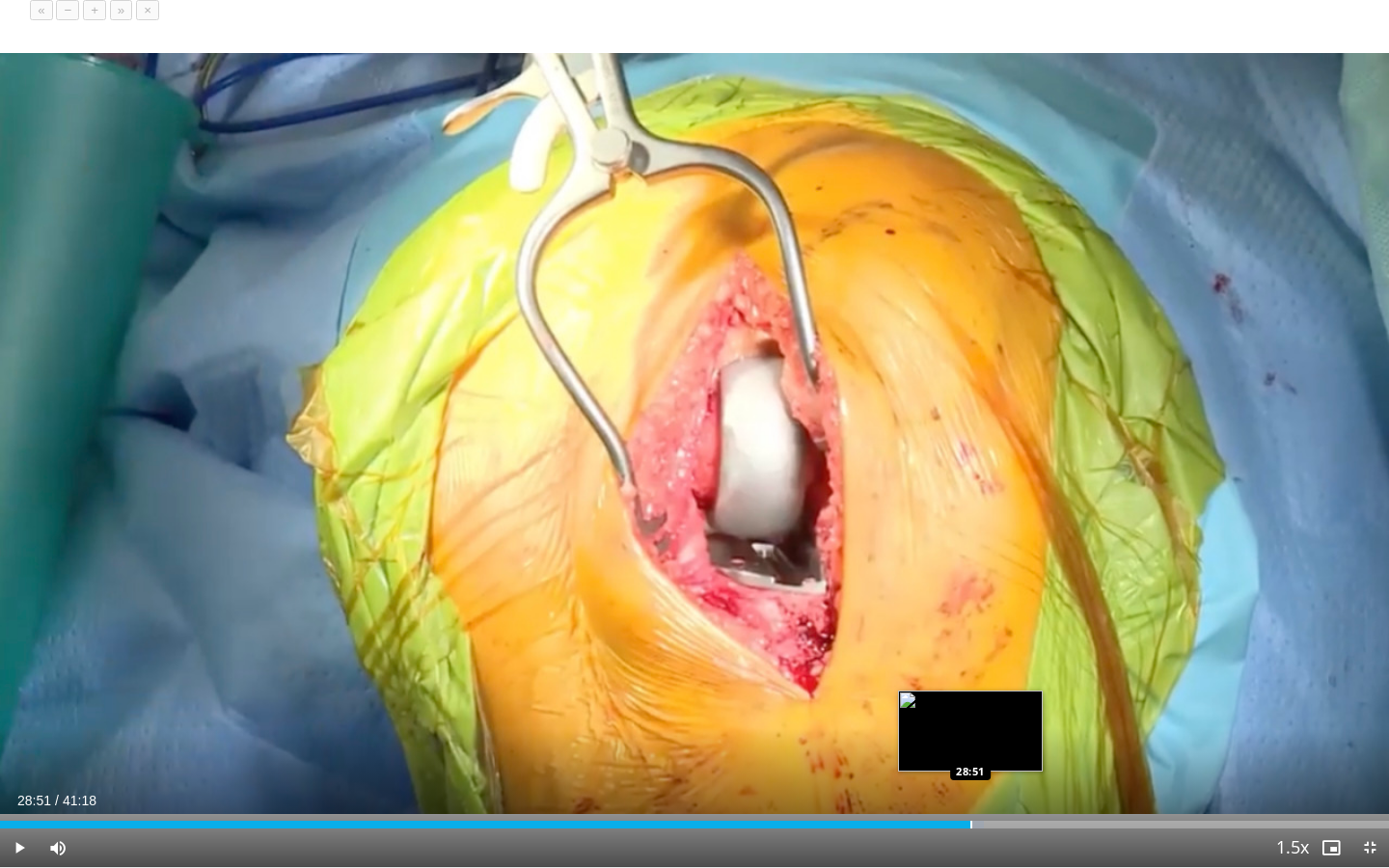 click at bounding box center (971, 825) 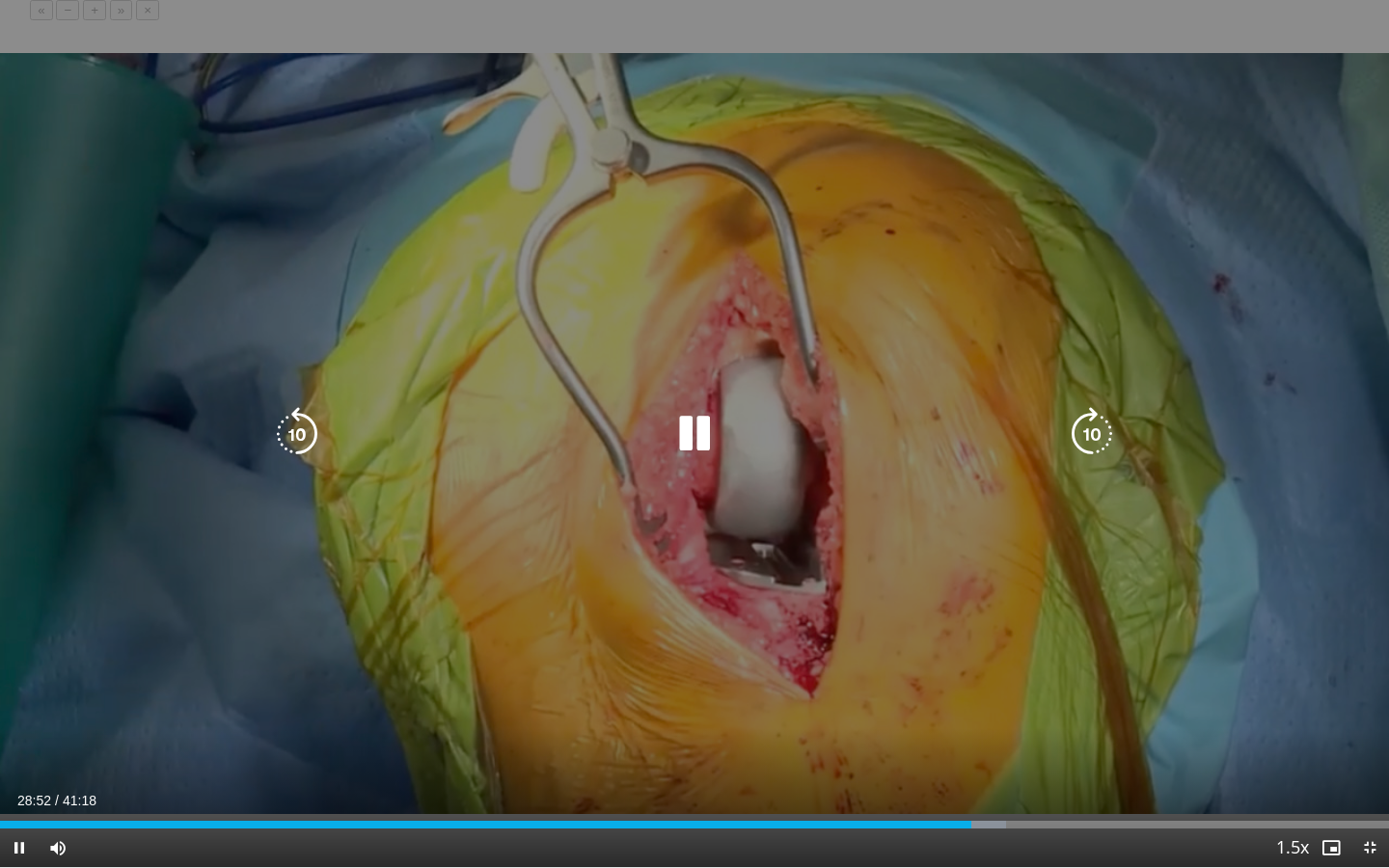 click on "**********" at bounding box center [694, 434] 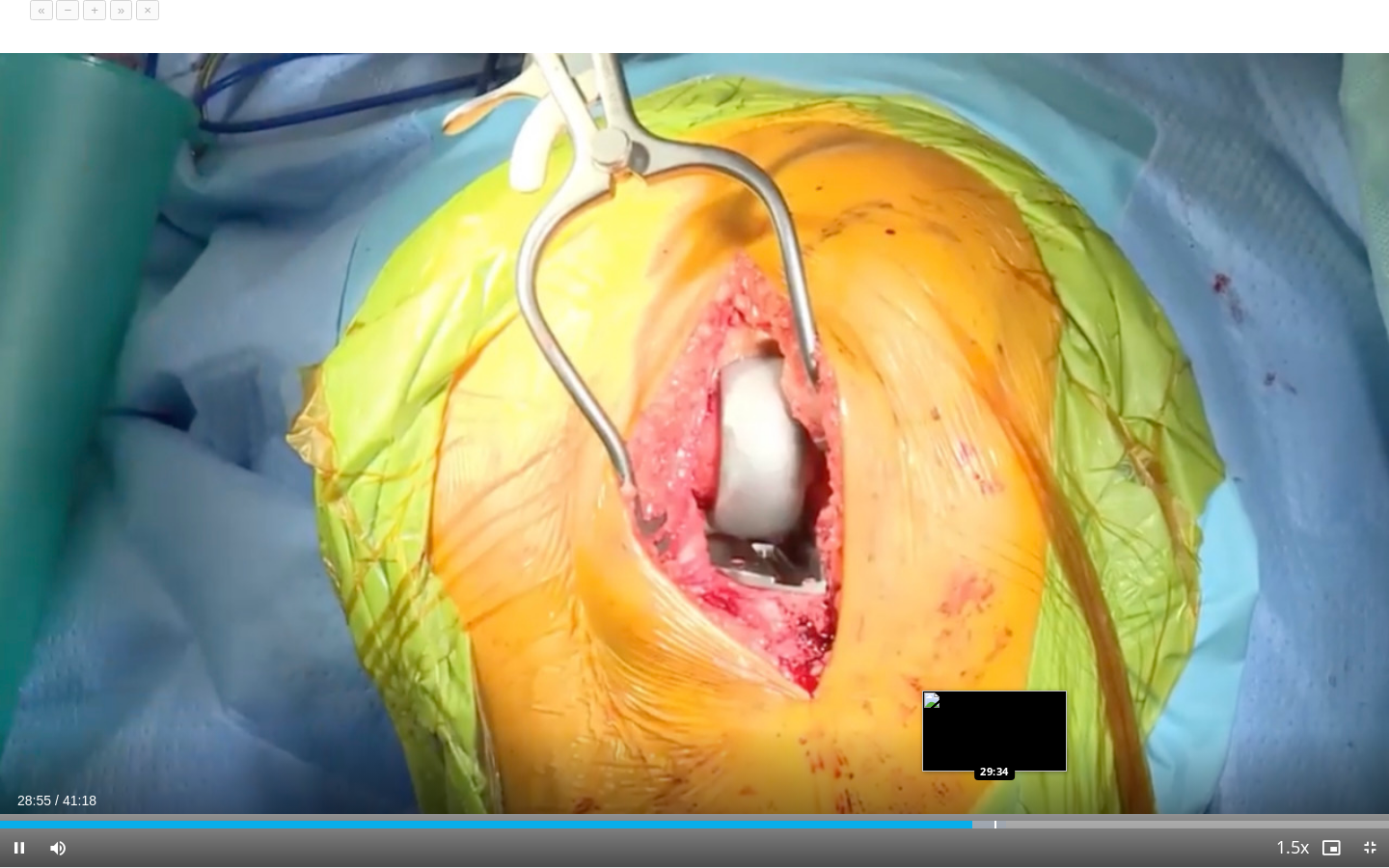 click at bounding box center (995, 825) 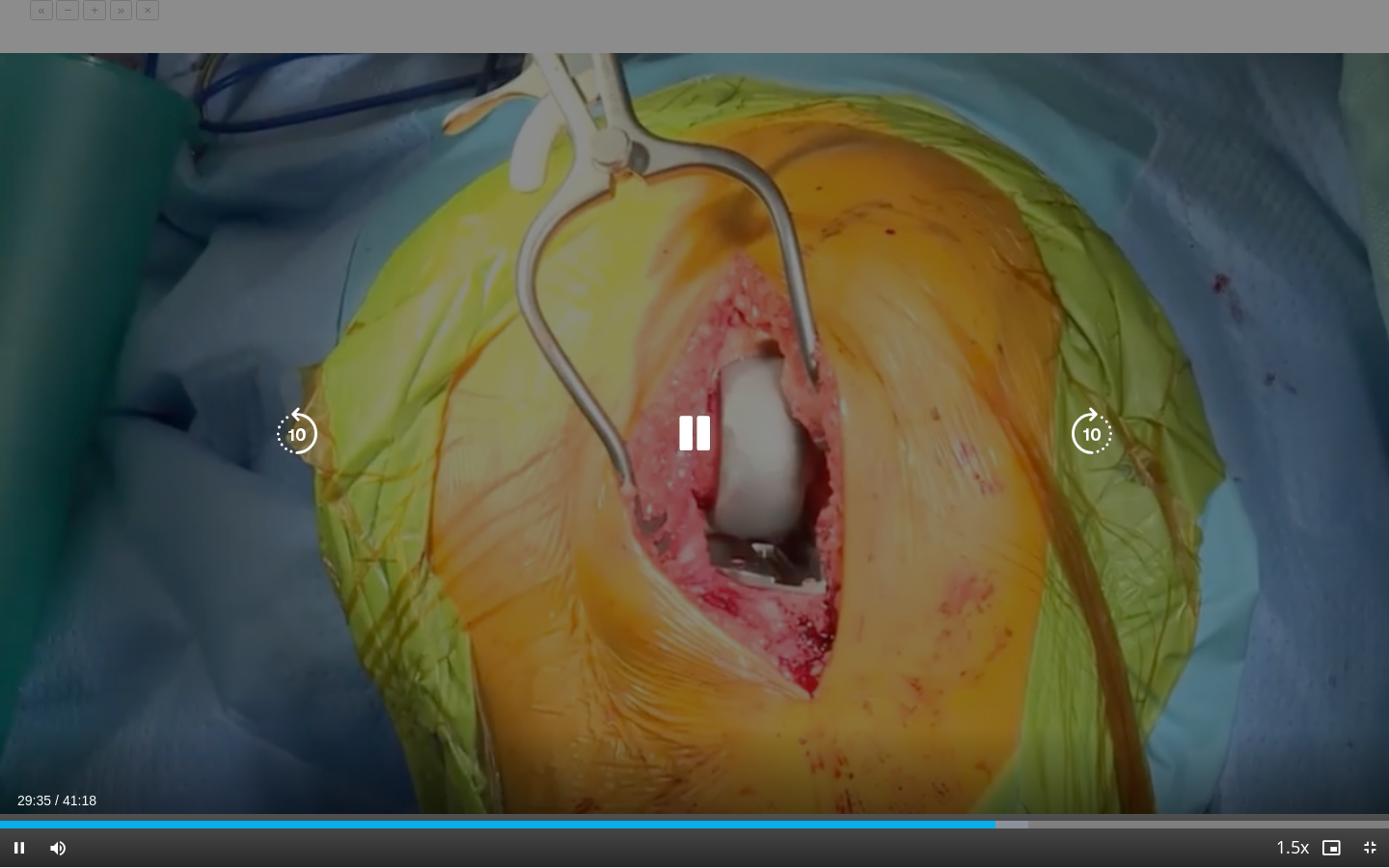click at bounding box center [694, 434] 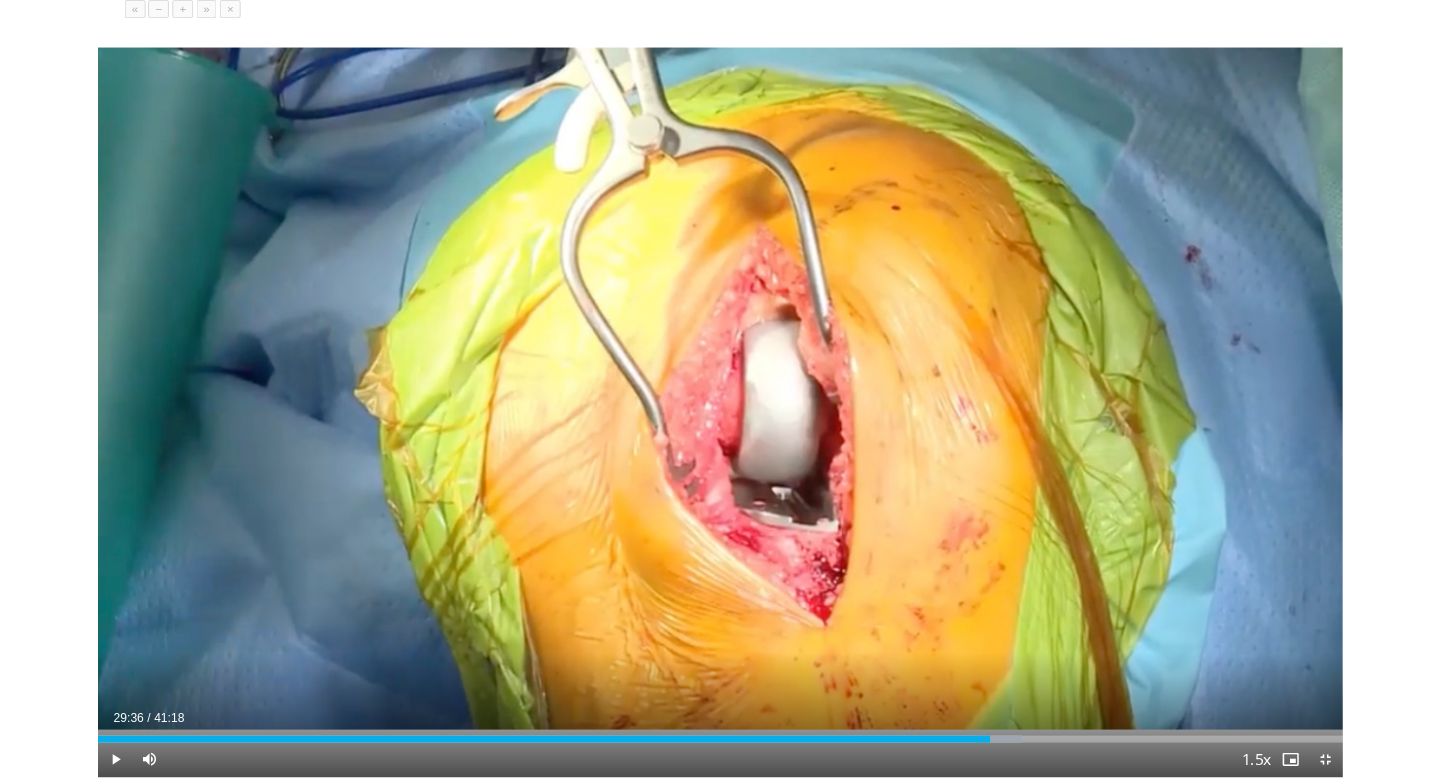 scroll, scrollTop: 884, scrollLeft: 0, axis: vertical 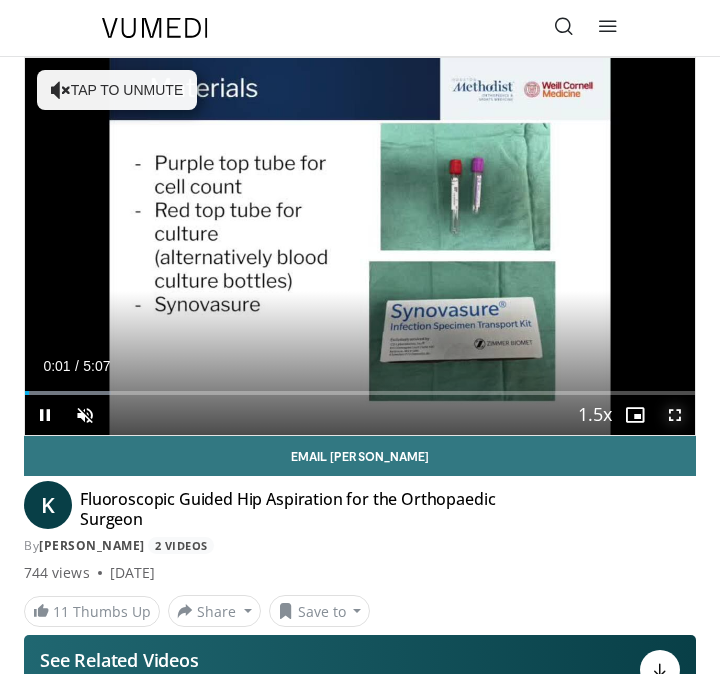 click at bounding box center (675, 415) 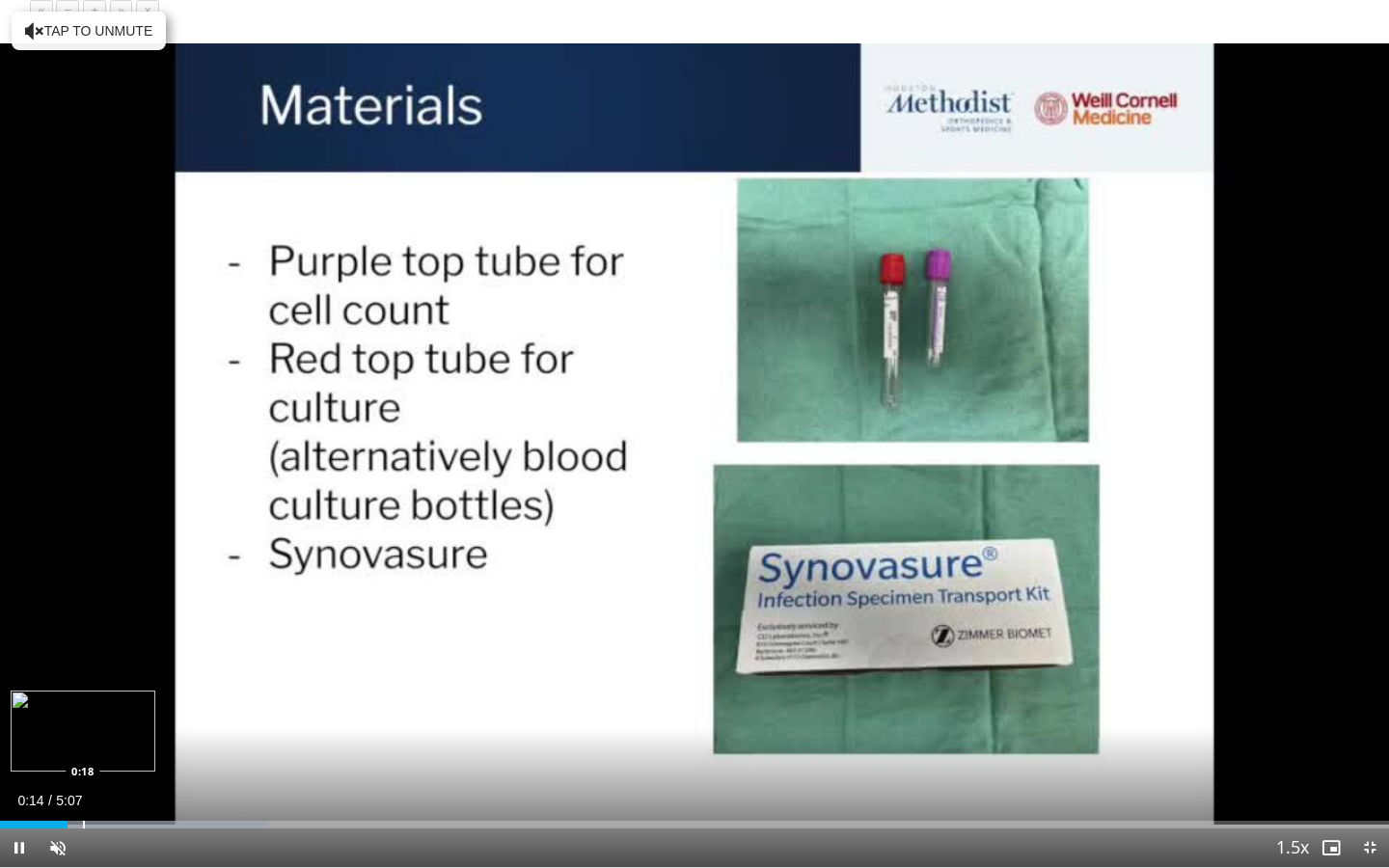 click on "Loaded :  19.31% 0:14 0:18" at bounding box center (694, 819) 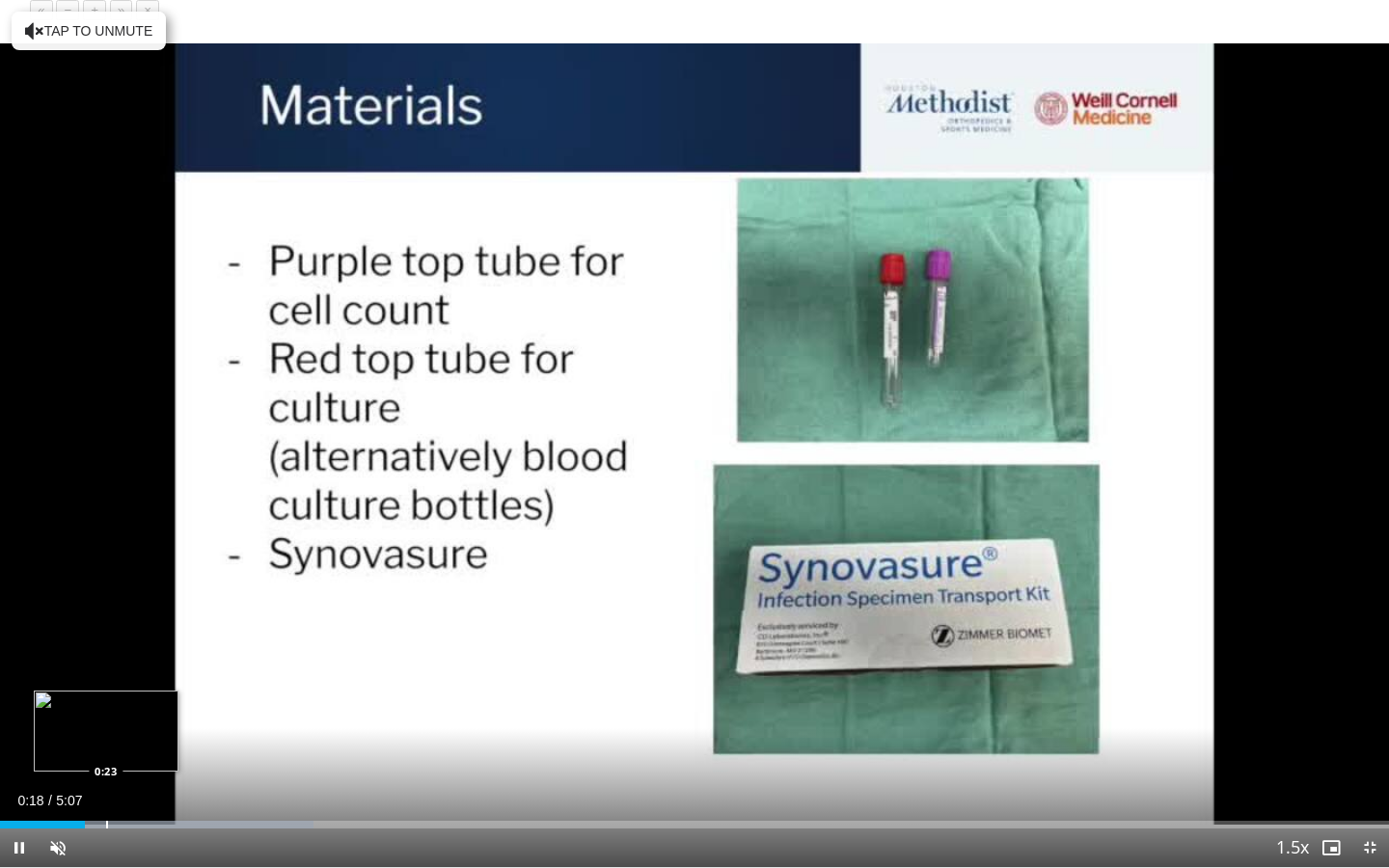 click at bounding box center [107, 825] 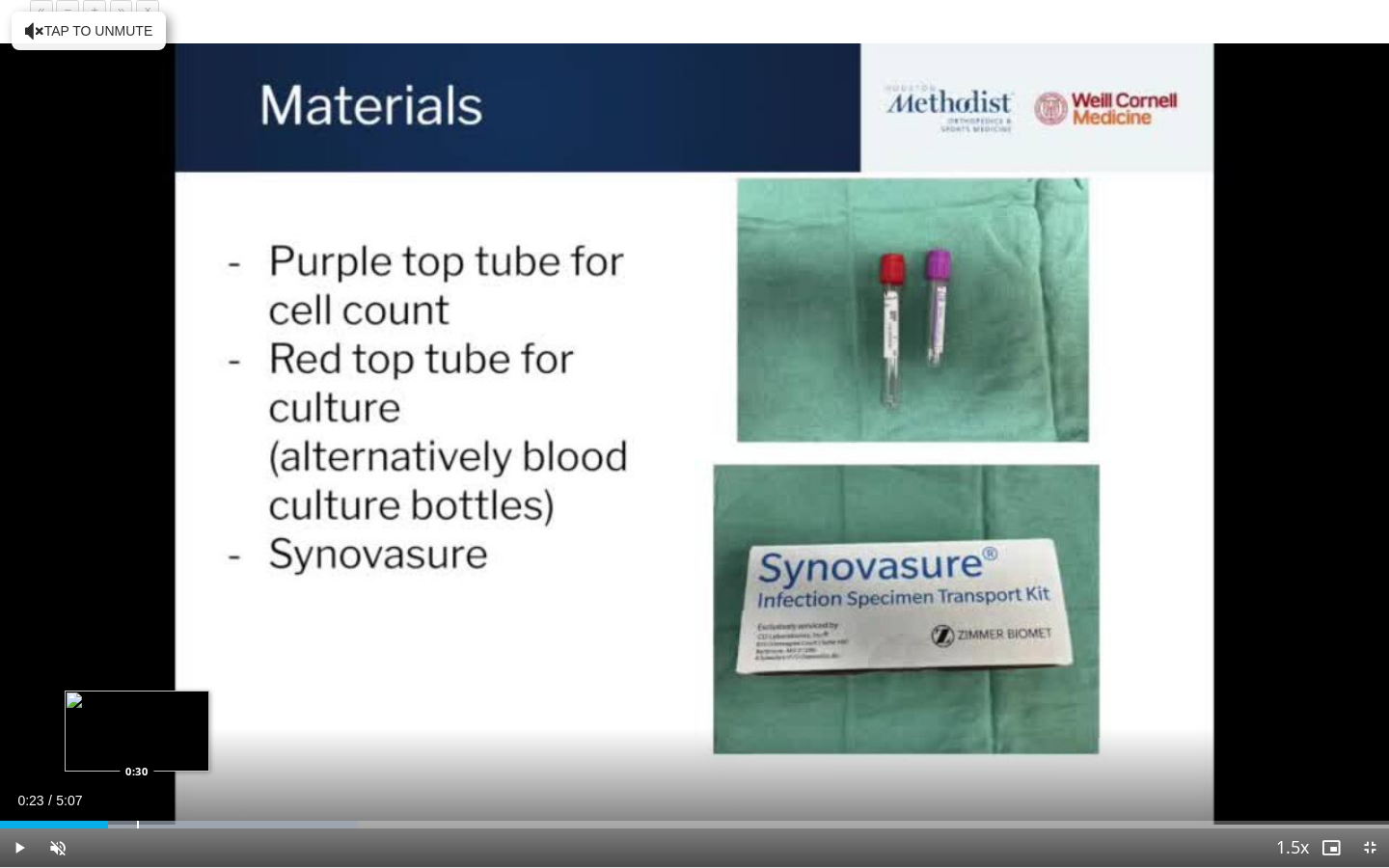 click at bounding box center (138, 825) 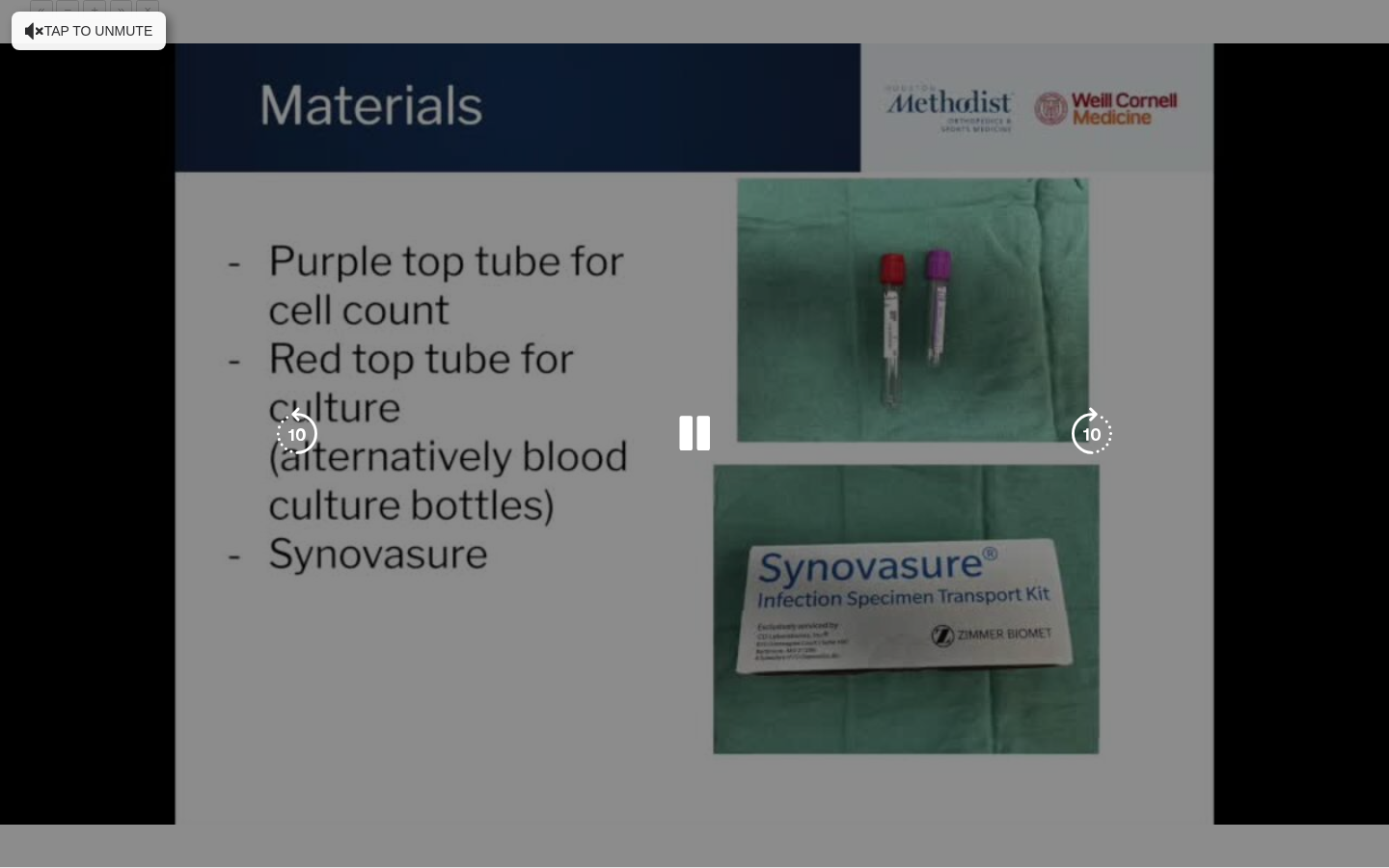 click on "10 seconds
Tap to unmute" at bounding box center [694, 433] 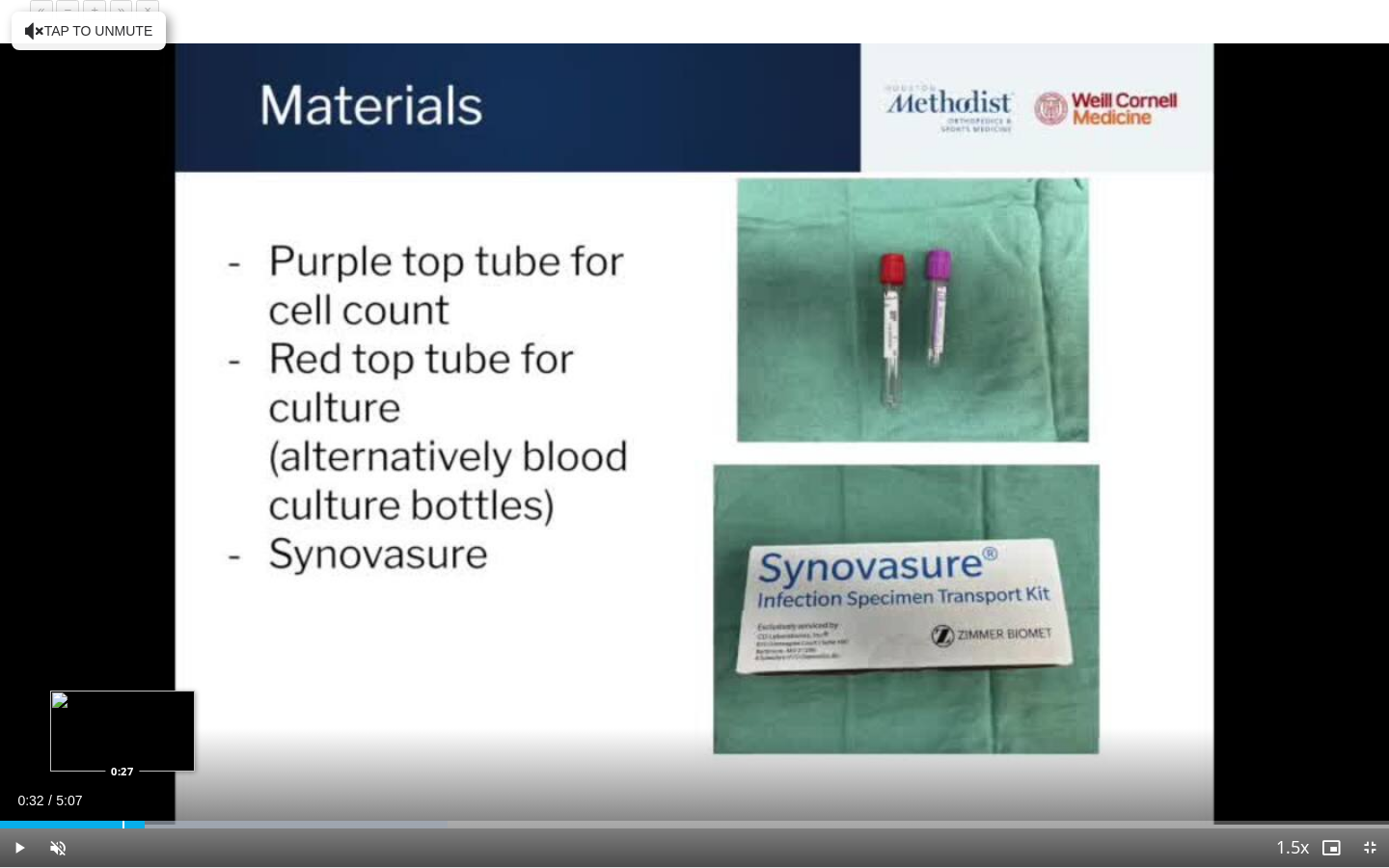 click at bounding box center (123, 825) 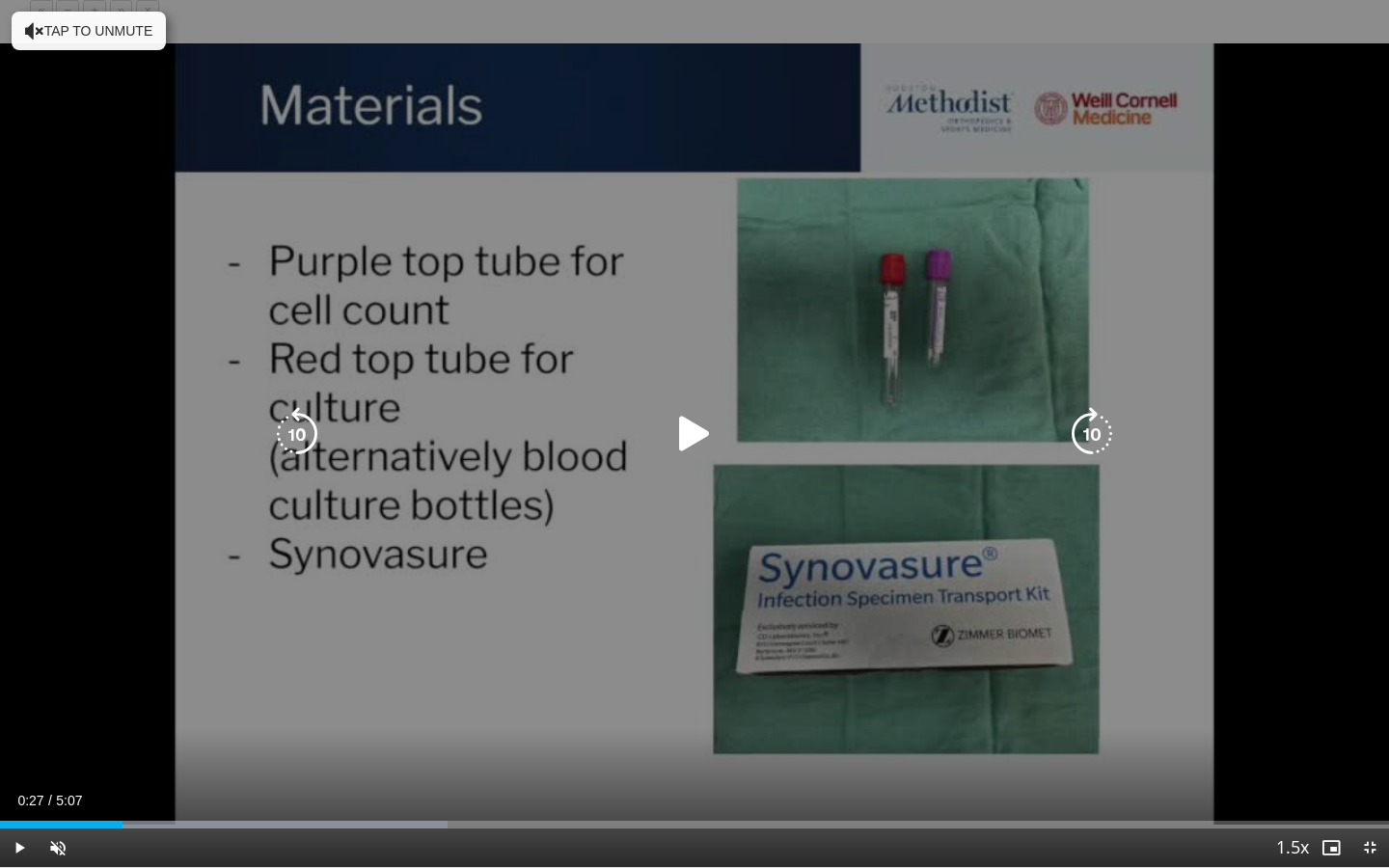 click on "10 seconds
Tap to unmute" at bounding box center (694, 433) 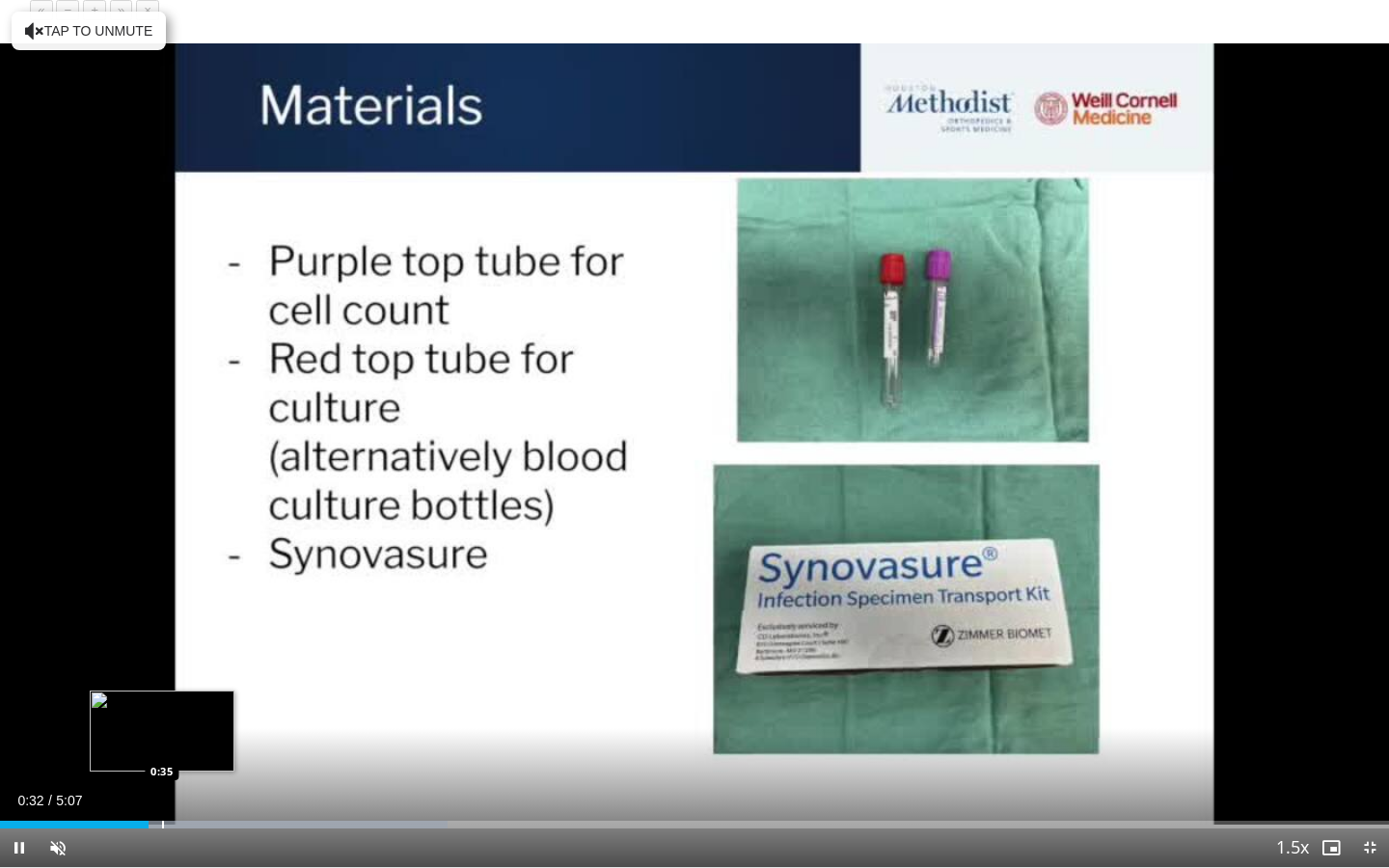 click at bounding box center (163, 825) 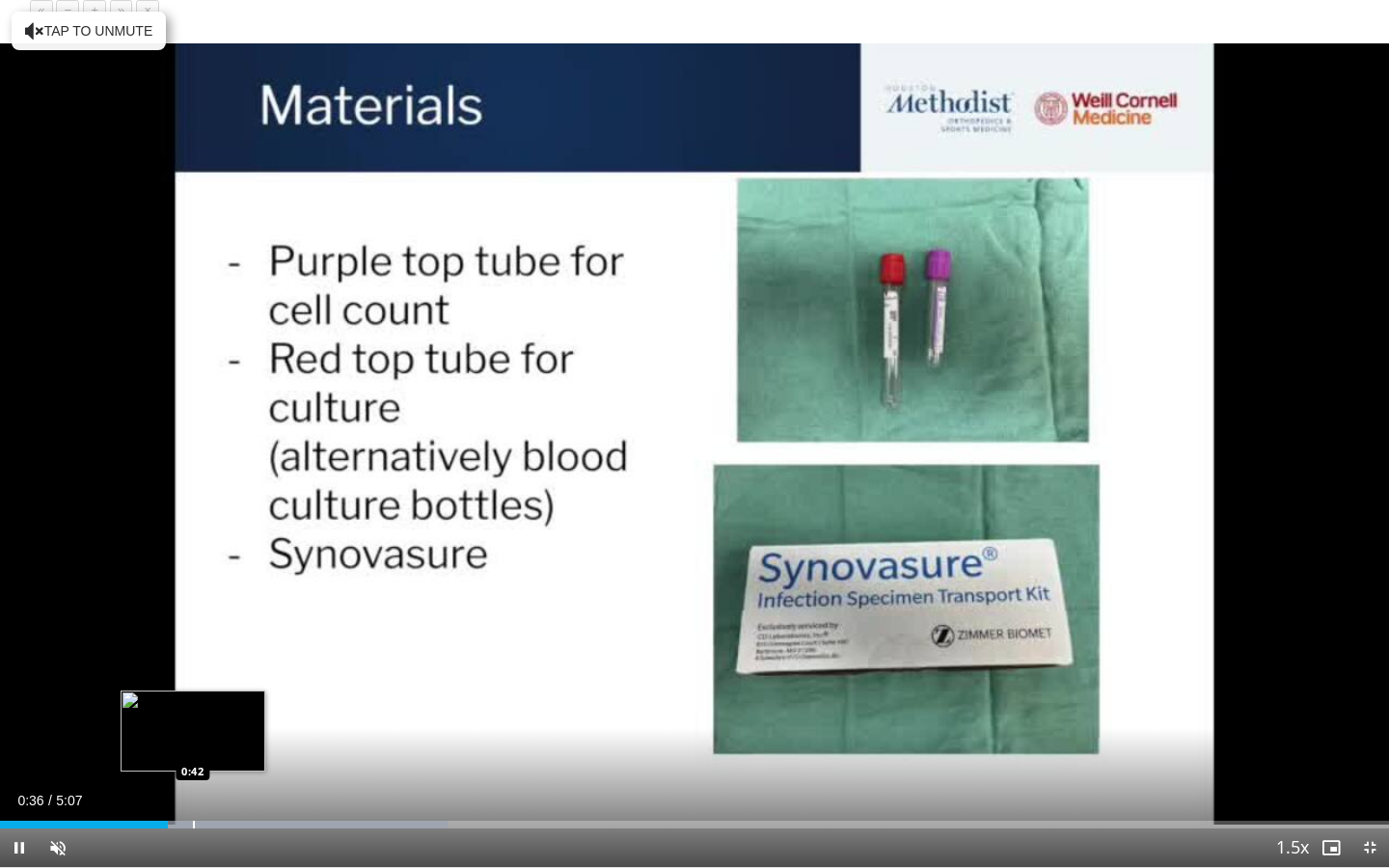 click at bounding box center (194, 825) 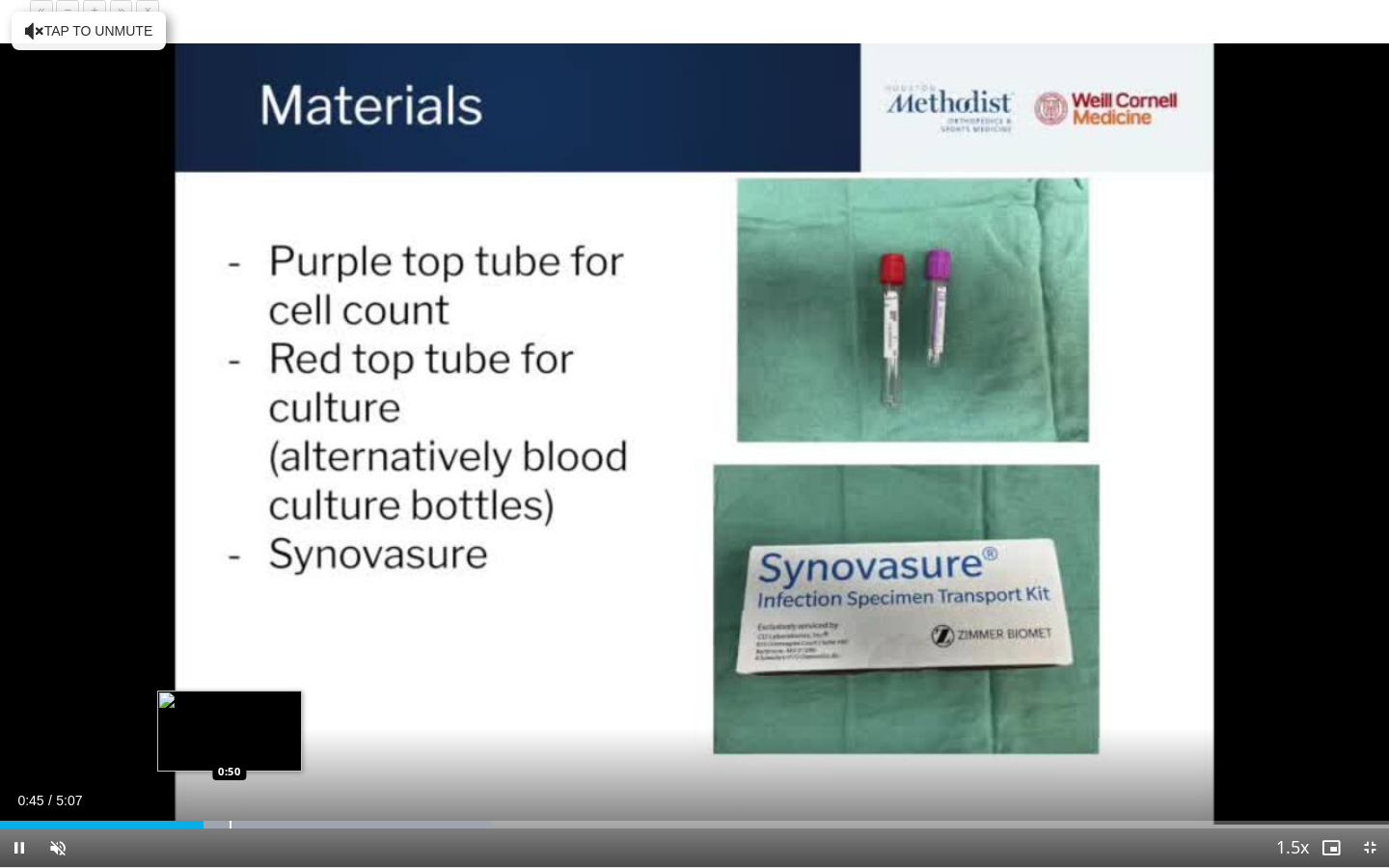 click at bounding box center (231, 825) 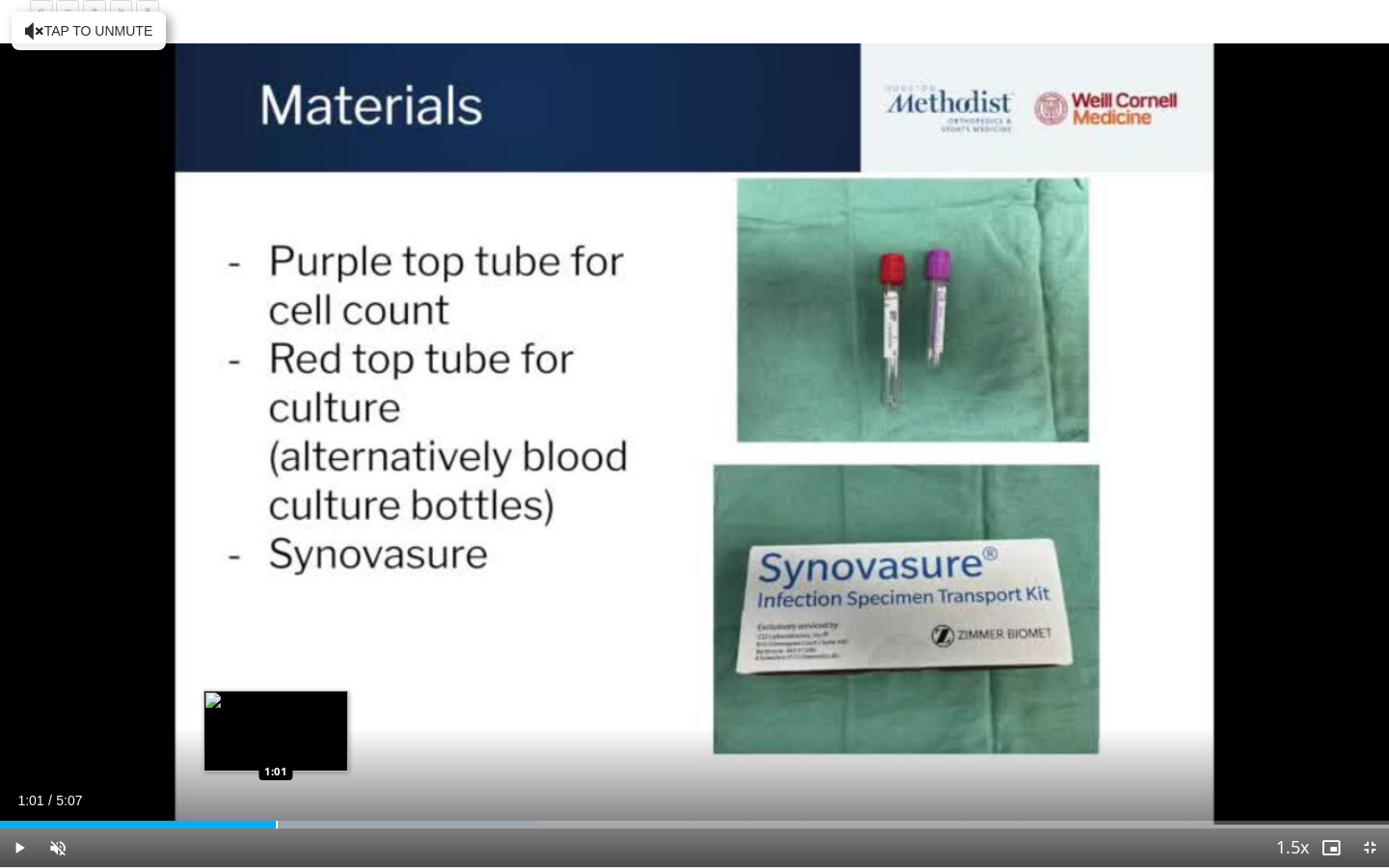 click on "Loaded :  38.65% 1:01 1:01" at bounding box center [694, 819] 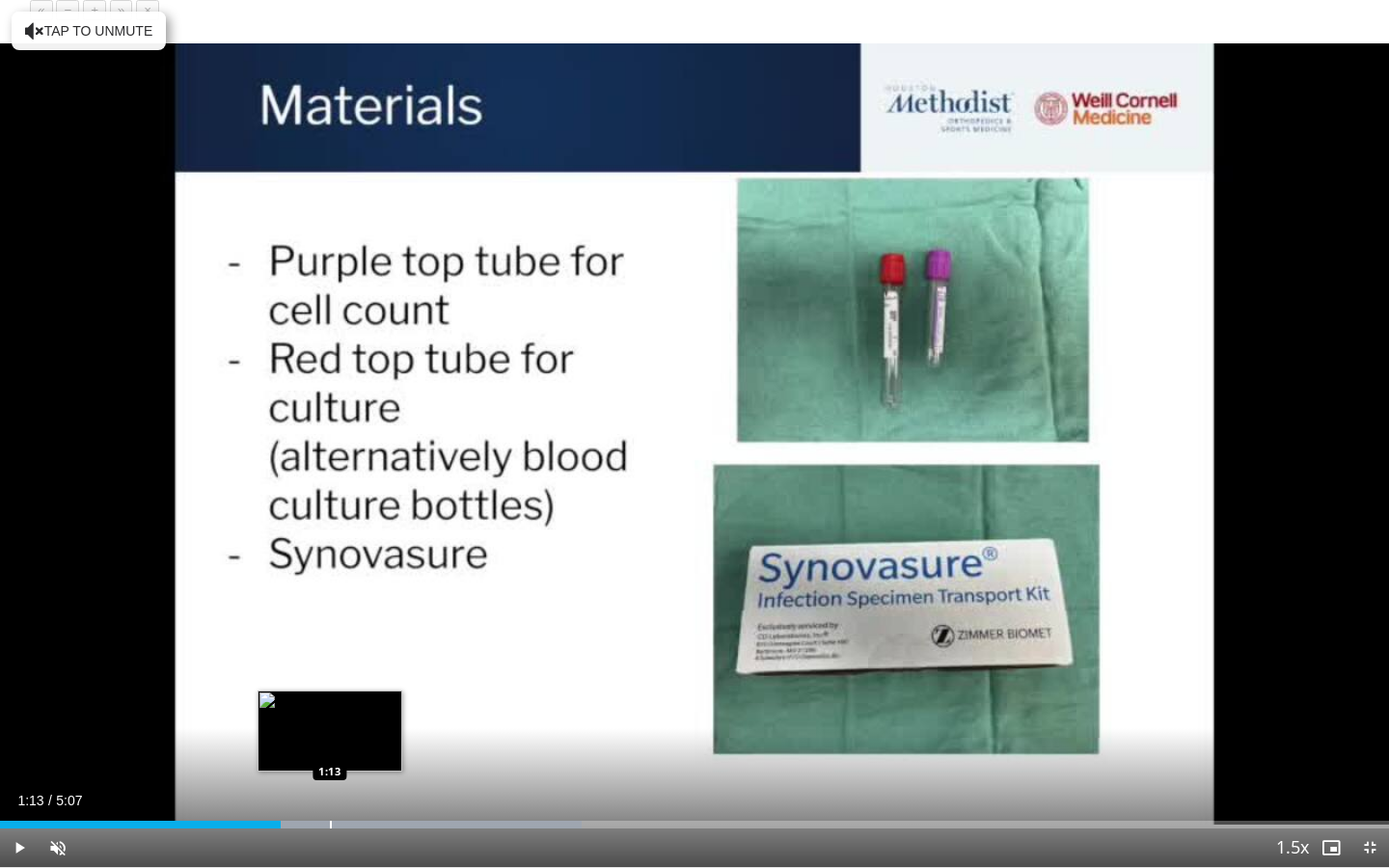 click on "Loaded :  41.87% 1:02 1:13" at bounding box center (694, 819) 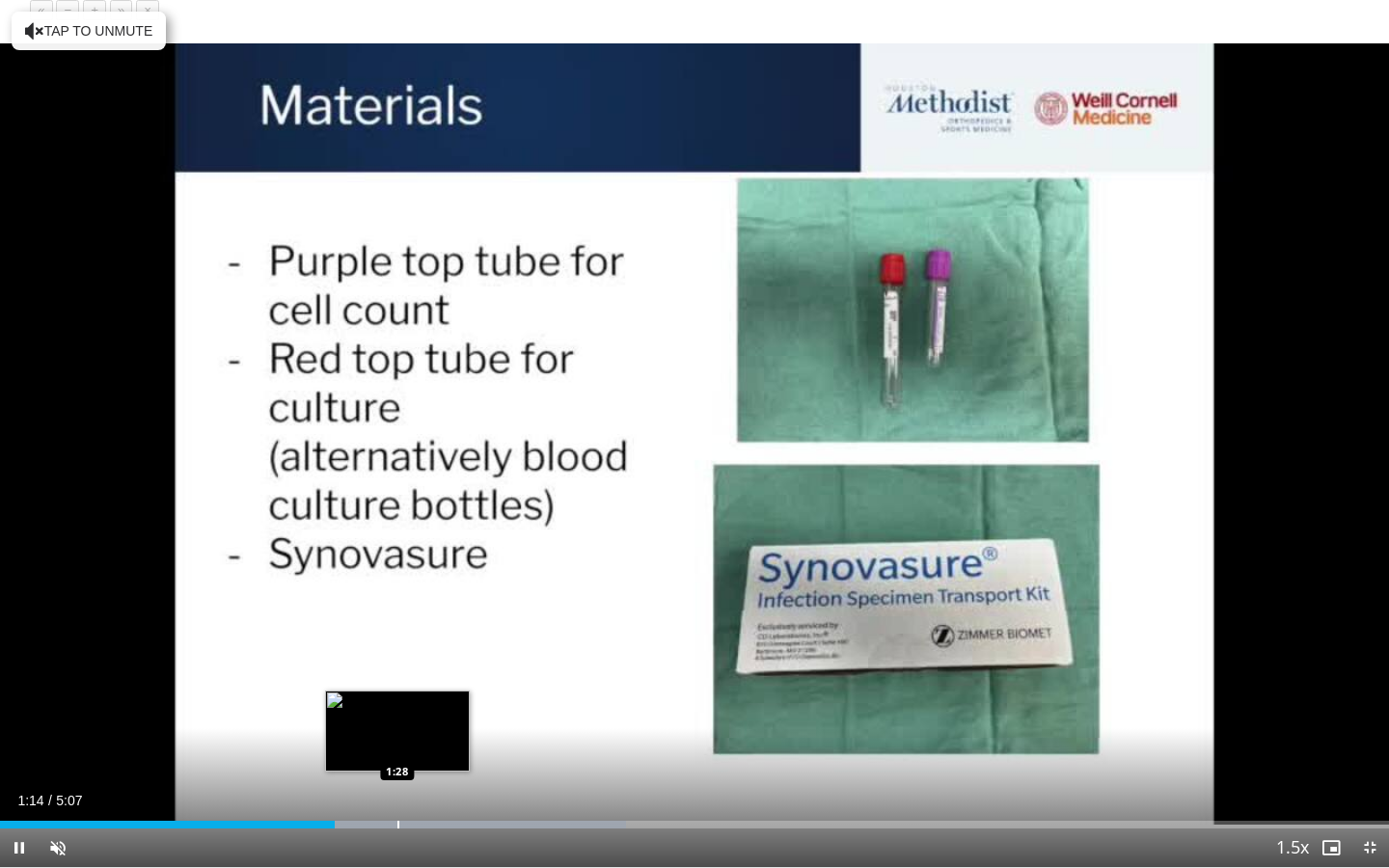 click on "Loaded :  45.09% 1:14 1:28" at bounding box center (694, 819) 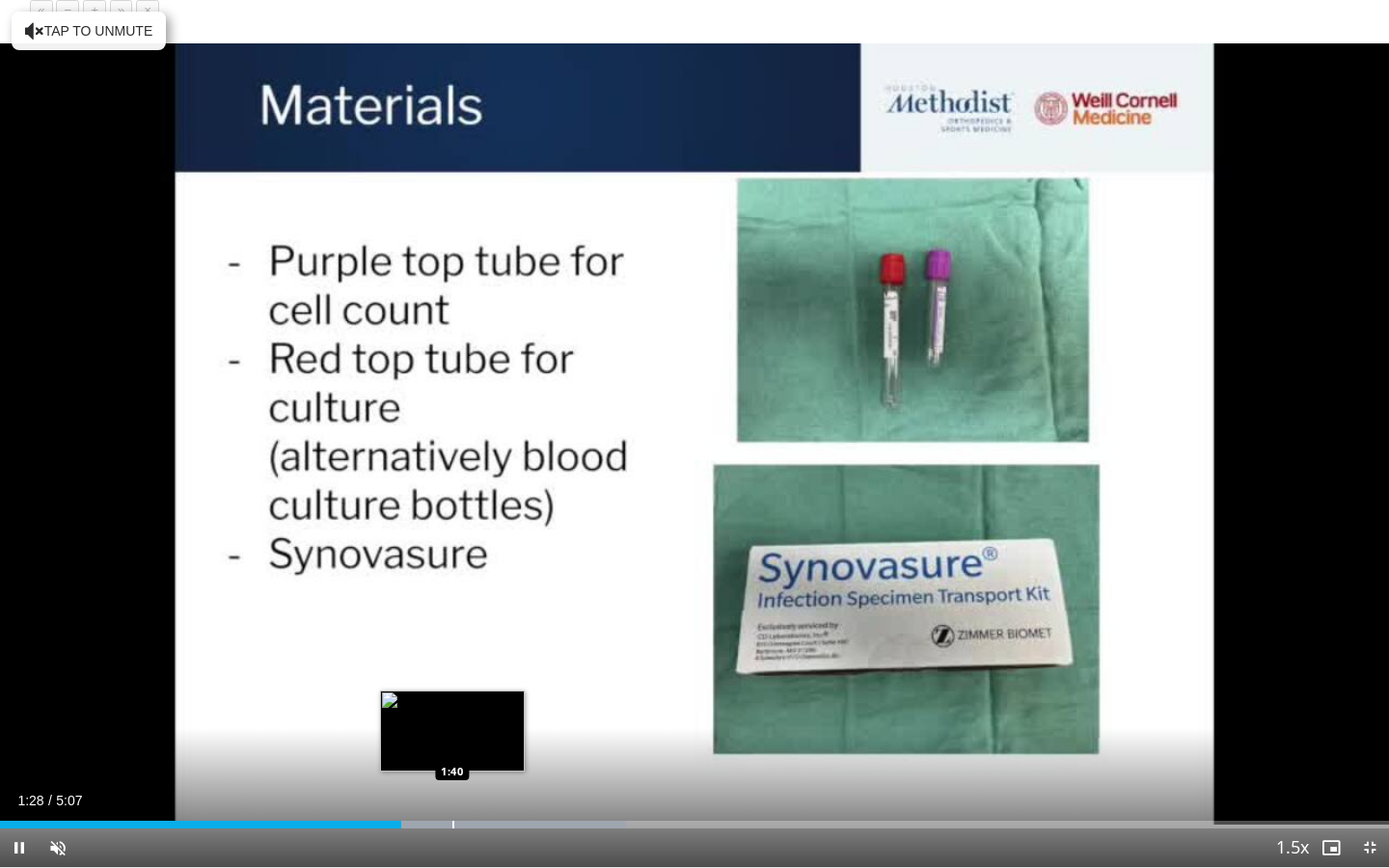 click at bounding box center [453, 825] 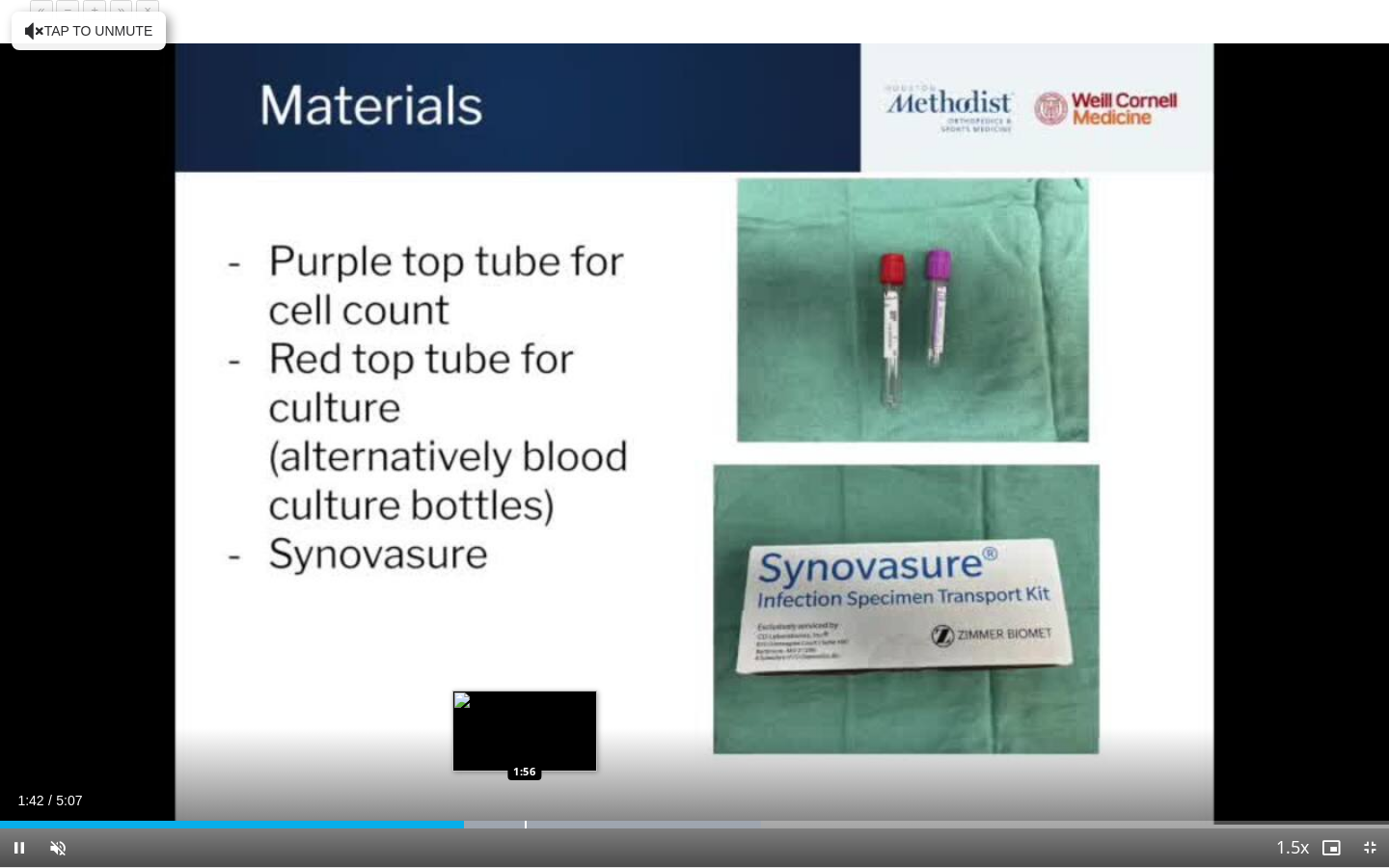 click at bounding box center [526, 825] 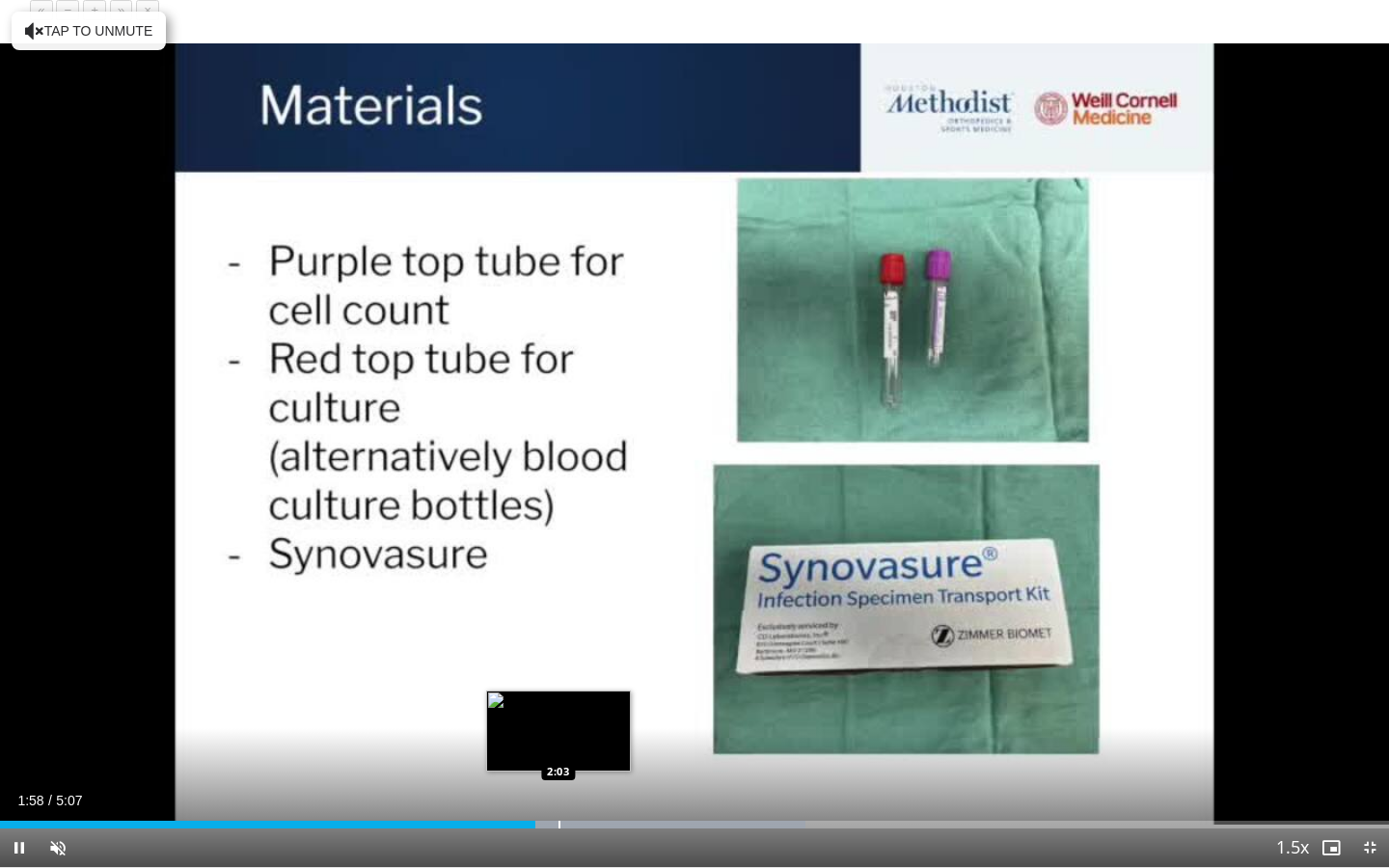 click at bounding box center [559, 825] 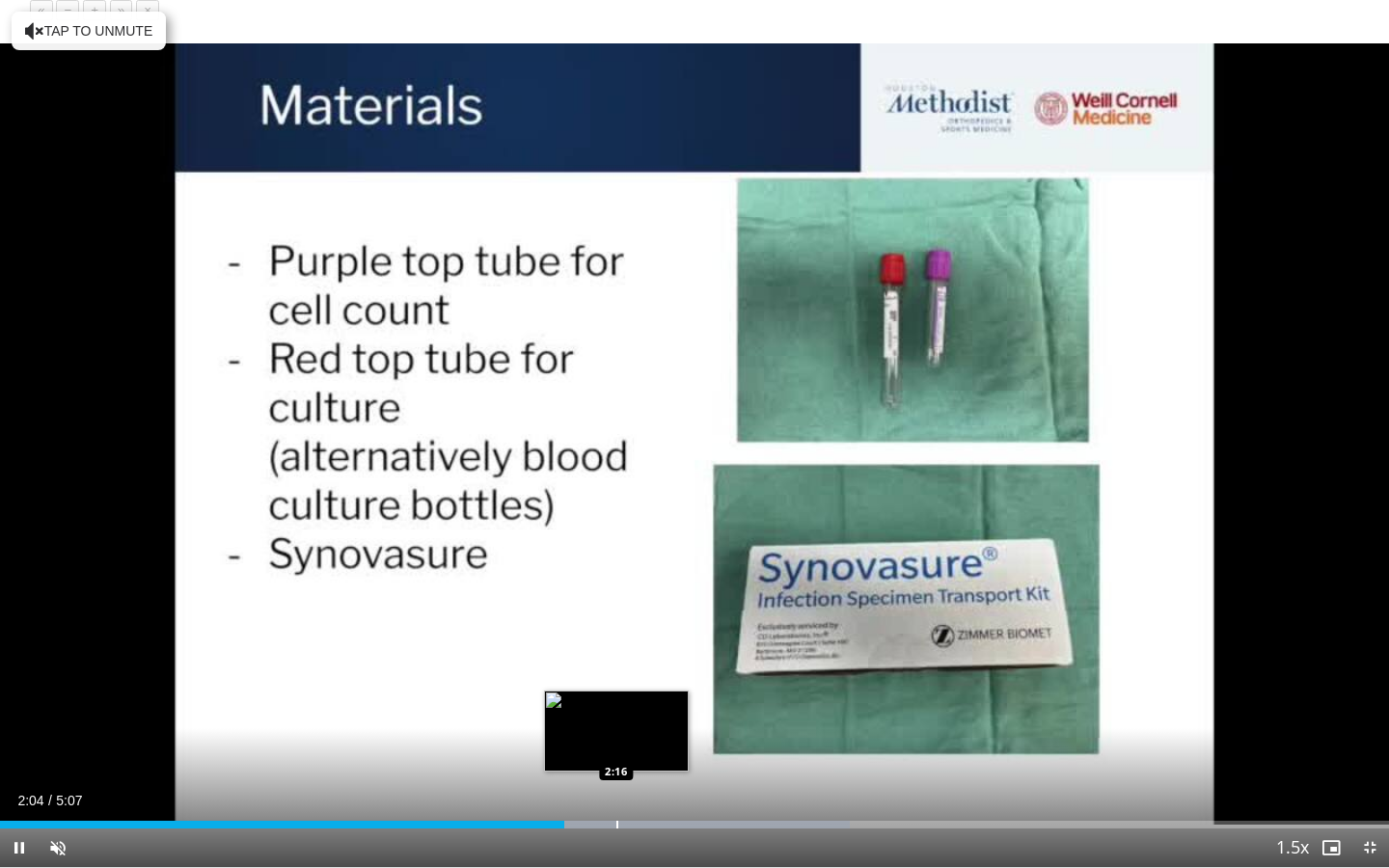 click at bounding box center (617, 825) 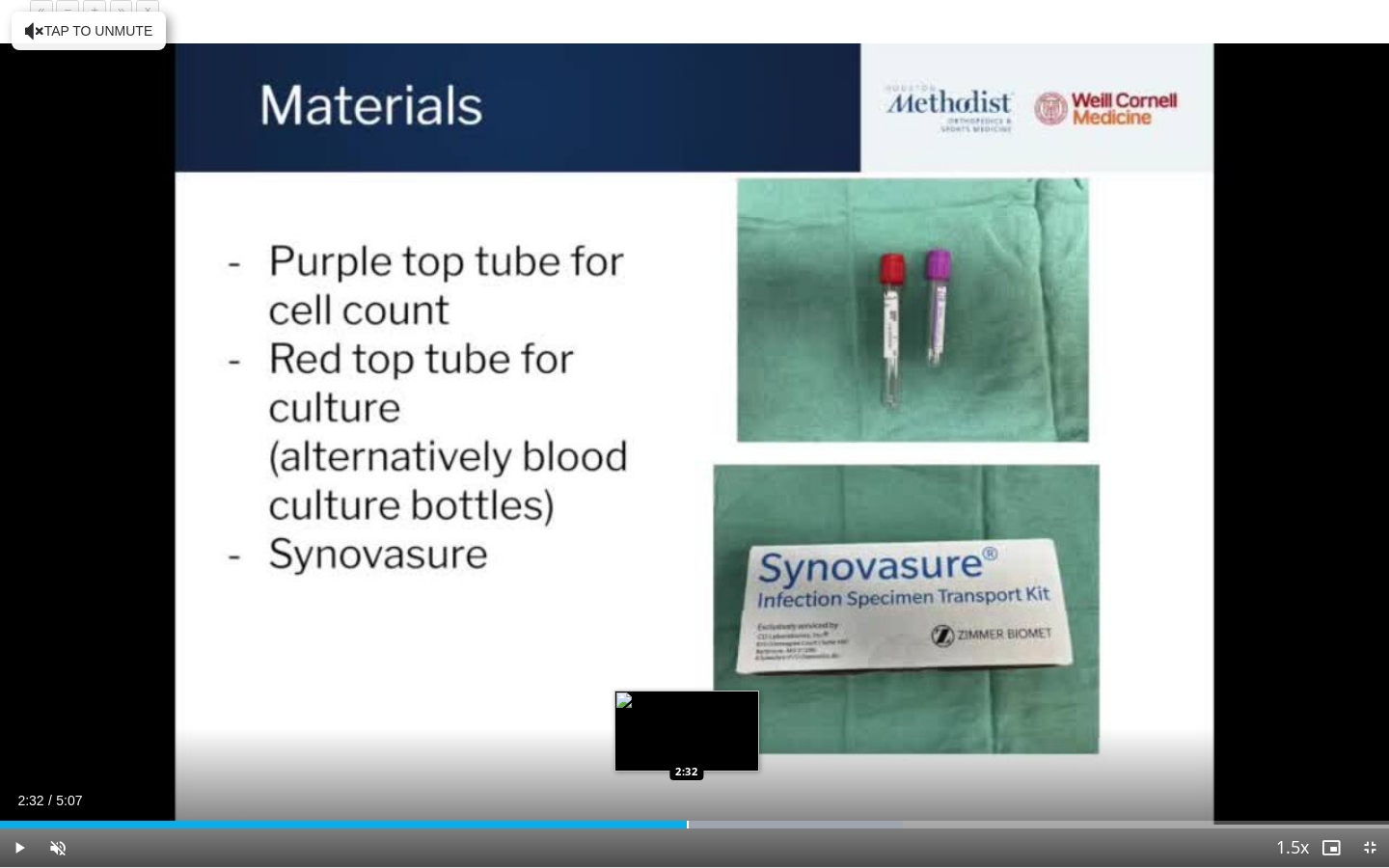 click on "Loaded :  65.03% 2:32 2:32" at bounding box center [694, 819] 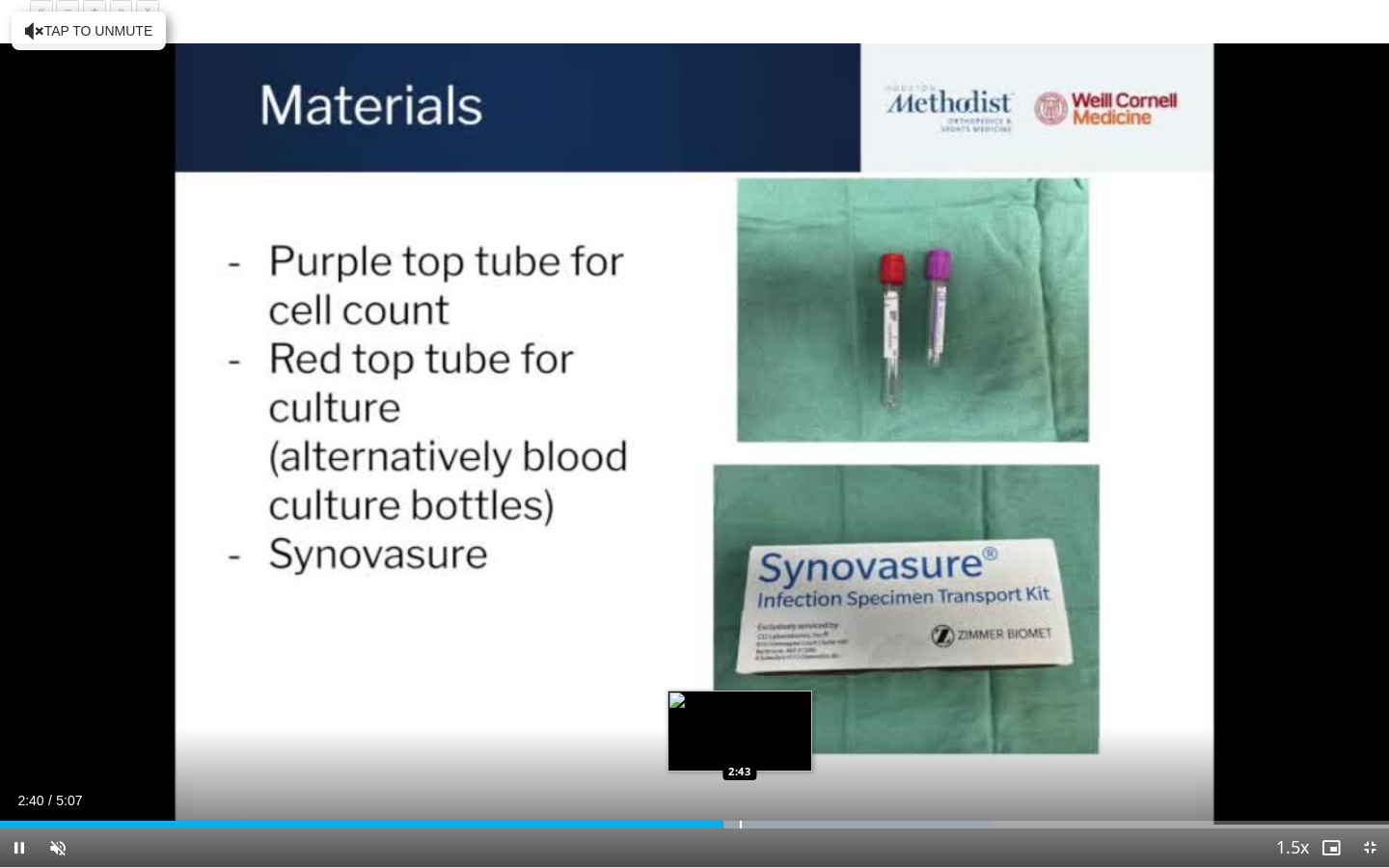click at bounding box center [741, 825] 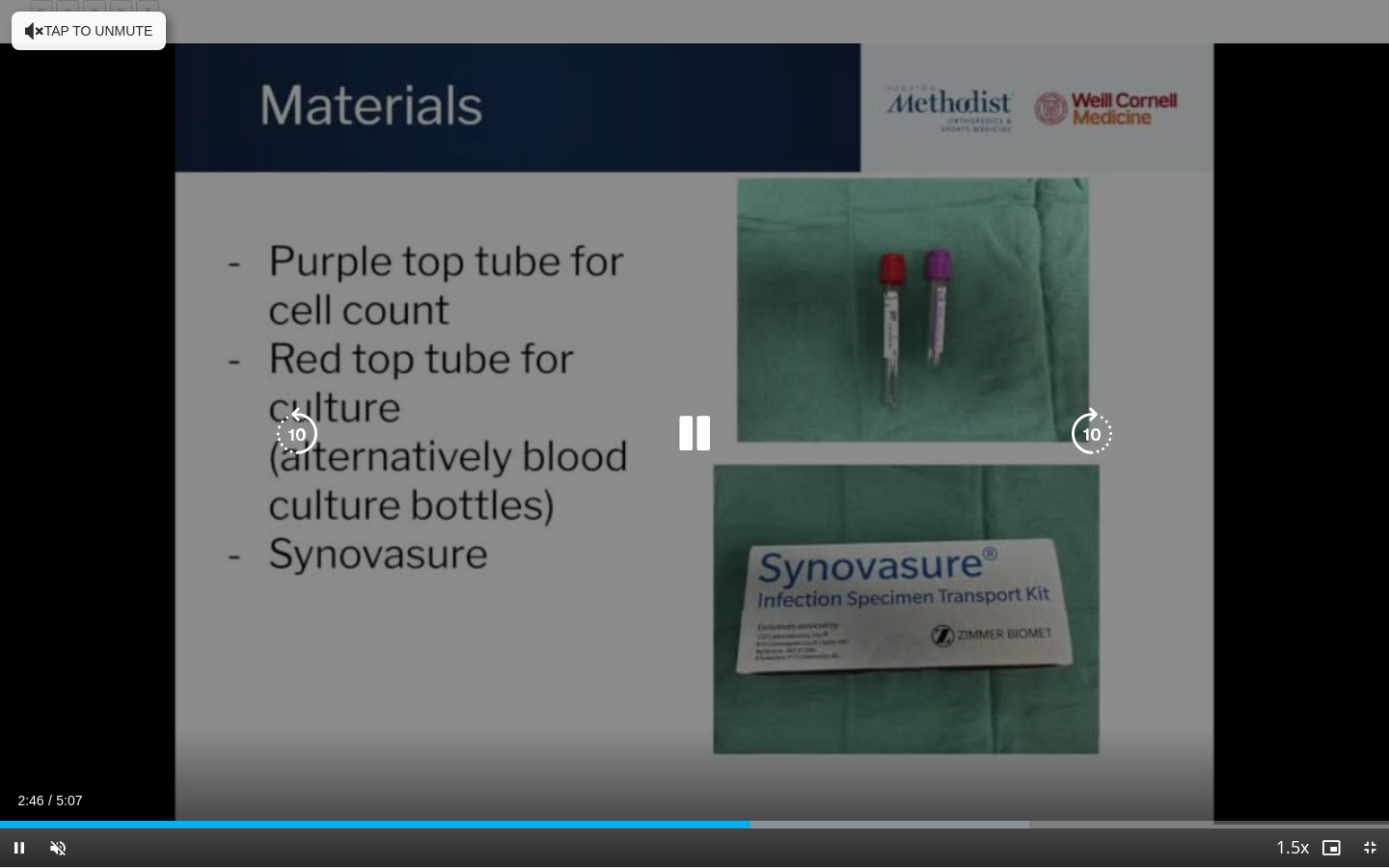 click on "Tap to unmute" at bounding box center [89, 31] 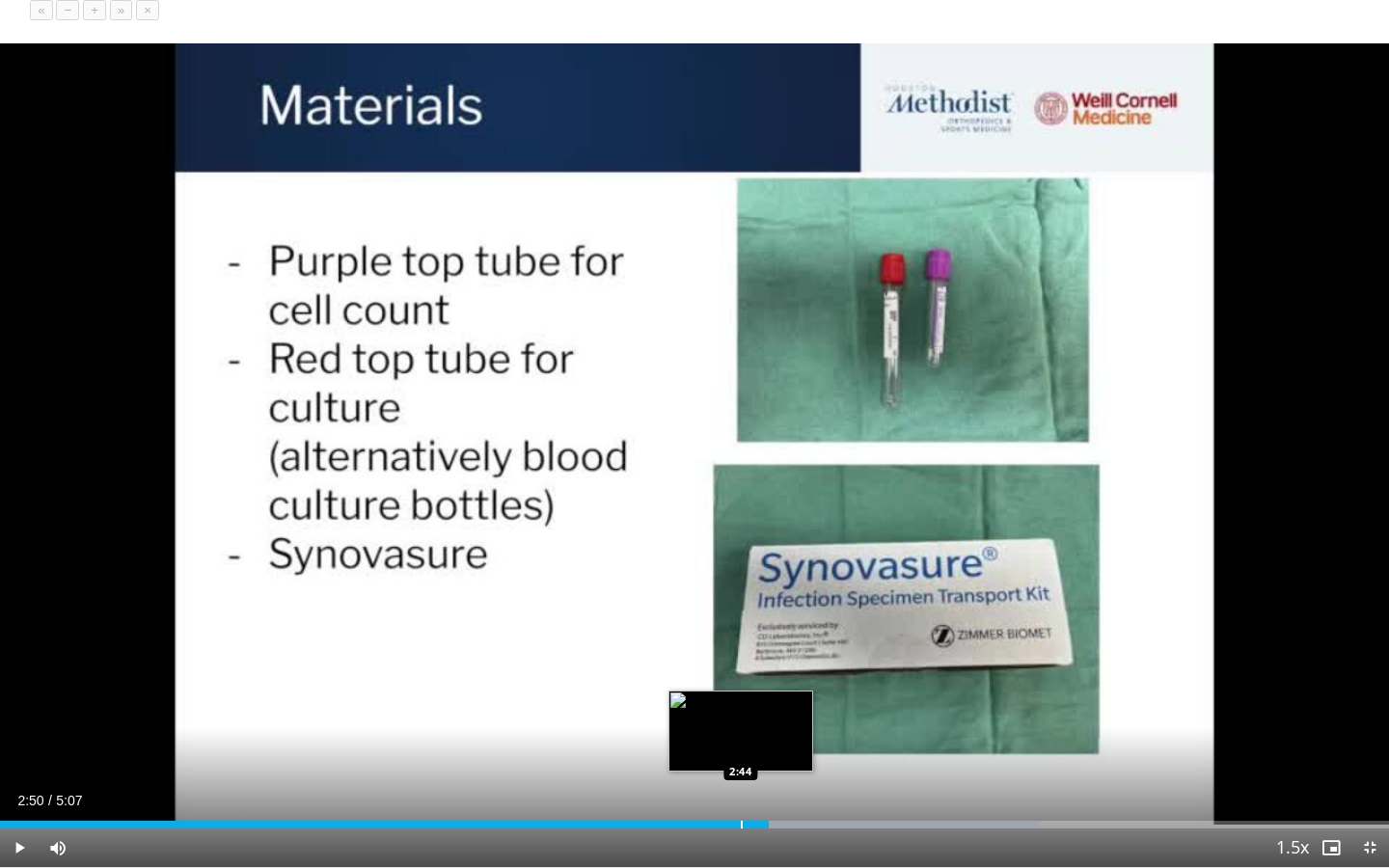 click on "Loaded :  74.79% 2:50 2:44" at bounding box center (694, 819) 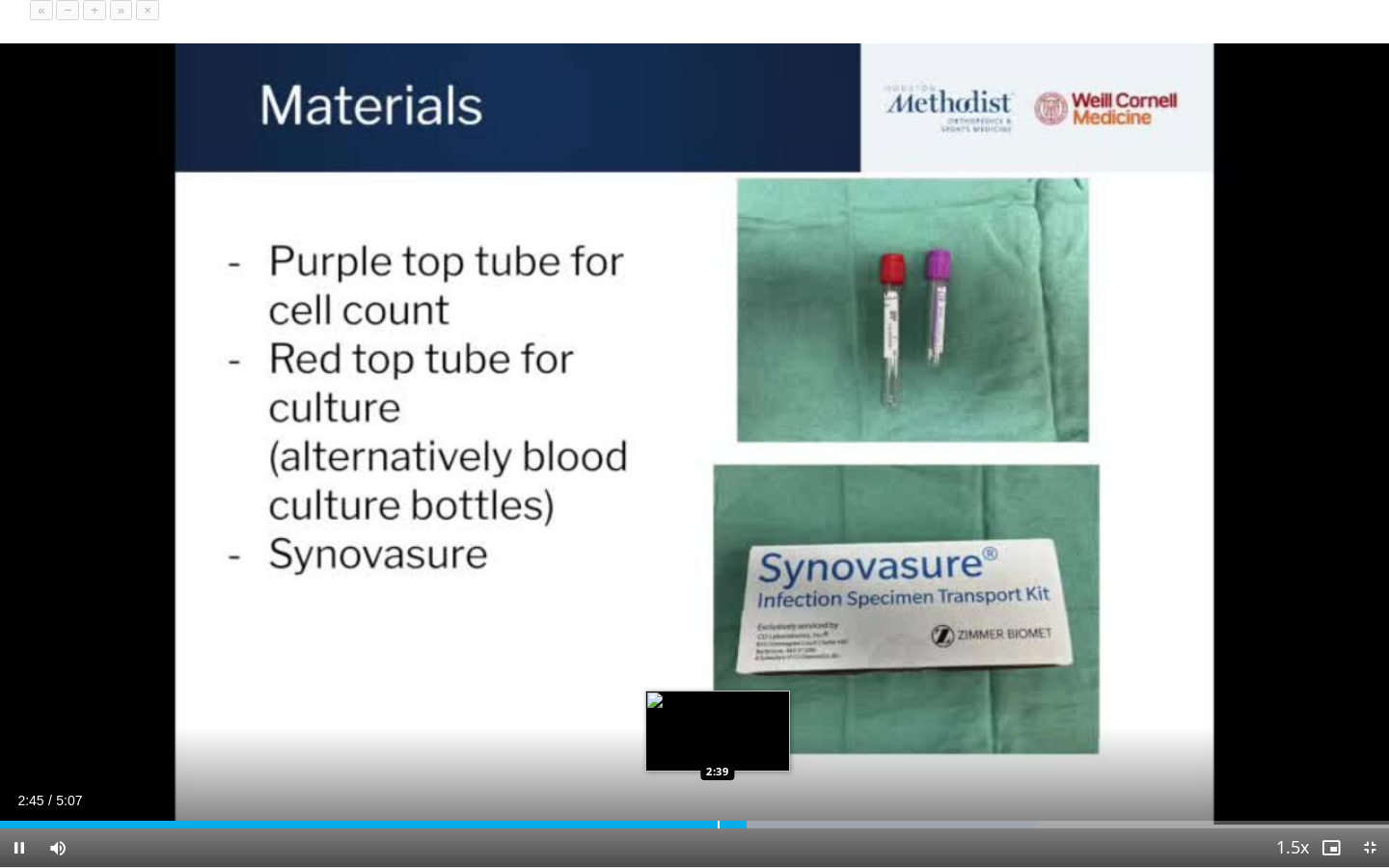 click at bounding box center (719, 825) 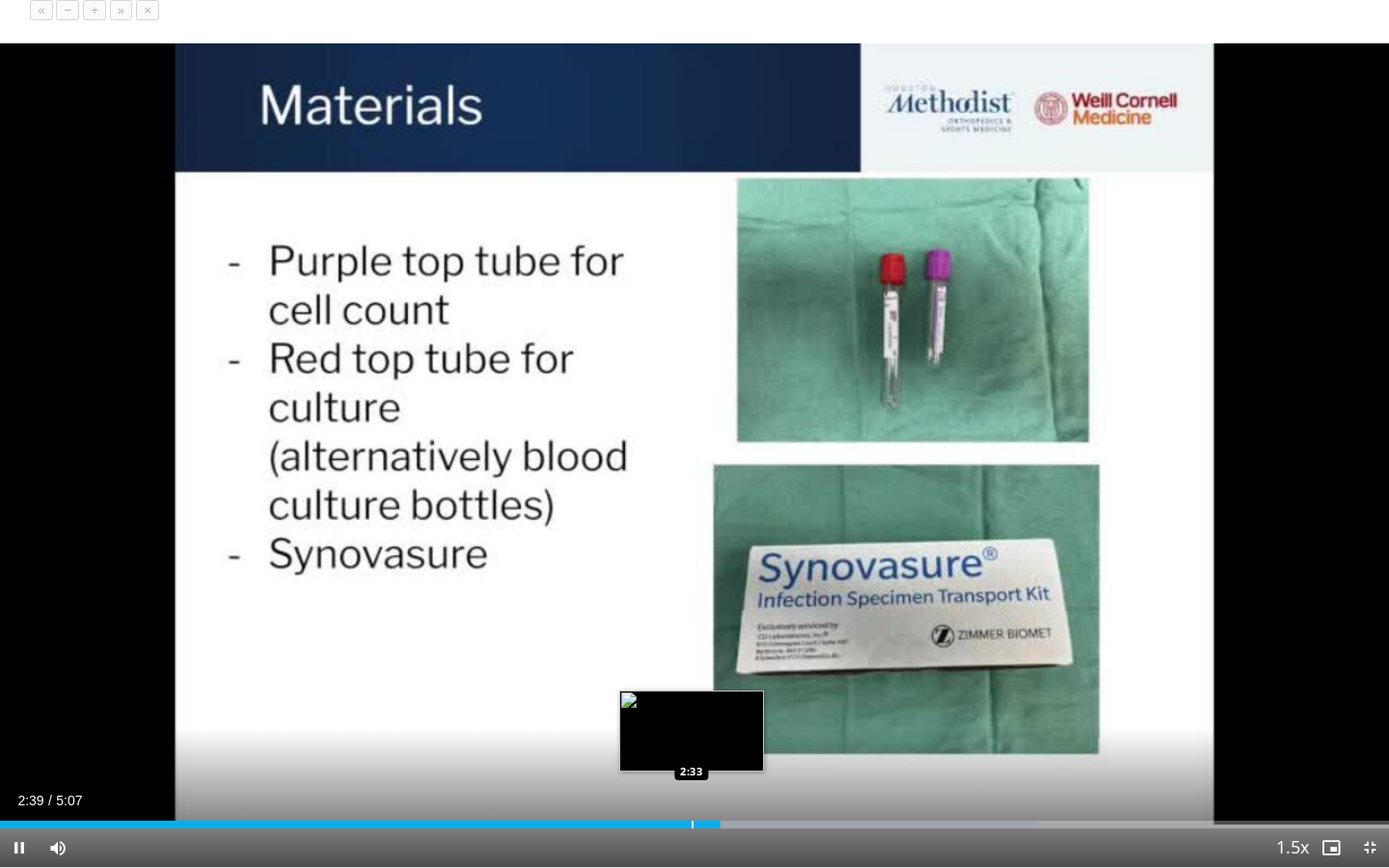 click at bounding box center (693, 825) 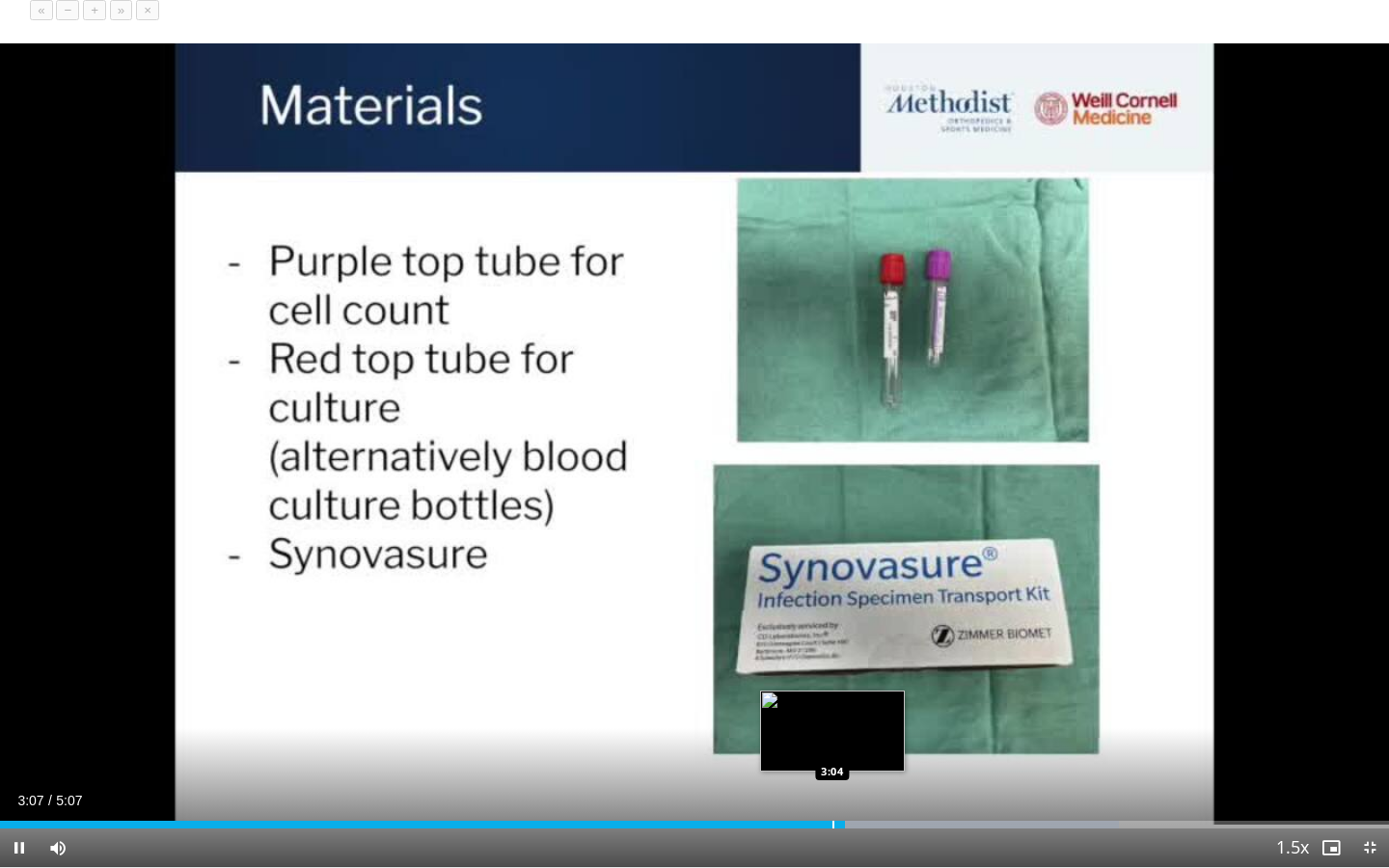click at bounding box center (833, 825) 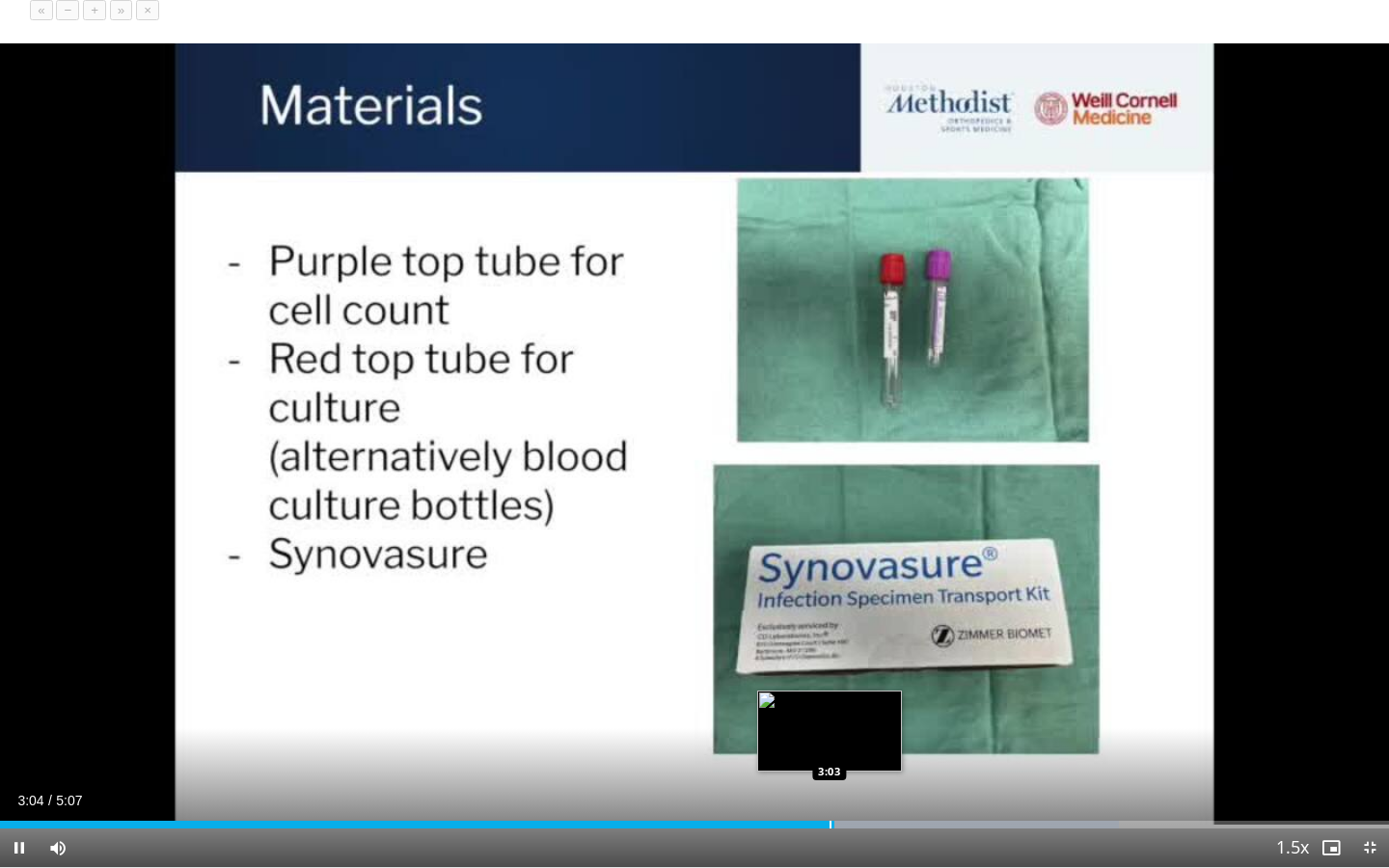 click at bounding box center [831, 825] 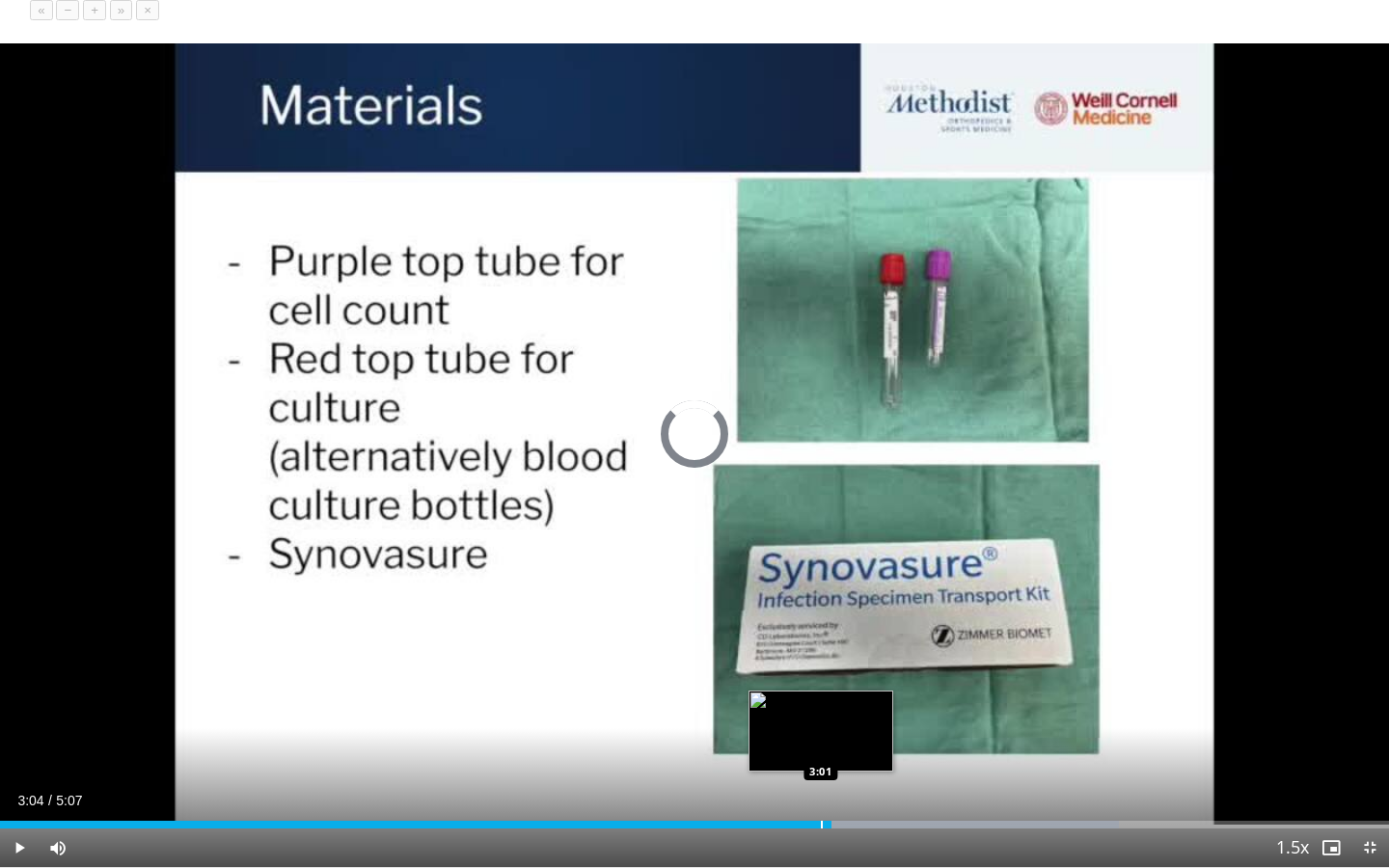 click at bounding box center [822, 825] 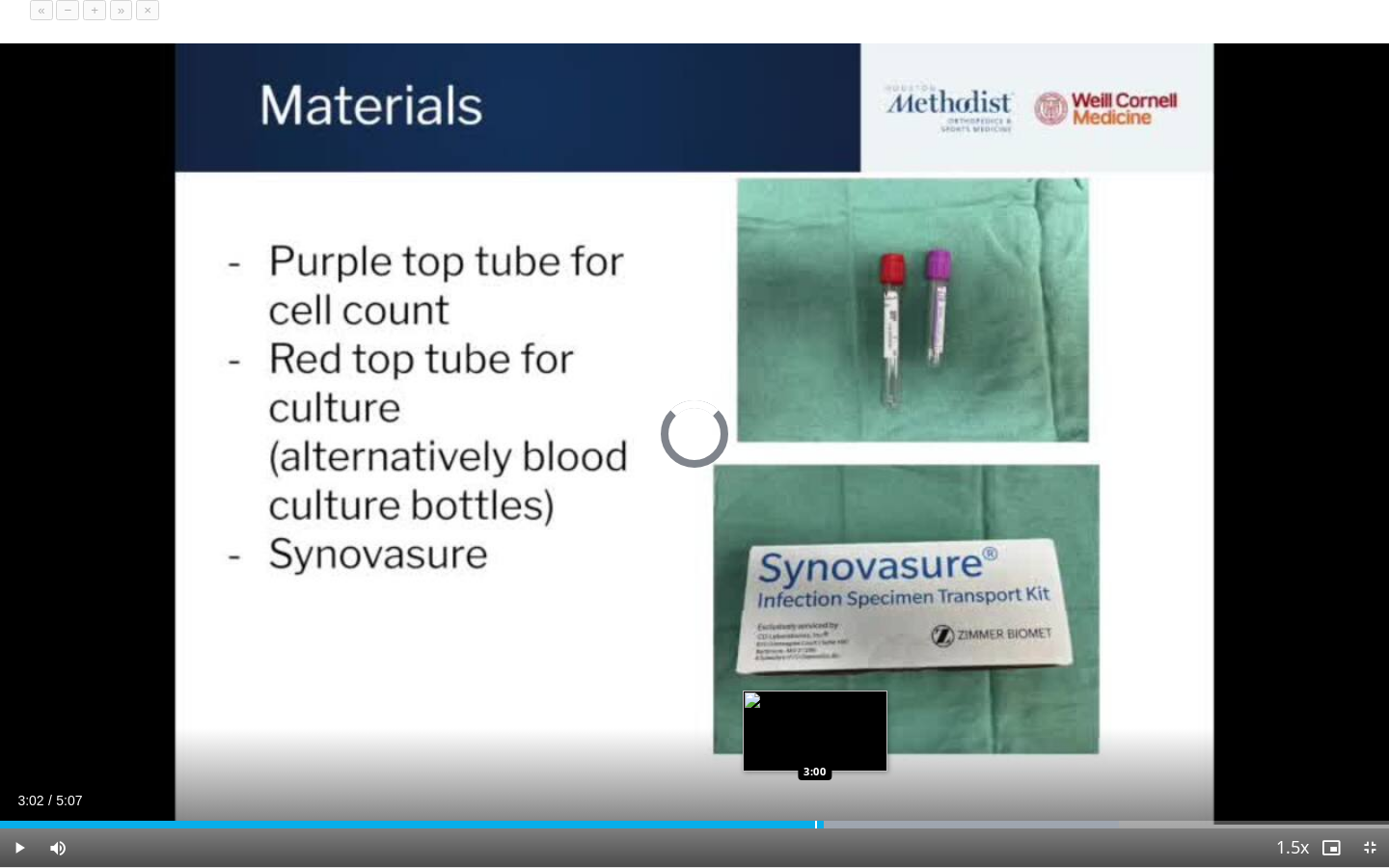 click at bounding box center (816, 825) 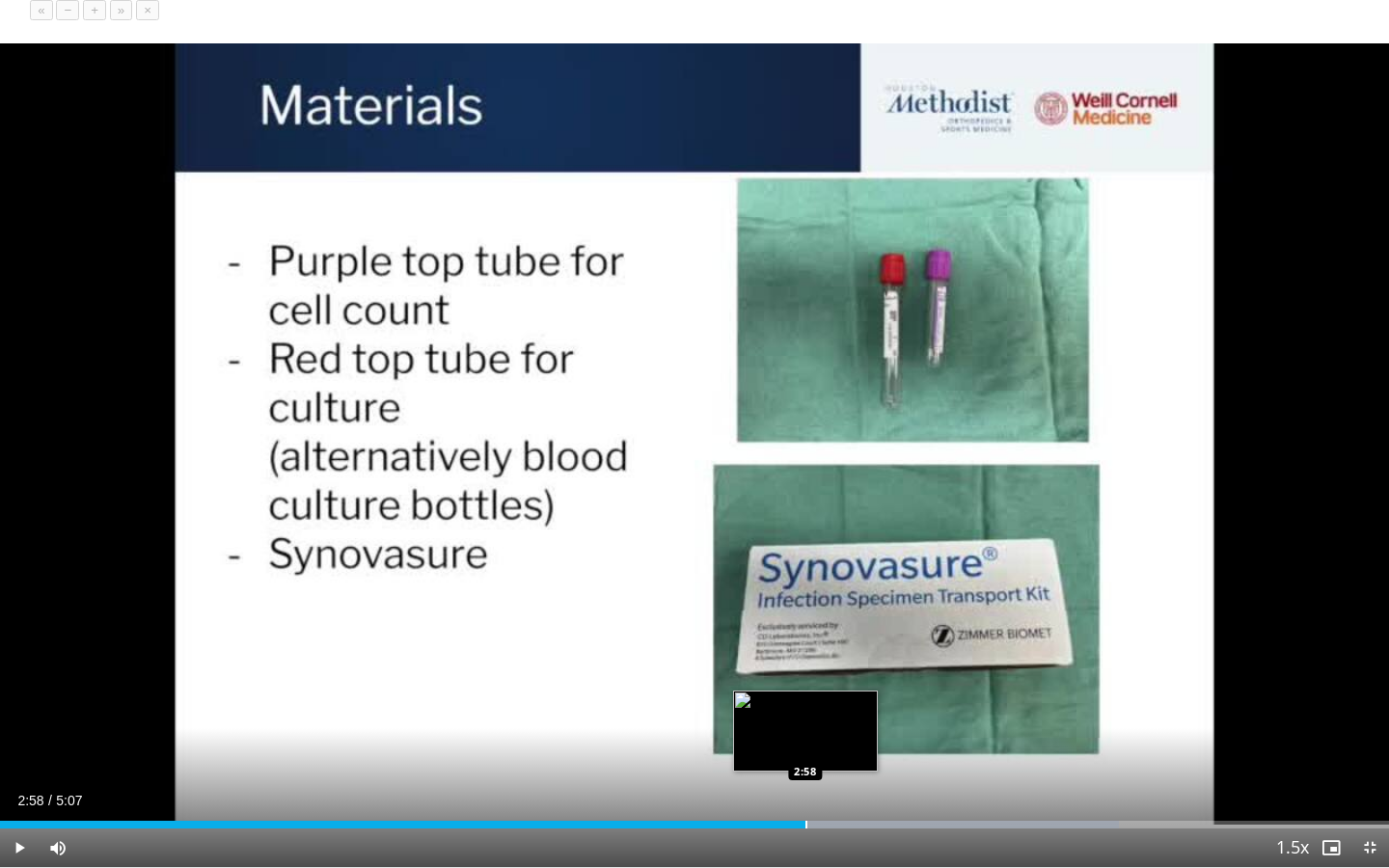 click at bounding box center (806, 825) 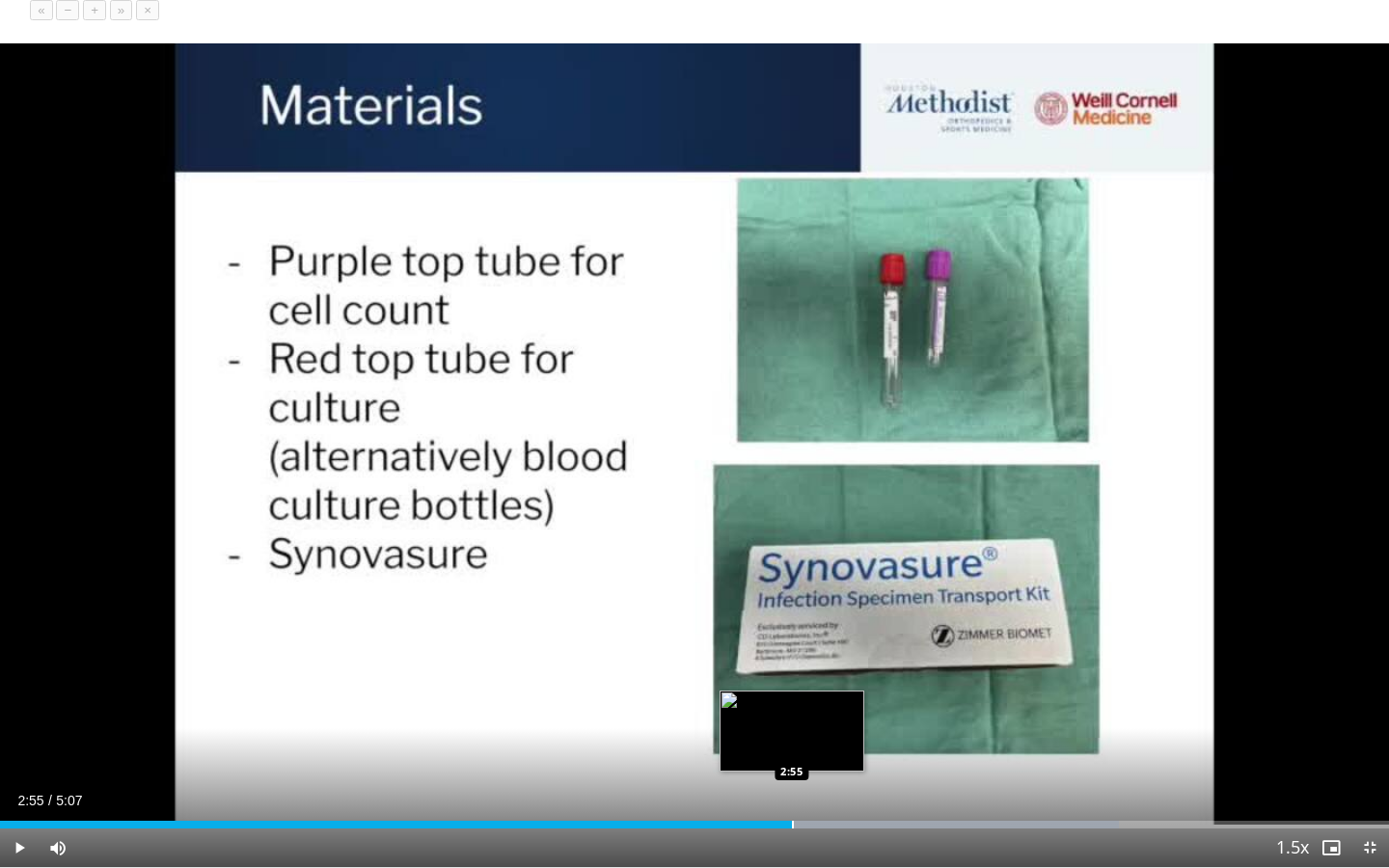 click at bounding box center (793, 825) 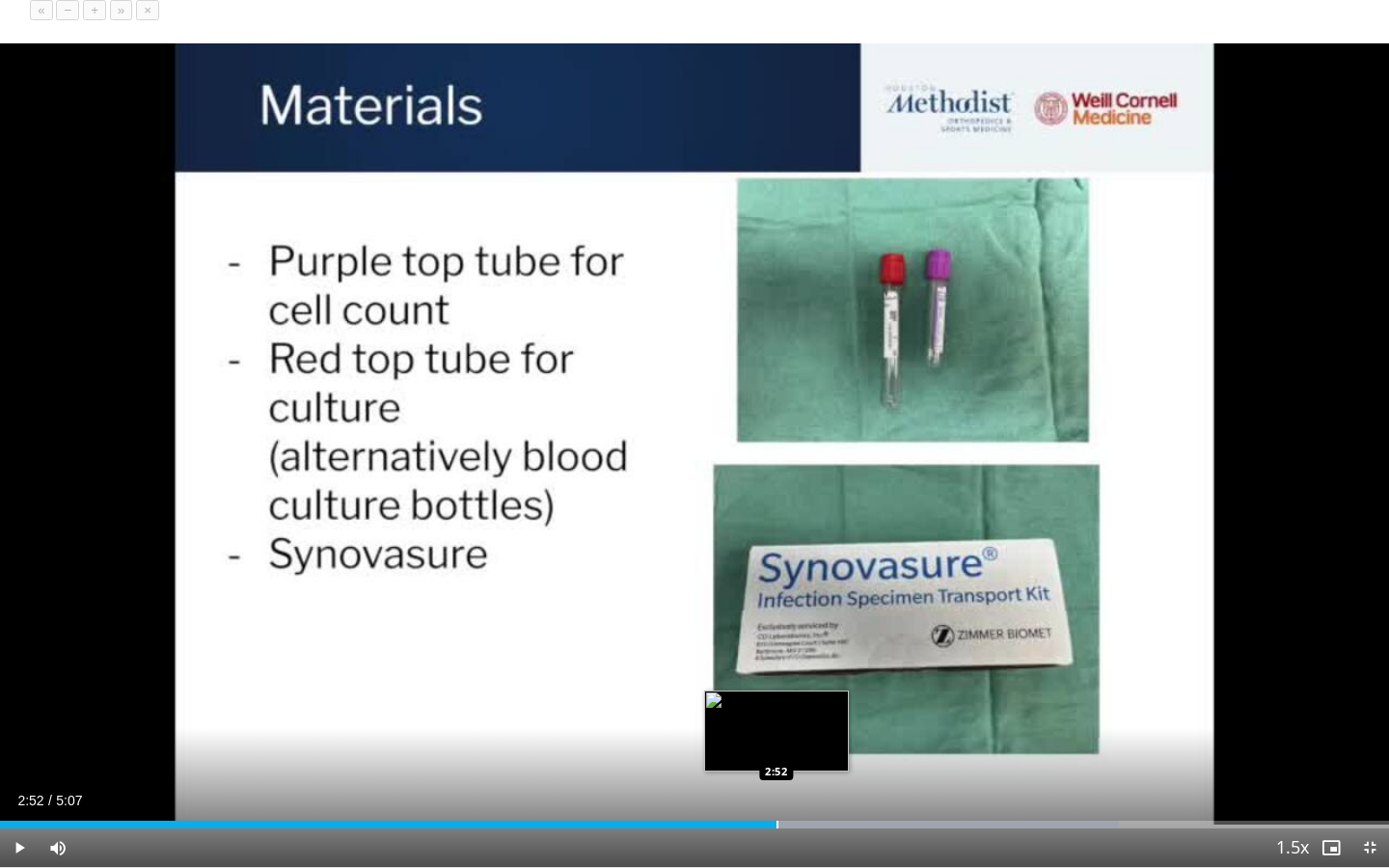 click at bounding box center [777, 825] 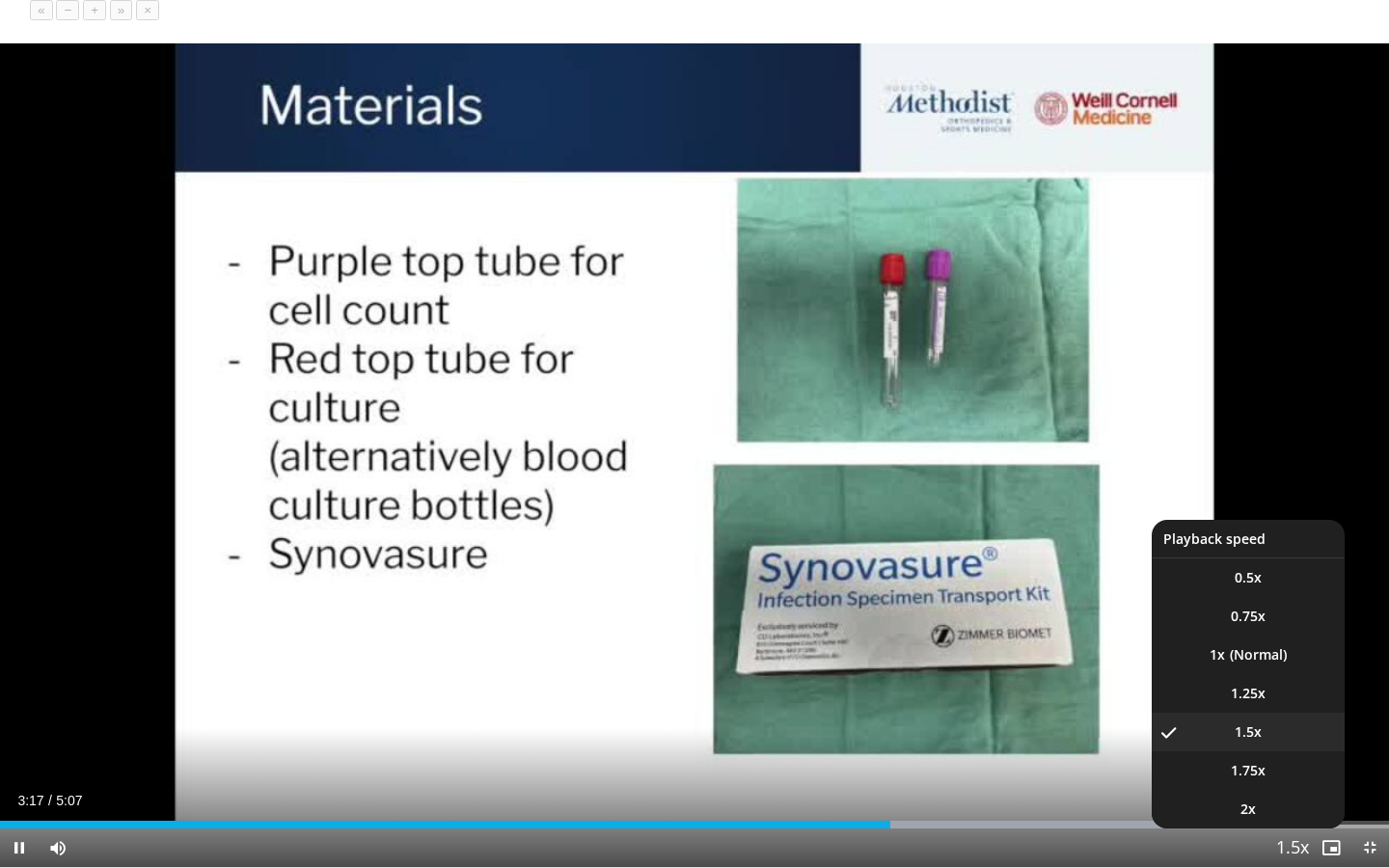 click on "Playback Rate" at bounding box center [1293, 848] 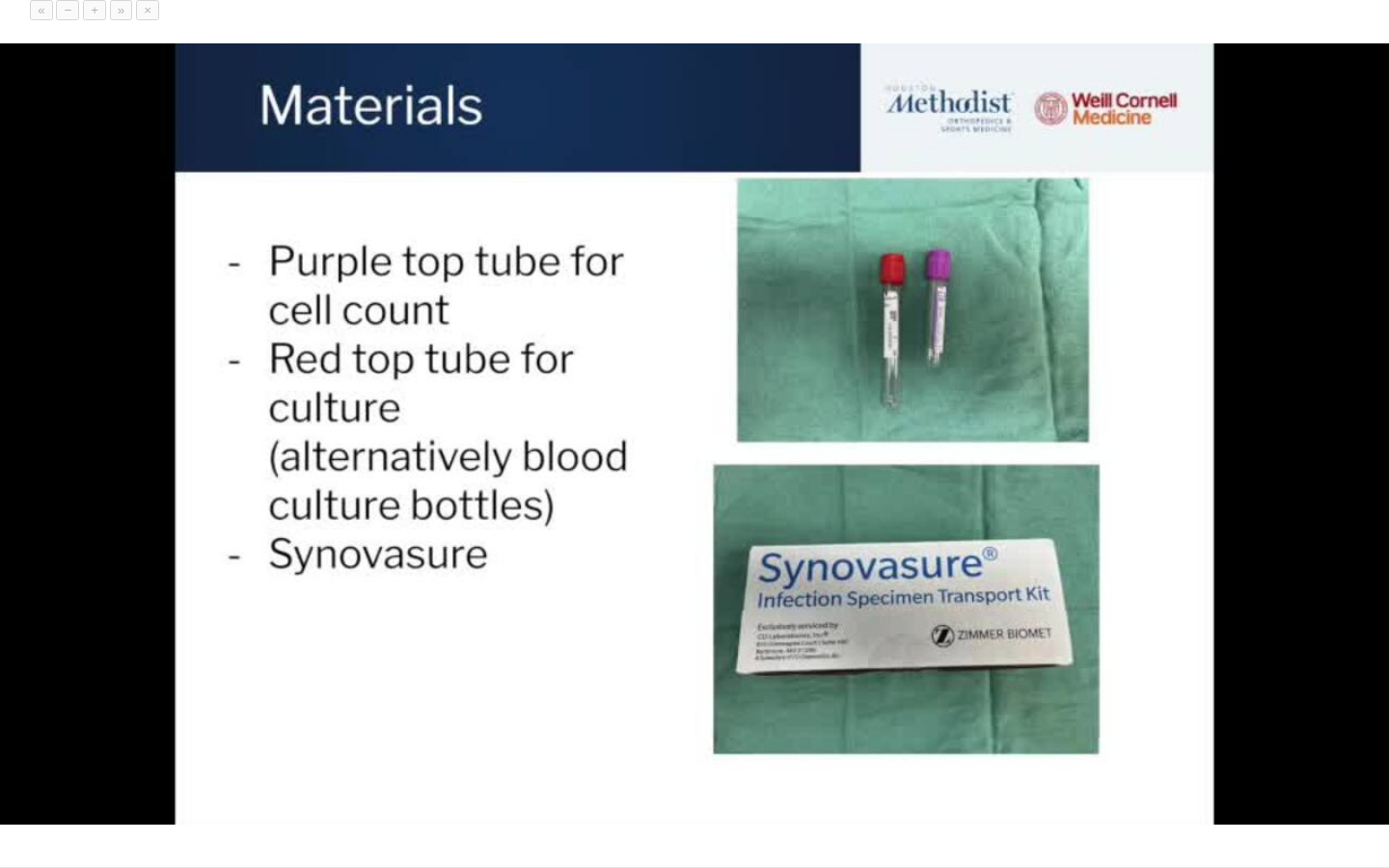 click on "**********" at bounding box center [694, 434] 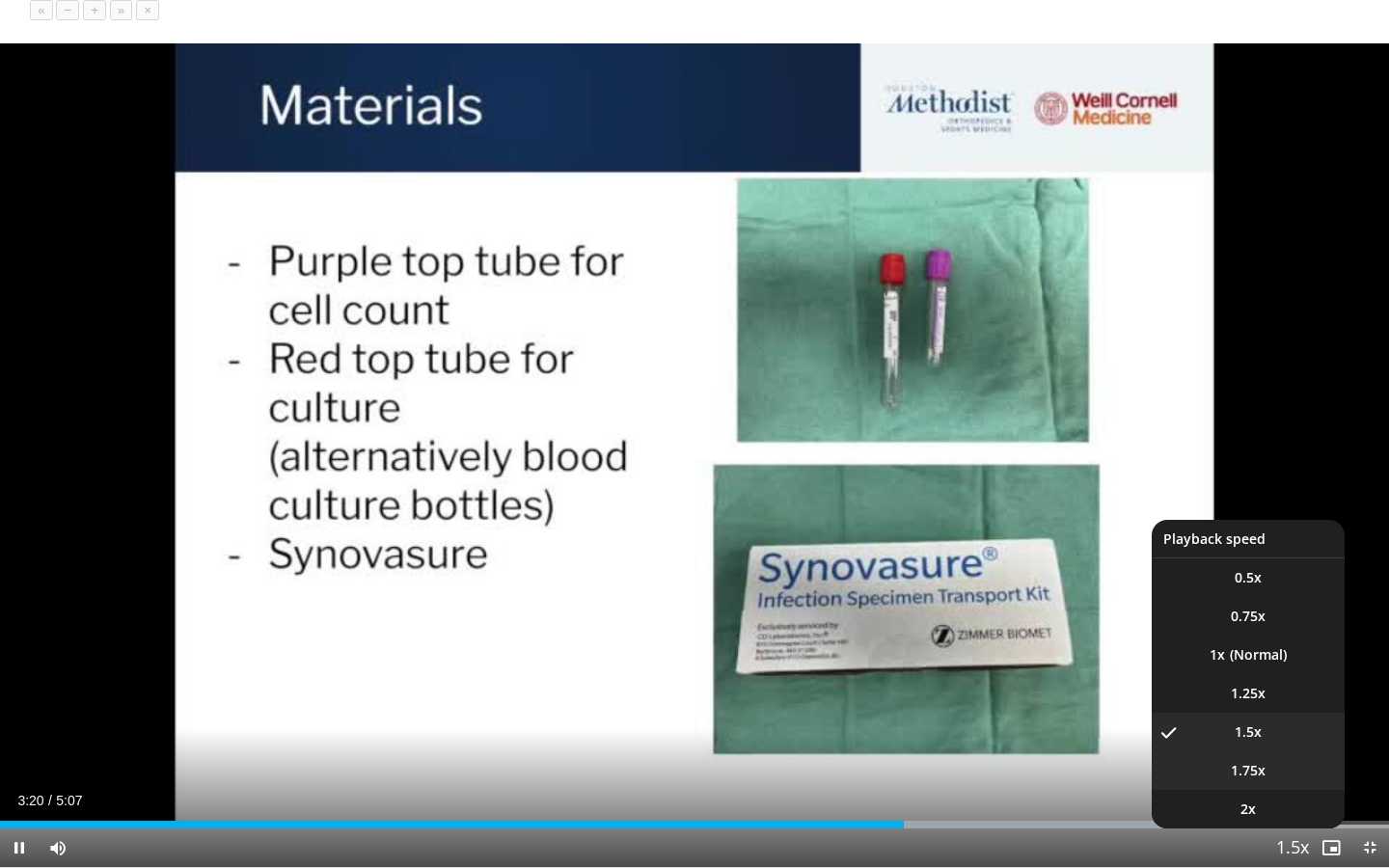 click on "1.75x" at bounding box center (1248, 771) 